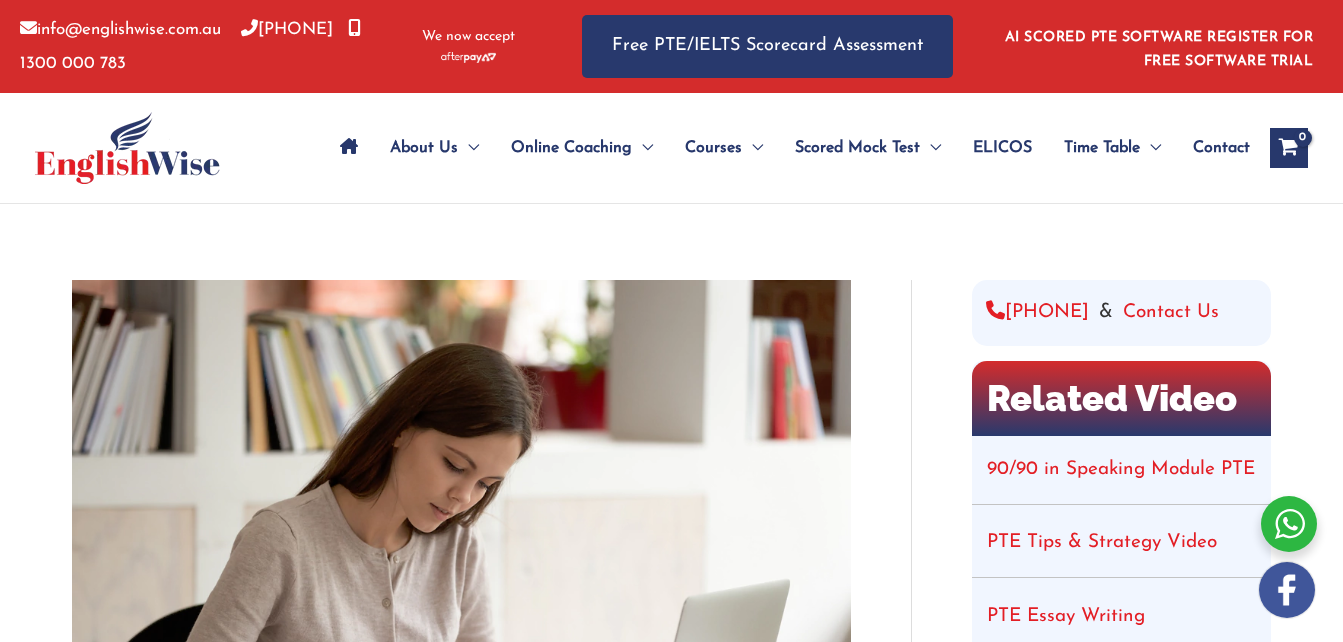 scroll, scrollTop: 0, scrollLeft: 0, axis: both 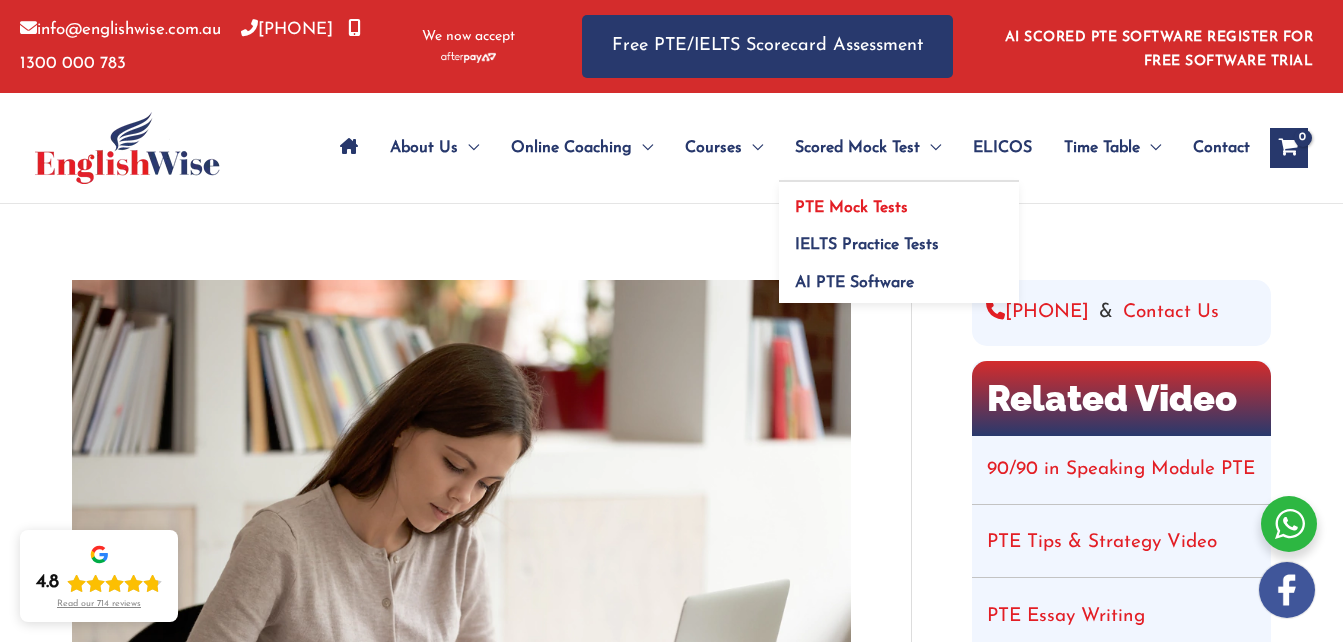 click on "PTE Mock Tests" at bounding box center (851, 208) 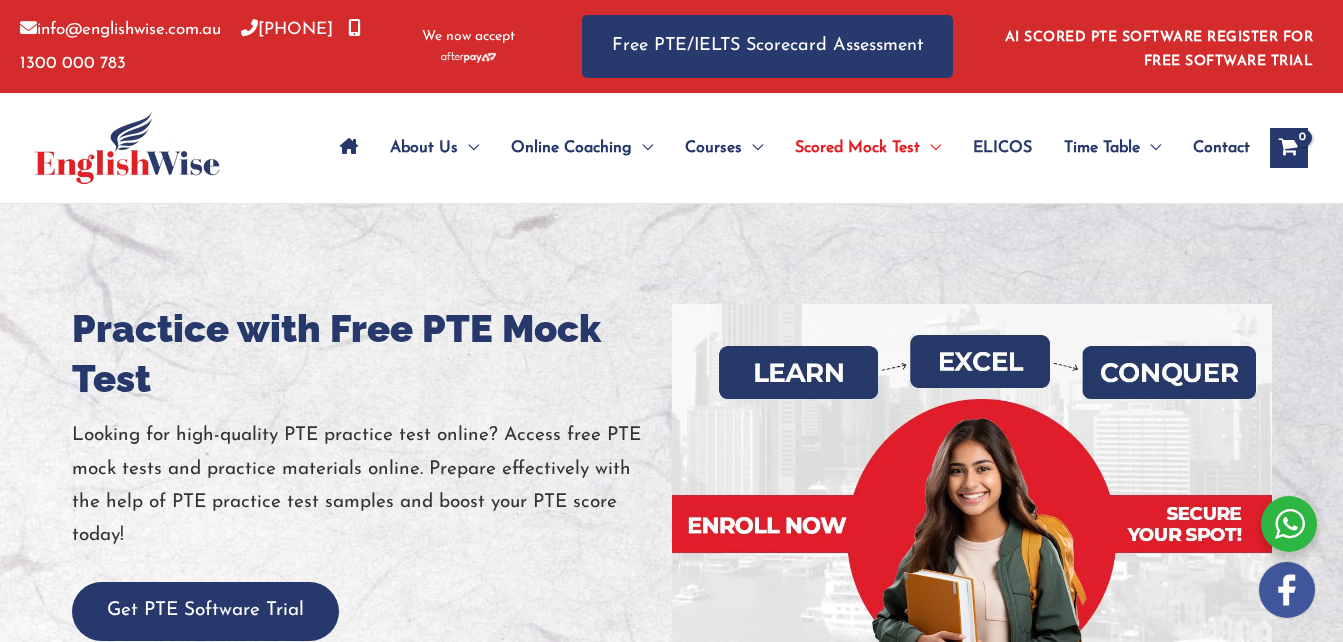 scroll, scrollTop: 0, scrollLeft: 0, axis: both 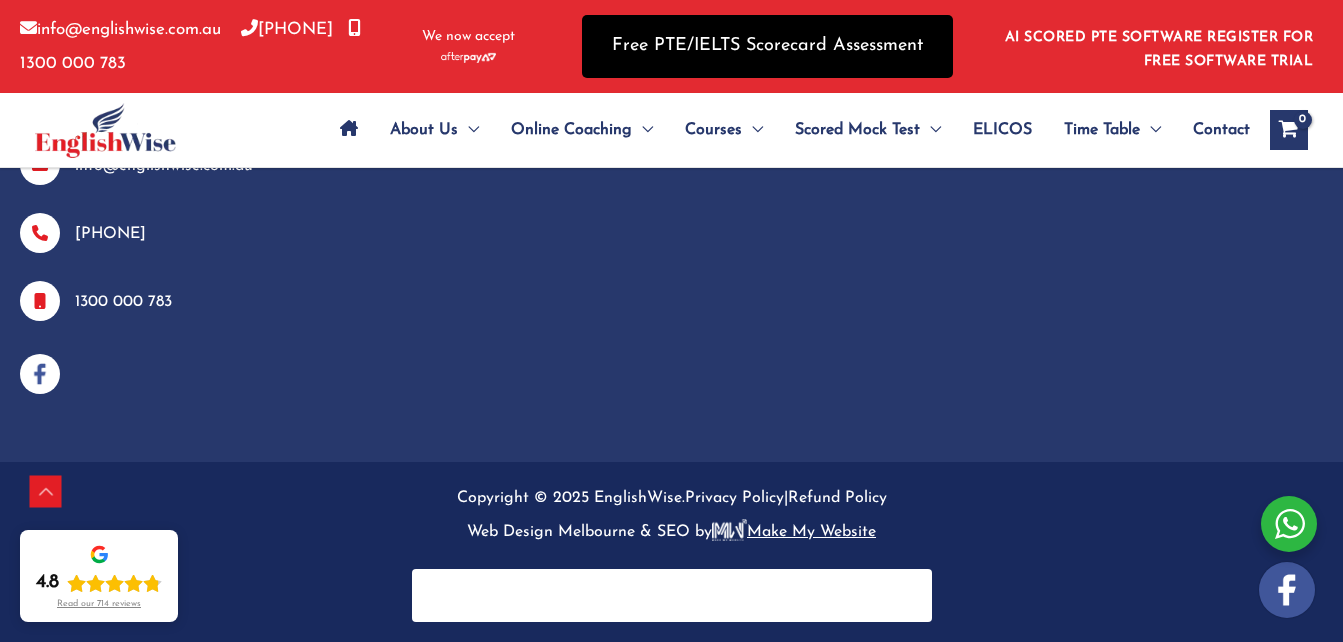 click on "Free PTE/IELTS Scorecard Assessment" at bounding box center (767, 46) 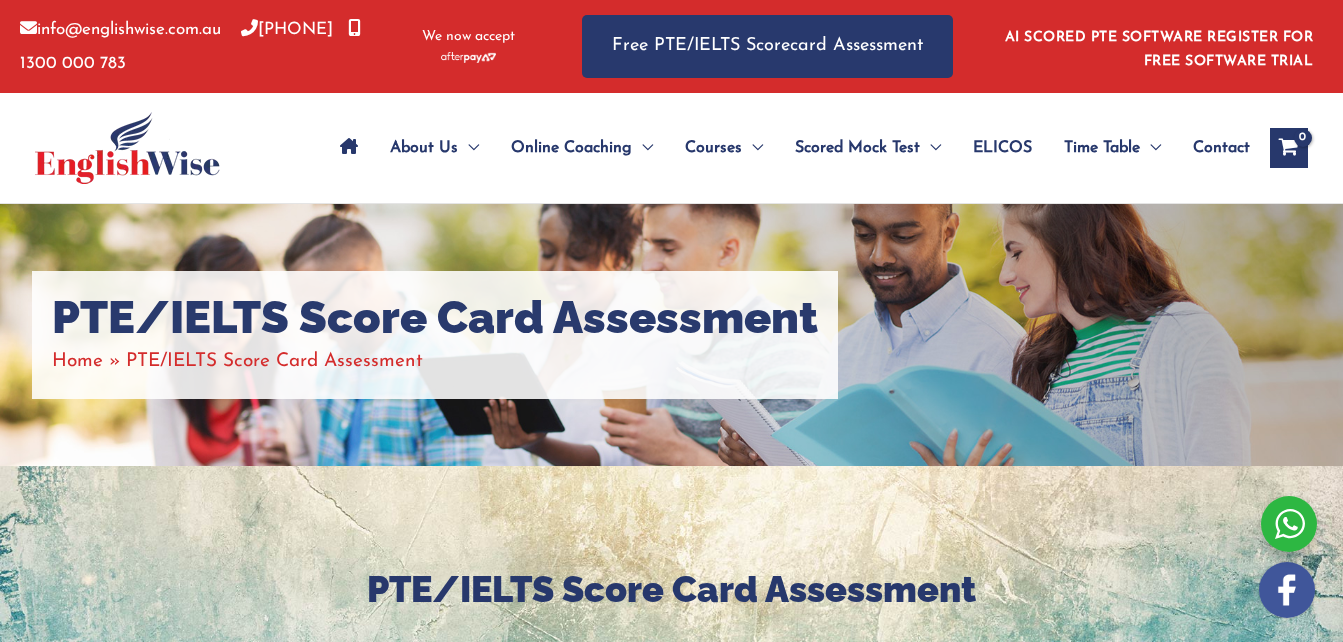 scroll, scrollTop: 0, scrollLeft: 0, axis: both 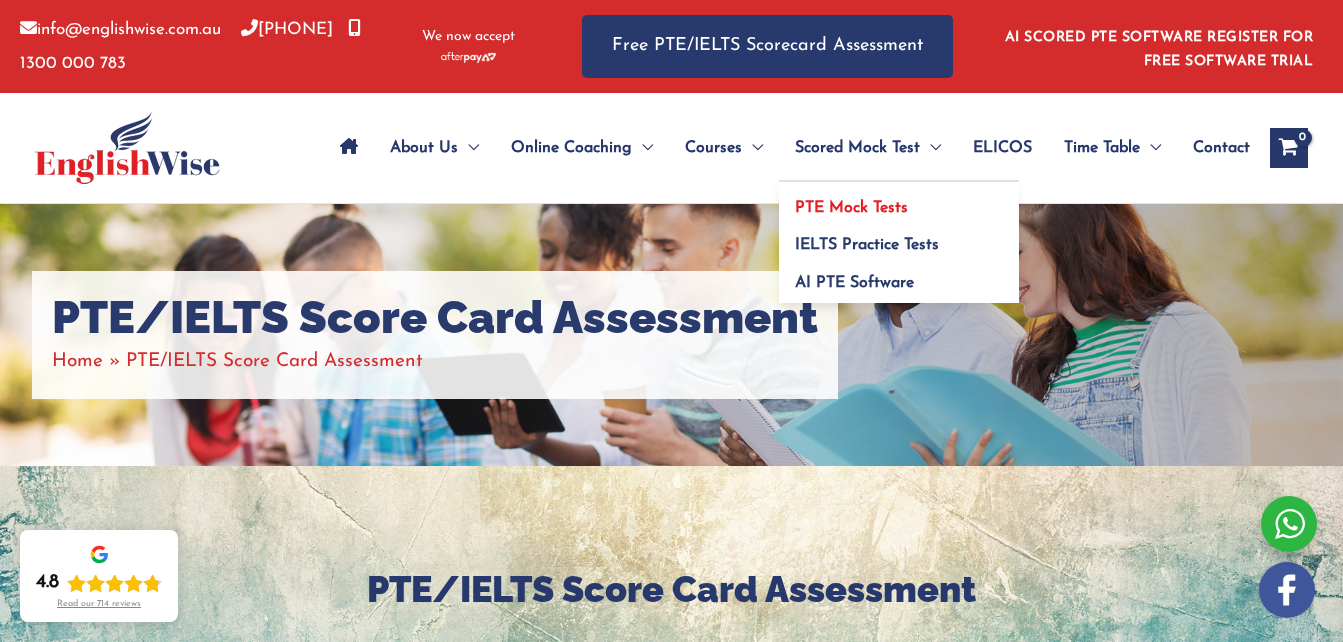 click on "PTE Mock Tests" at bounding box center [851, 208] 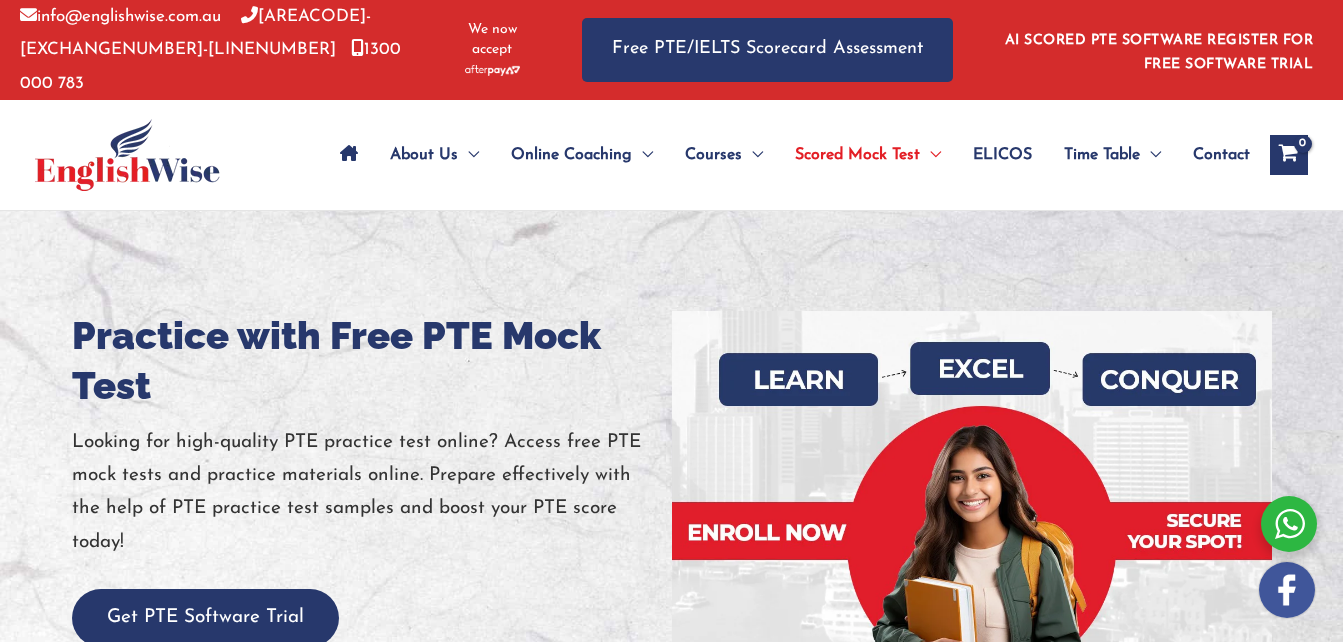 scroll, scrollTop: 0, scrollLeft: 0, axis: both 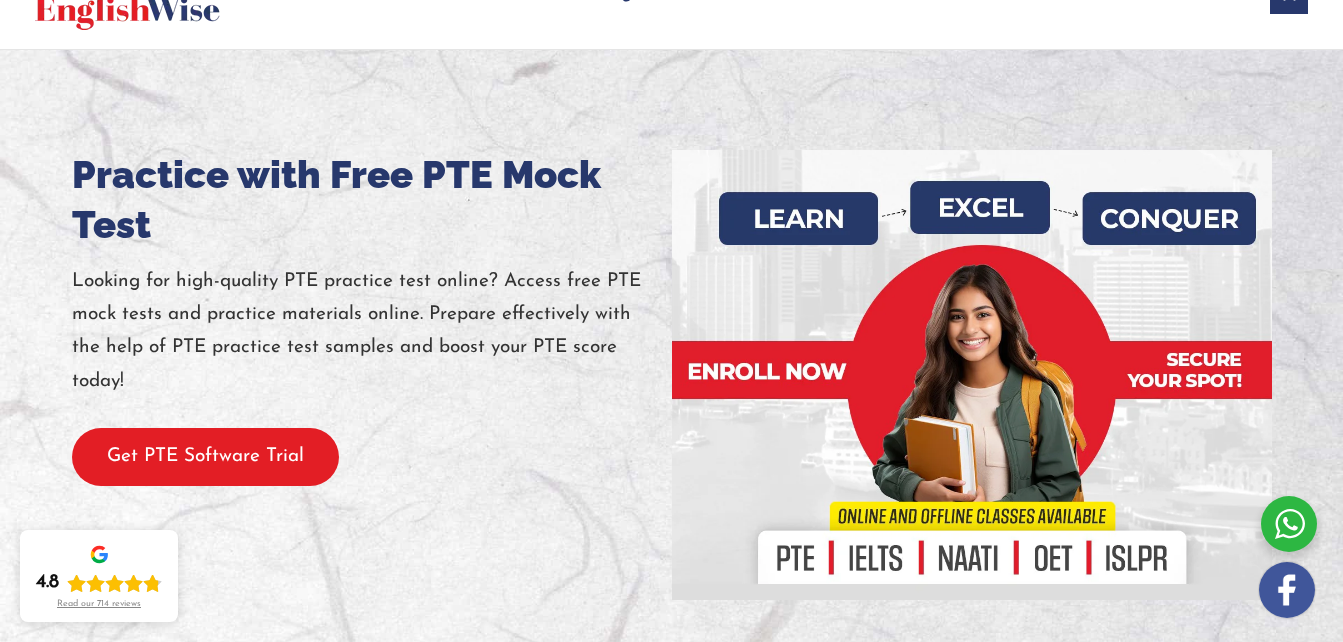 click on "Get PTE Software Trial" at bounding box center [205, 457] 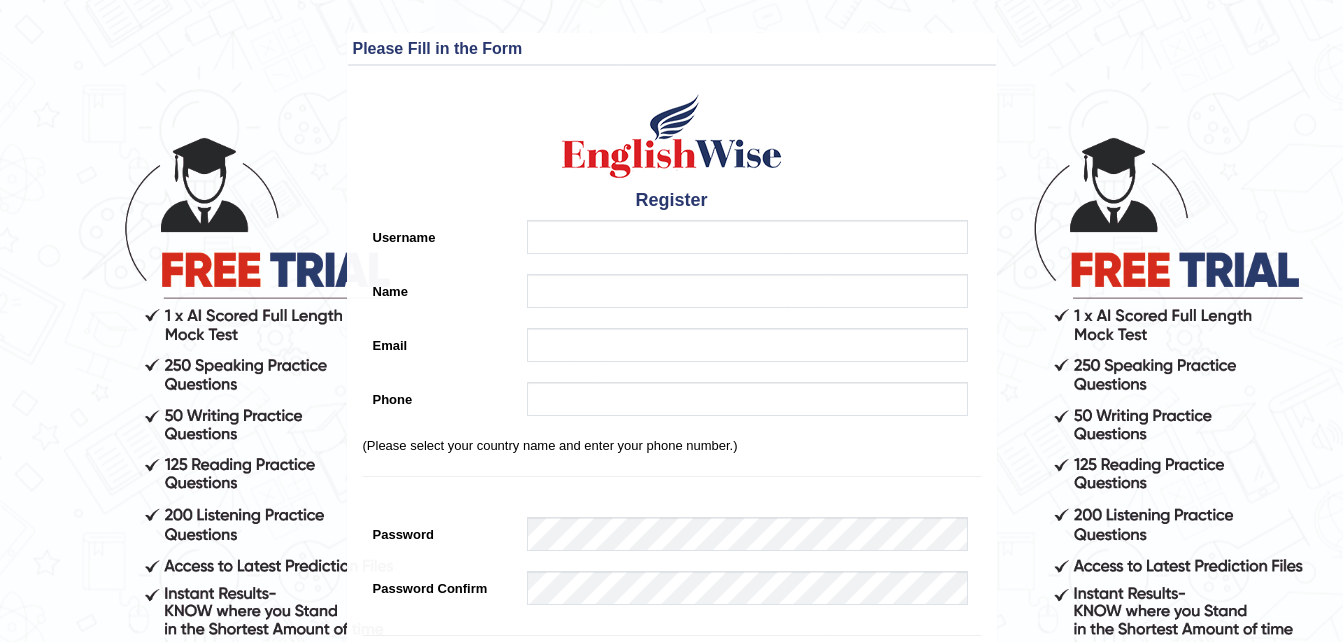 scroll, scrollTop: 0, scrollLeft: 0, axis: both 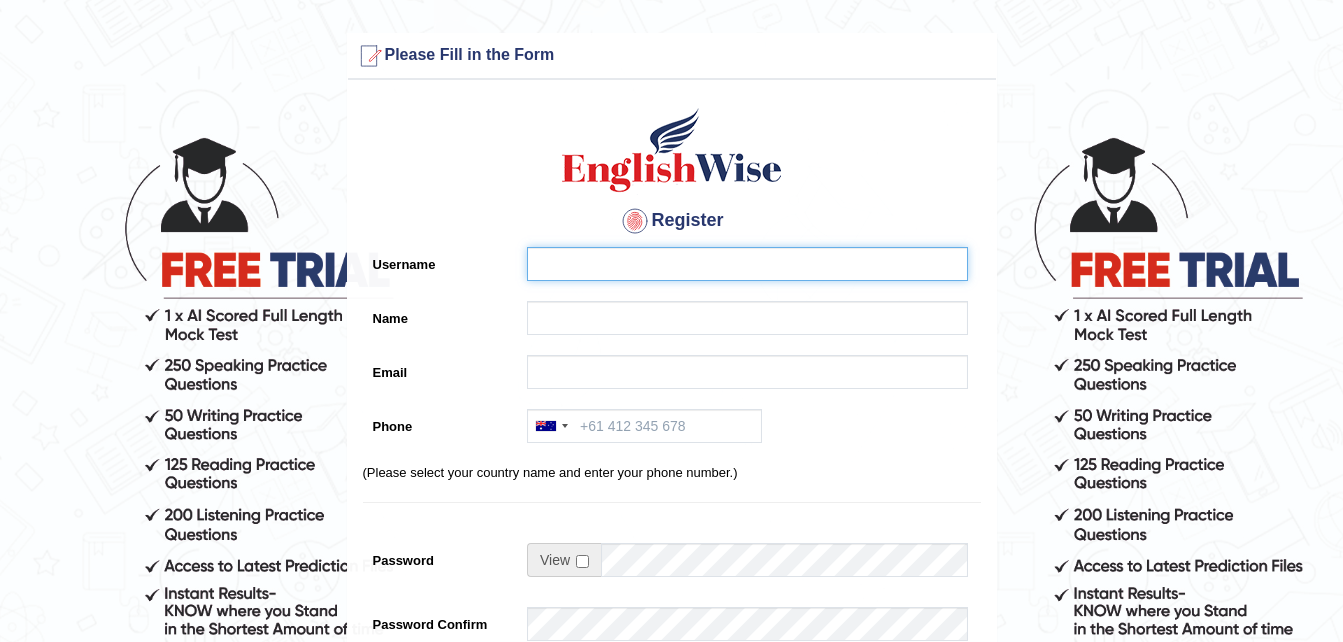 click on "Username" at bounding box center [747, 264] 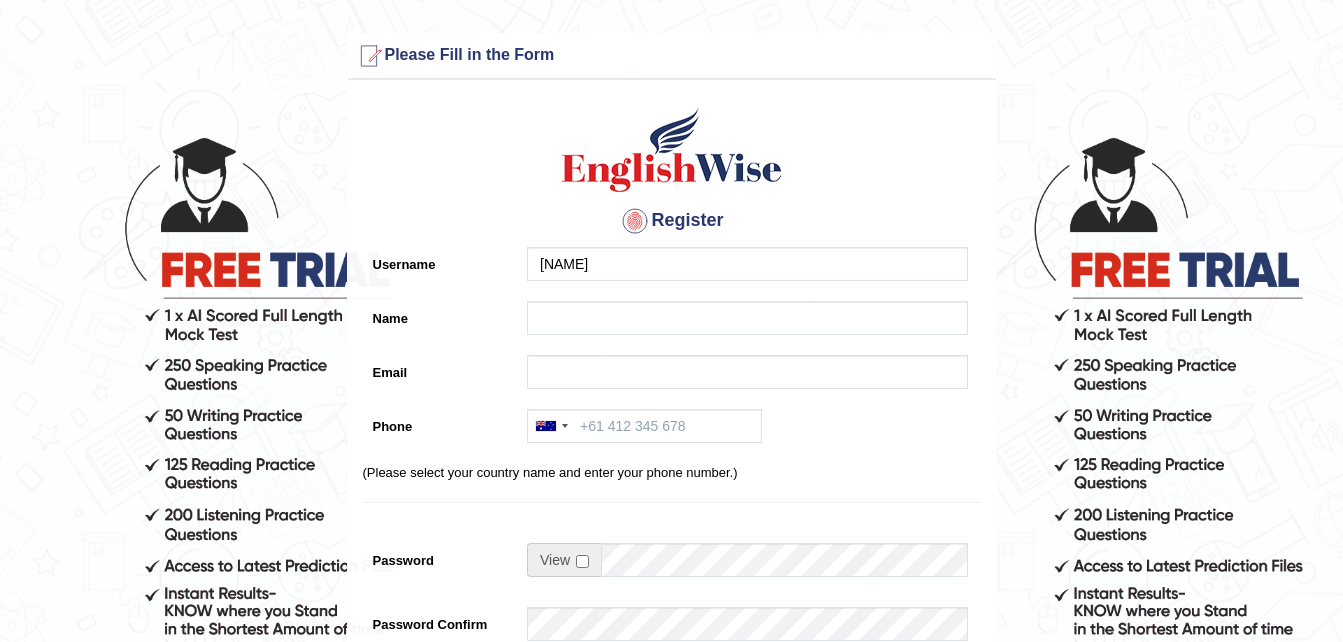 click on "Email" at bounding box center (440, 368) 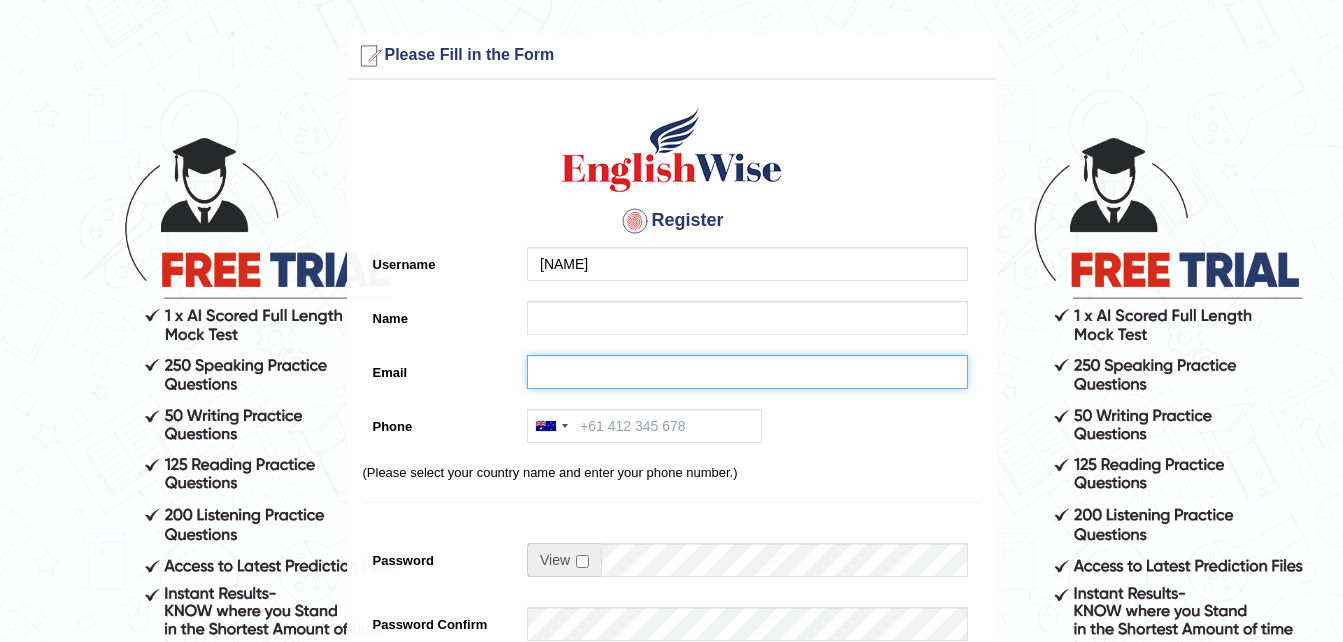 click on "Email" at bounding box center (747, 372) 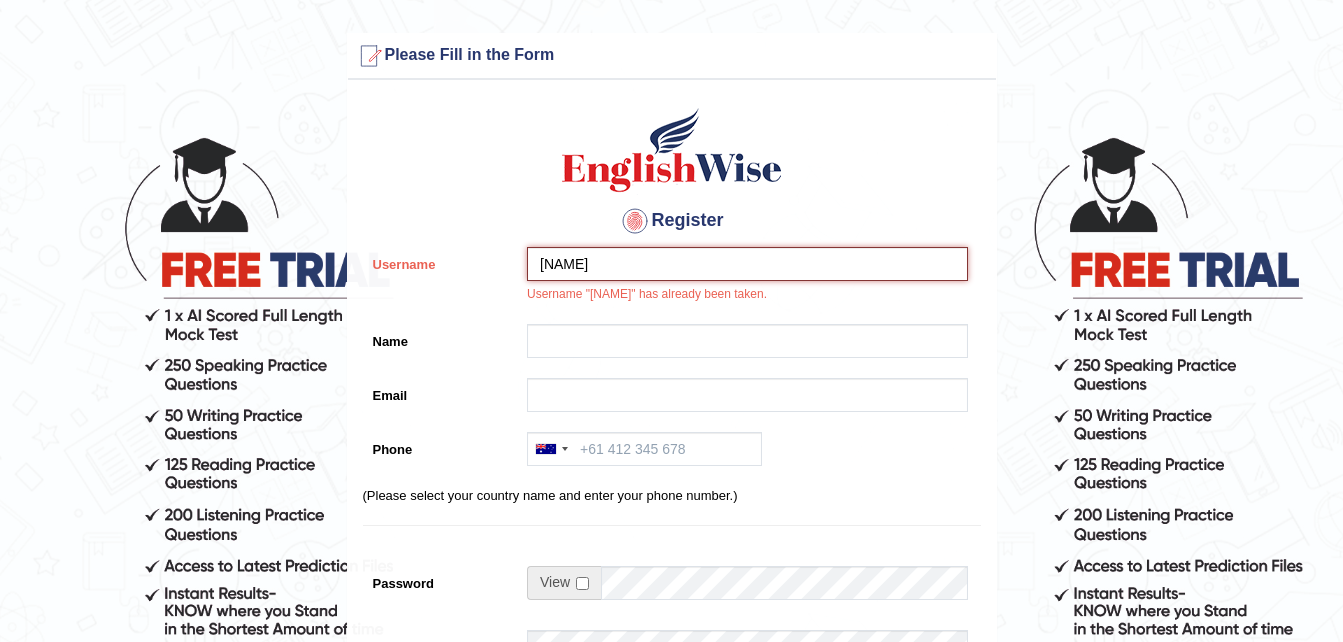 click on "Andrea" at bounding box center [747, 264] 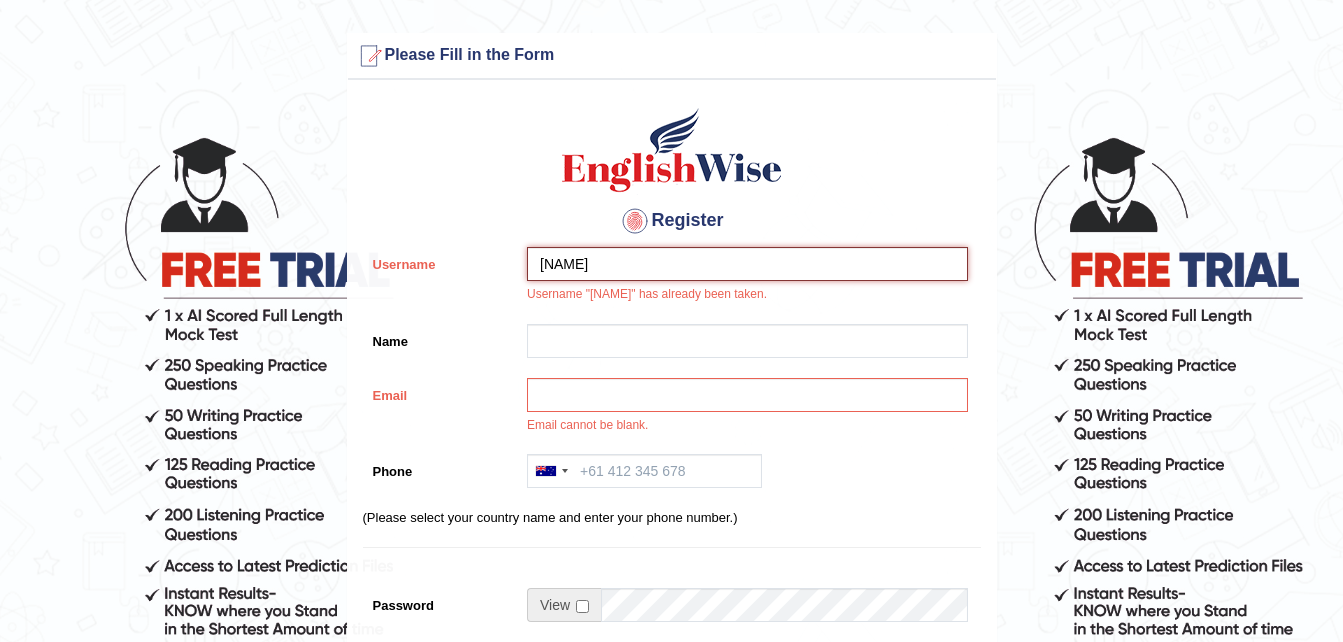 type on "Andrearanugi" 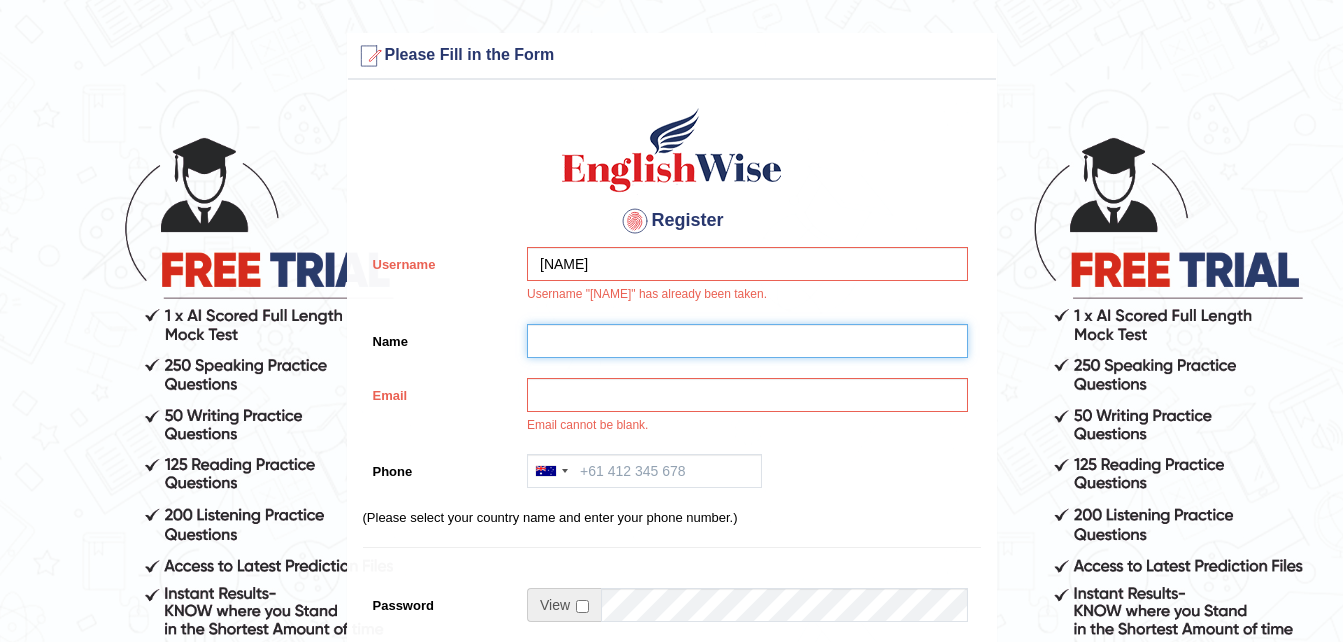 click on "Name" at bounding box center [747, 341] 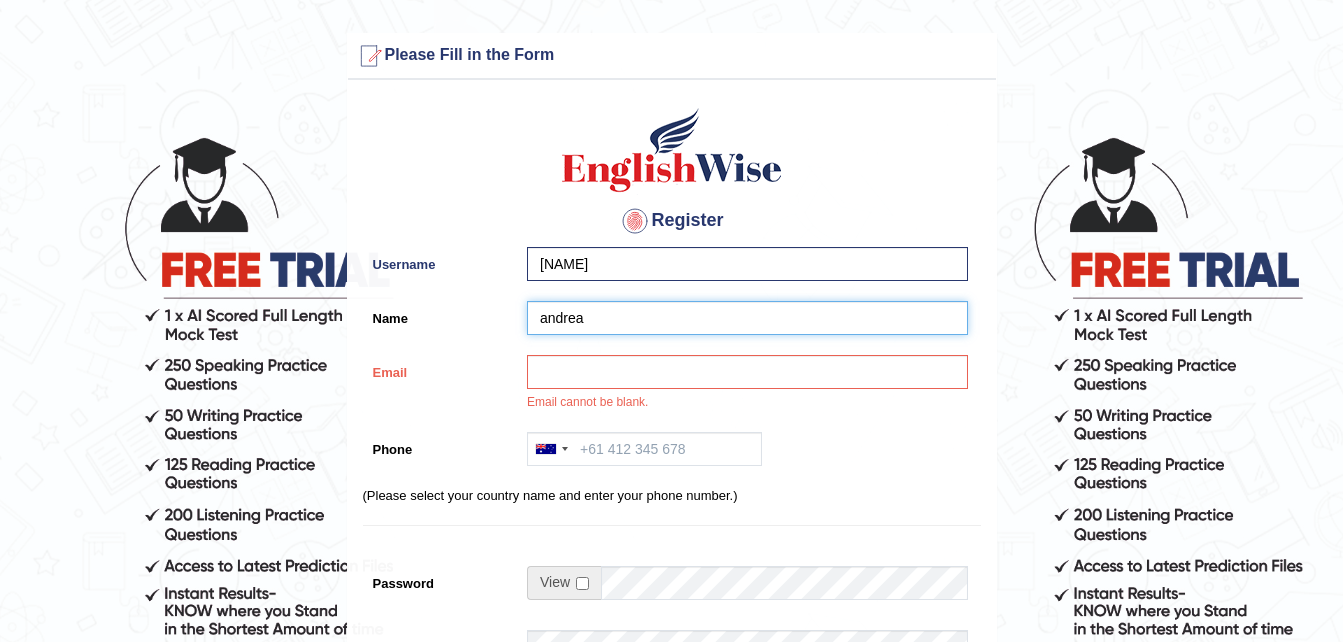 type on "andrea" 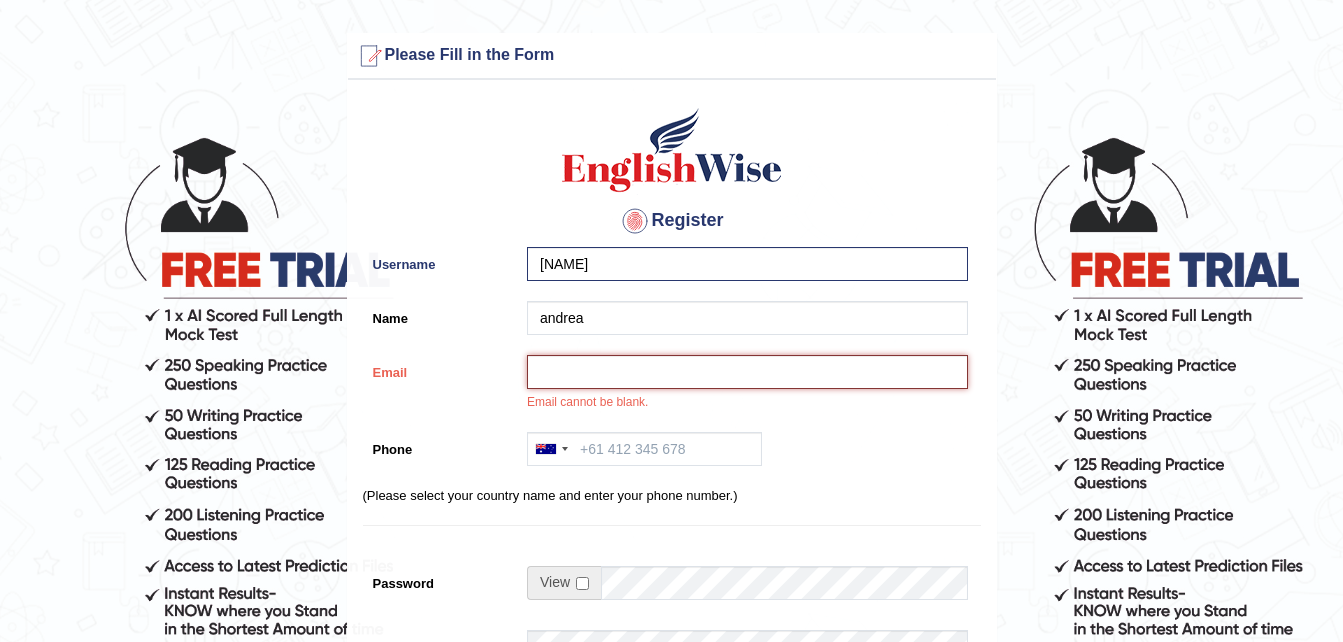 click on "Email" at bounding box center [747, 372] 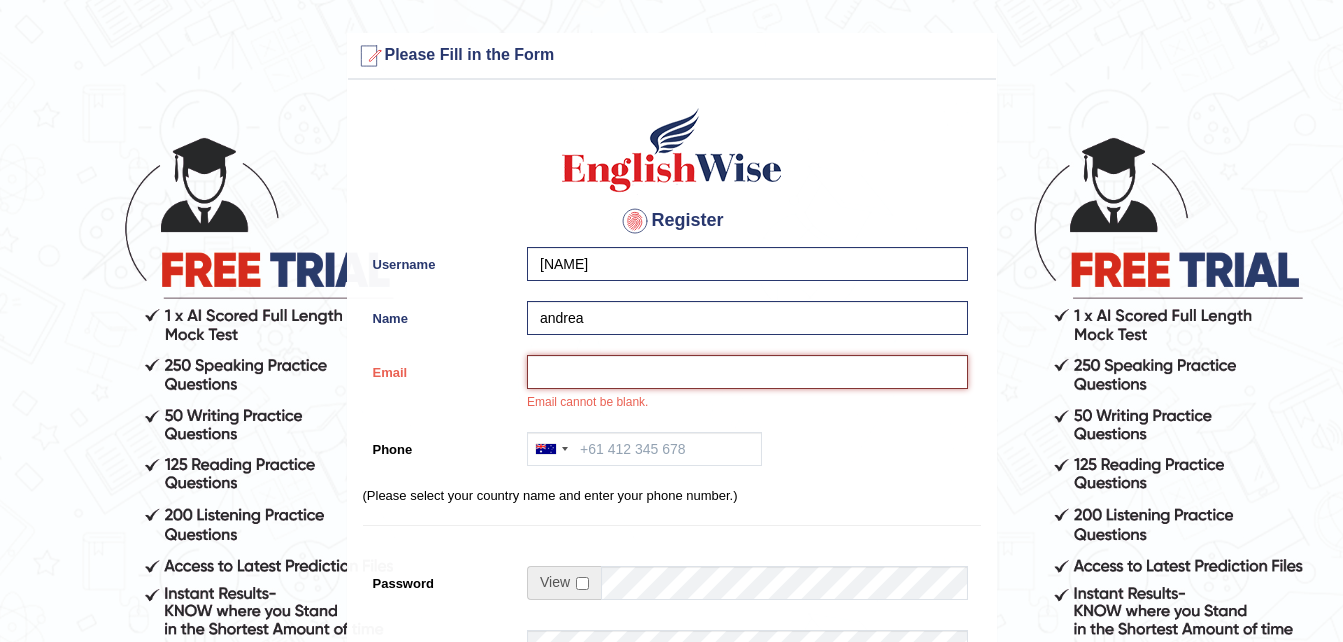 type on "ranugiandreacooray@gmail.com" 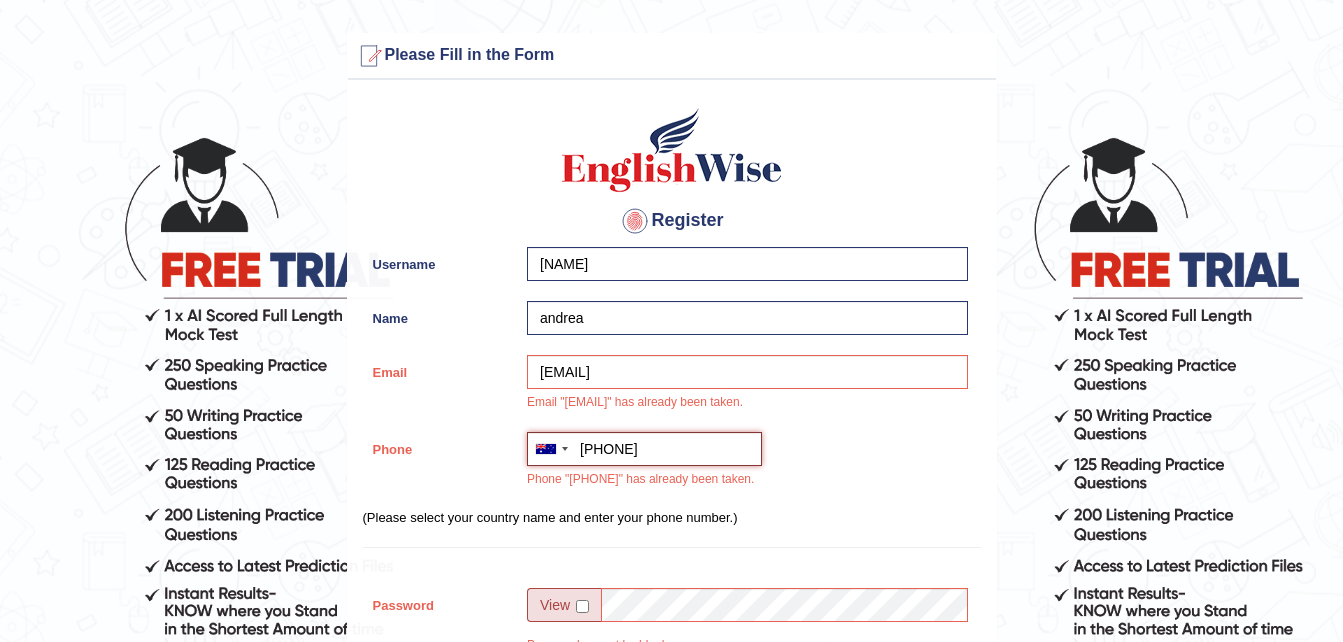 click on "+61450874959" at bounding box center [644, 449] 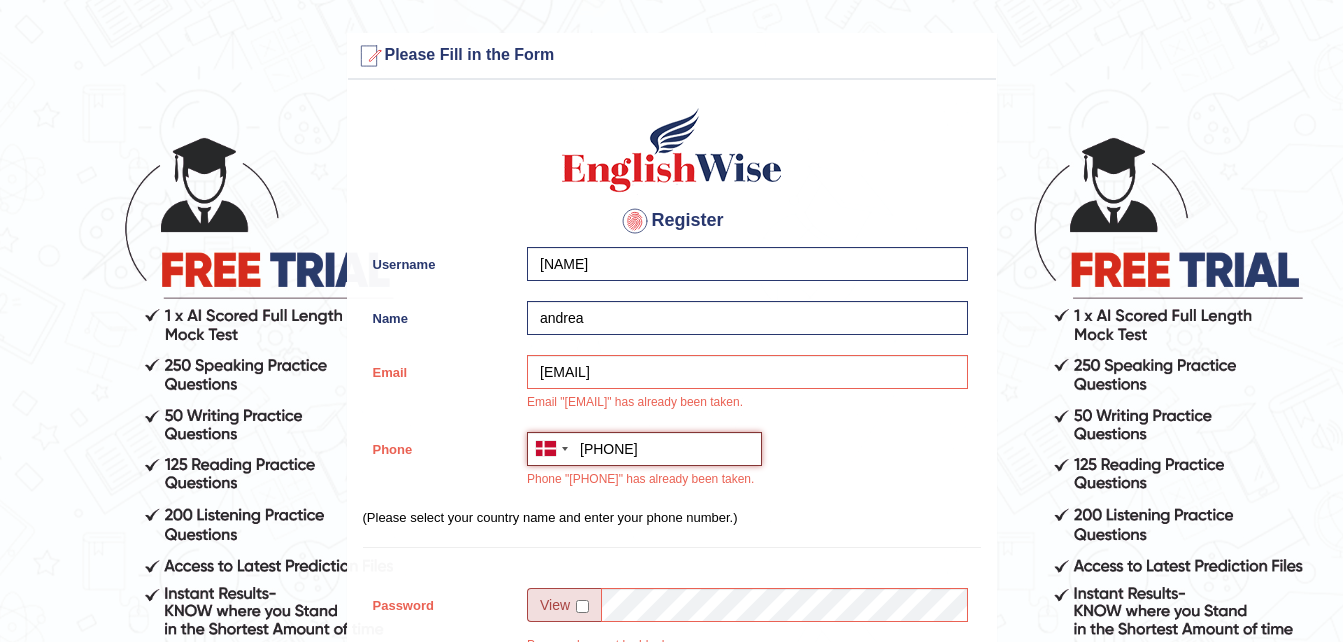 type on "+450874959" 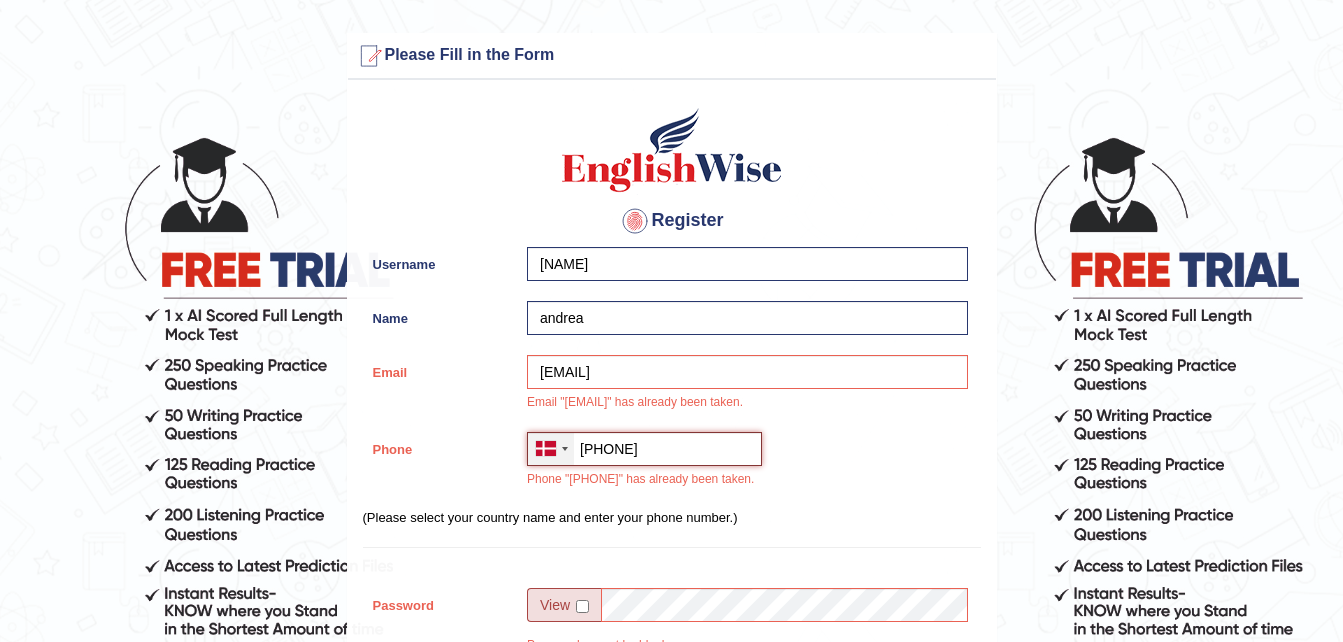 drag, startPoint x: 664, startPoint y: 443, endPoint x: 536, endPoint y: 450, distance: 128.19127 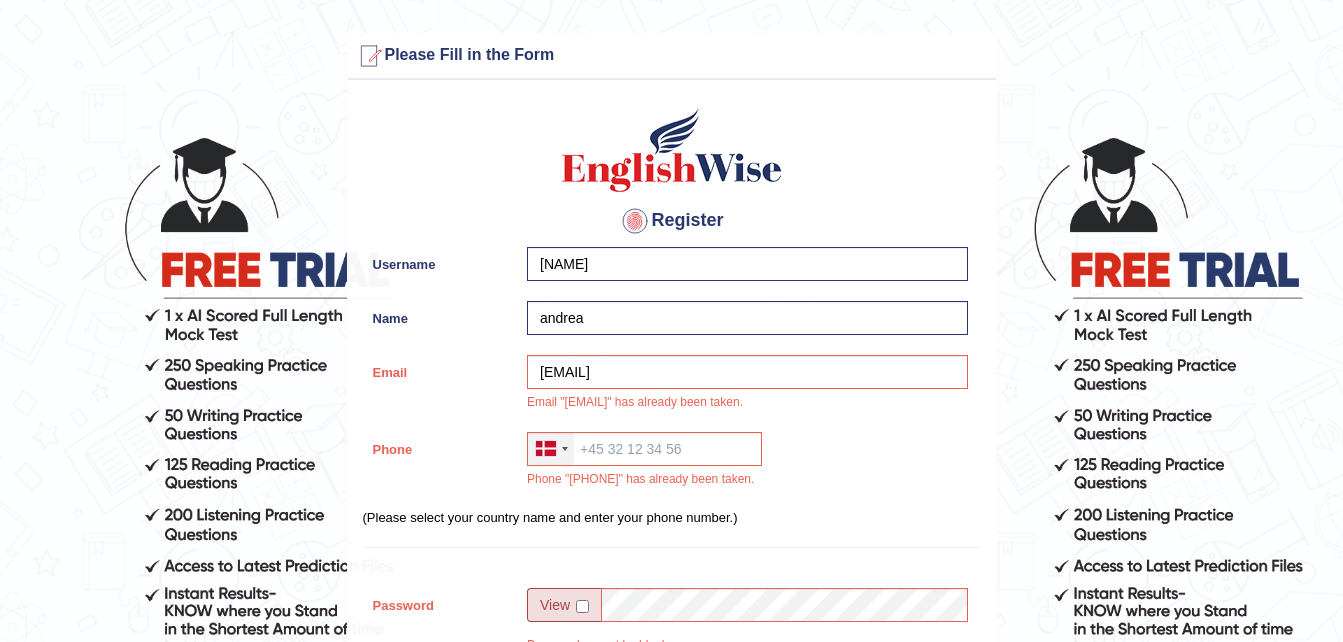 click at bounding box center (551, 449) 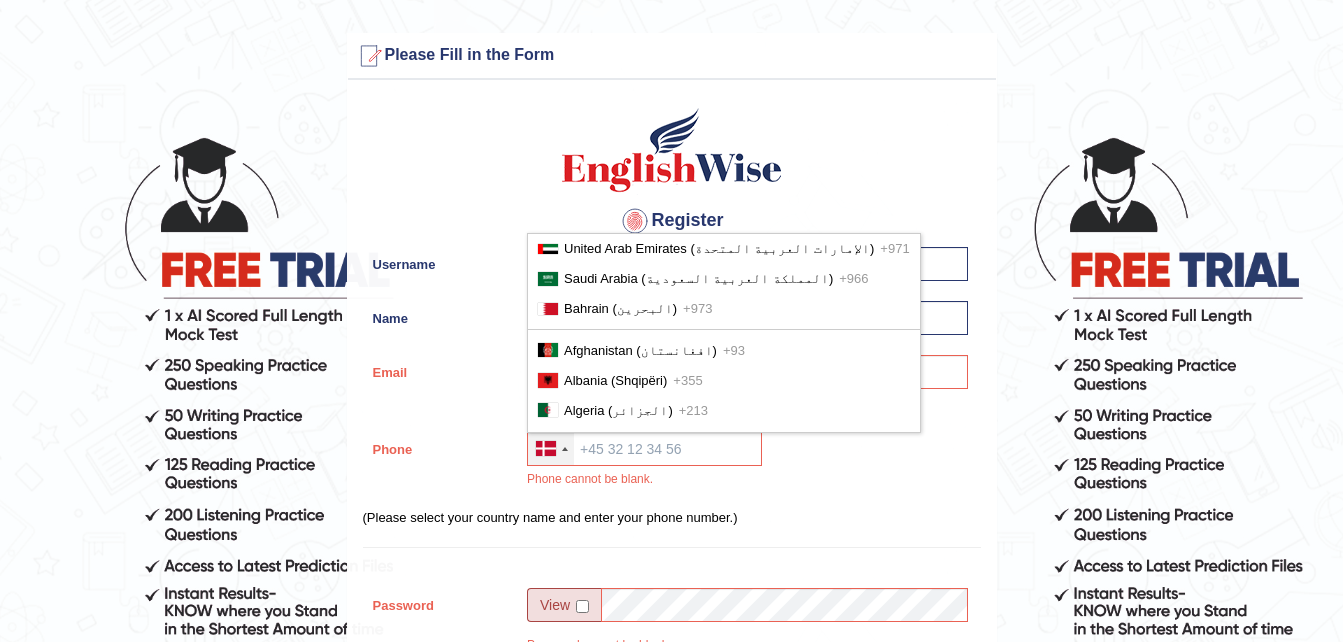 scroll, scrollTop: 0, scrollLeft: 0, axis: both 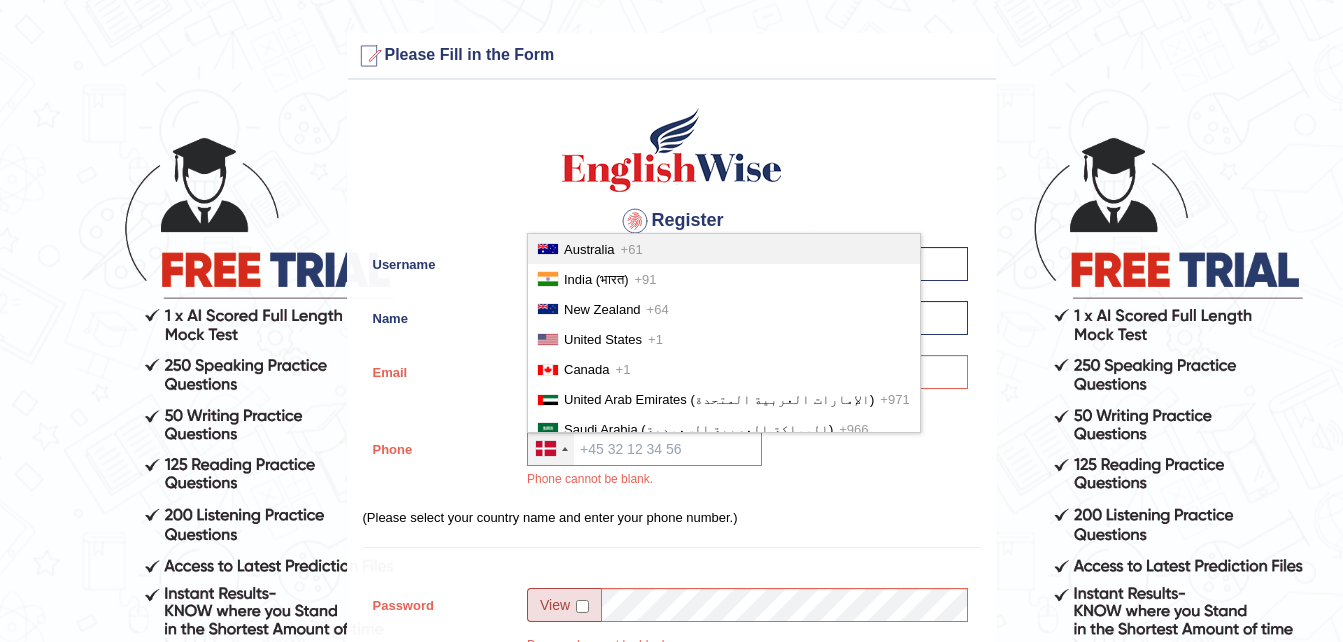 click on "Australia" at bounding box center (589, 249) 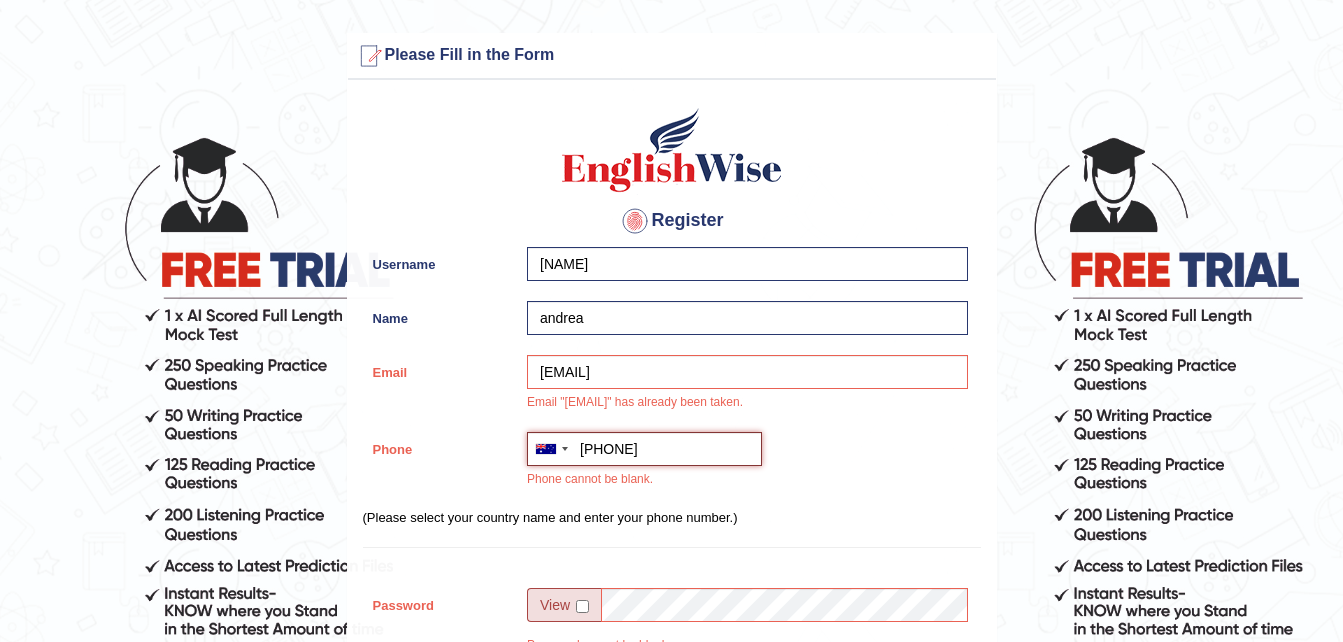type on "+6145087499" 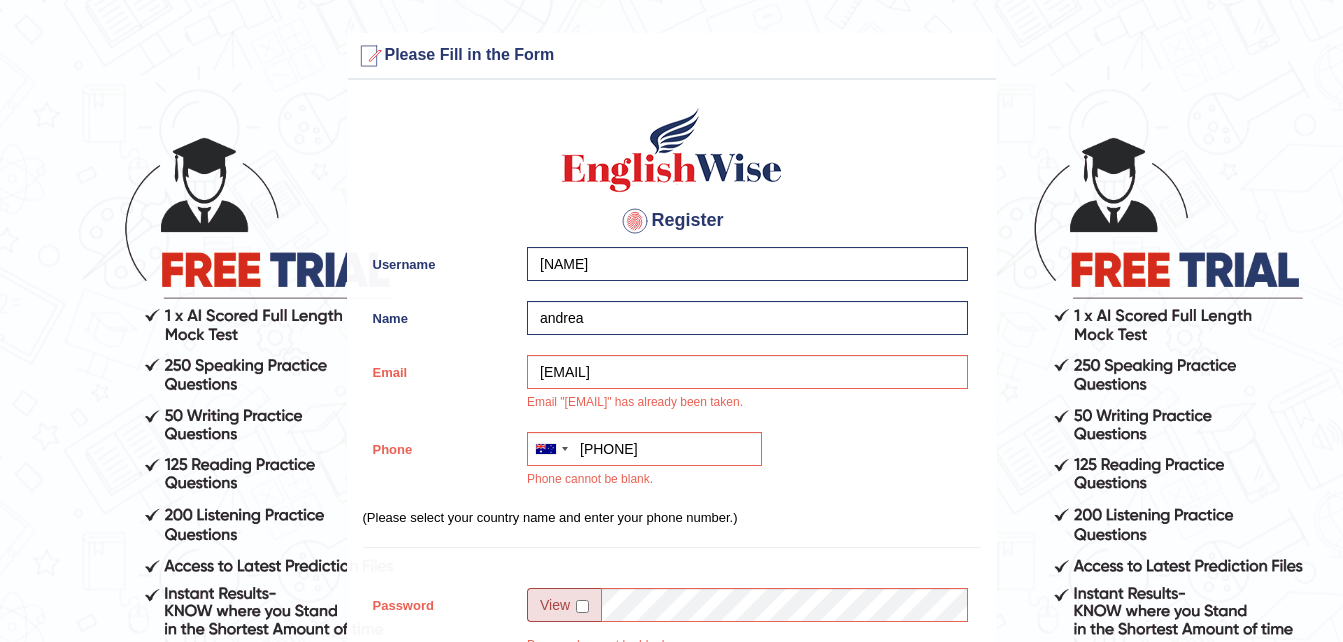 click on "Register
Username
Andrearanugi
Name
andrea
Email
ranugiandreacooray@gmail.com
Email "ranugiandreacooray@gmail.com" has already been taken.
Phone
Australia +61 India (भारत) +91 New Zealand +64 United States +1 Canada +1 United Arab Emirates (‫الإمارات العربية المتحدة‬‎) +971 Saudi Arabia (‫المملكة العربية السعودية‬‎) +966 Bahrain (‫البحرين‬‎) +973 Afghanistan (‫افغانستان‬‎) +93 Albania (Shqipëri) +355 Algeria (‫الجزائر‬‎) +213 American Samoa +1 Andorra +376 Angola +244 Anguilla +1 Antigua and Barbuda +1 Argentina +54 Armenia (Հայաստան) +374 Aruba +297 Australia +61 Austria (Österreich) +43 Azerbaijan (Azərbaycan) +994 Bahamas +1 Bahrain (‫البحرين‬‎) +973 Bangladesh (বাংলাদেশ) +880 Barbados +1 Belarus (Беларусь) +375 Belgium (België) +32 Belize +501 Benin (Bénin) +229 Bermuda +1 Bhutan (འབྲུག) +975 +591" at bounding box center [672, 553] 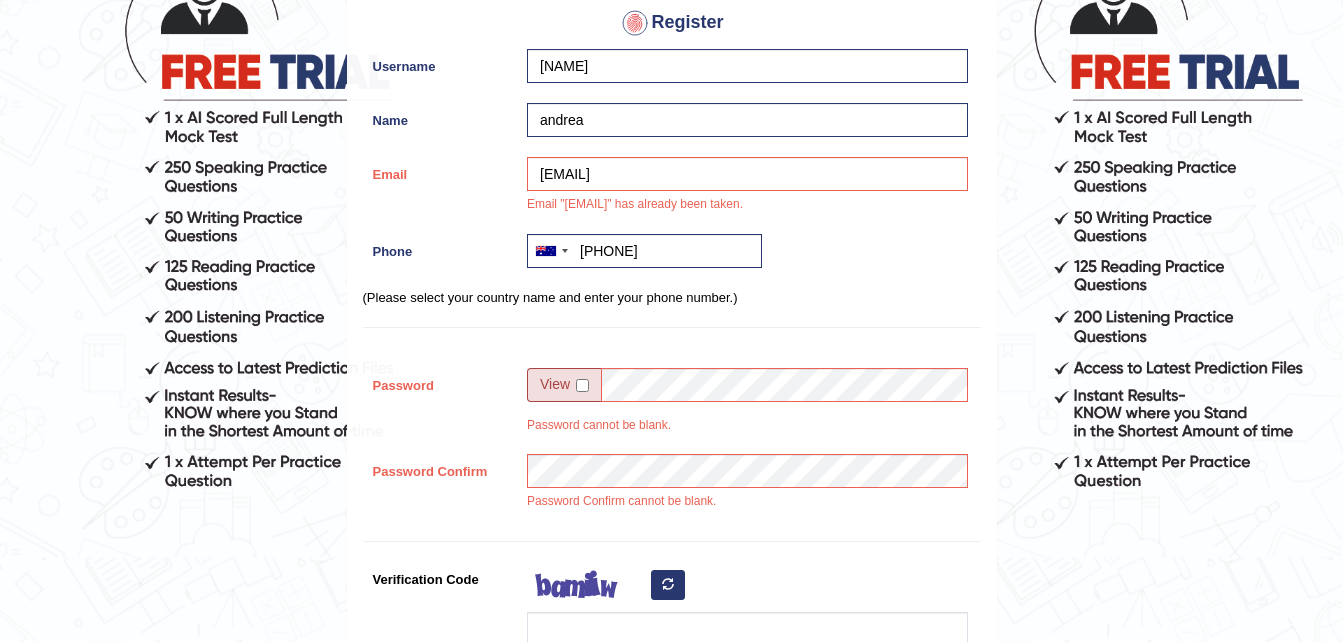 scroll, scrollTop: 199, scrollLeft: 0, axis: vertical 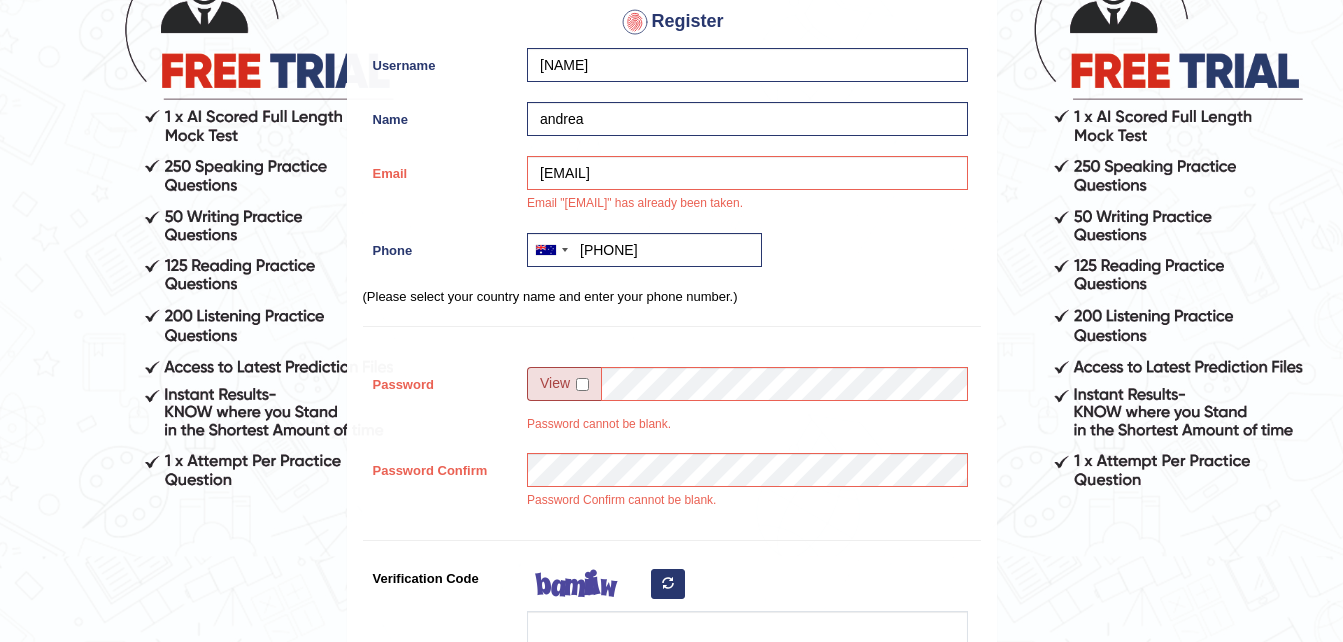 click at bounding box center [564, 384] 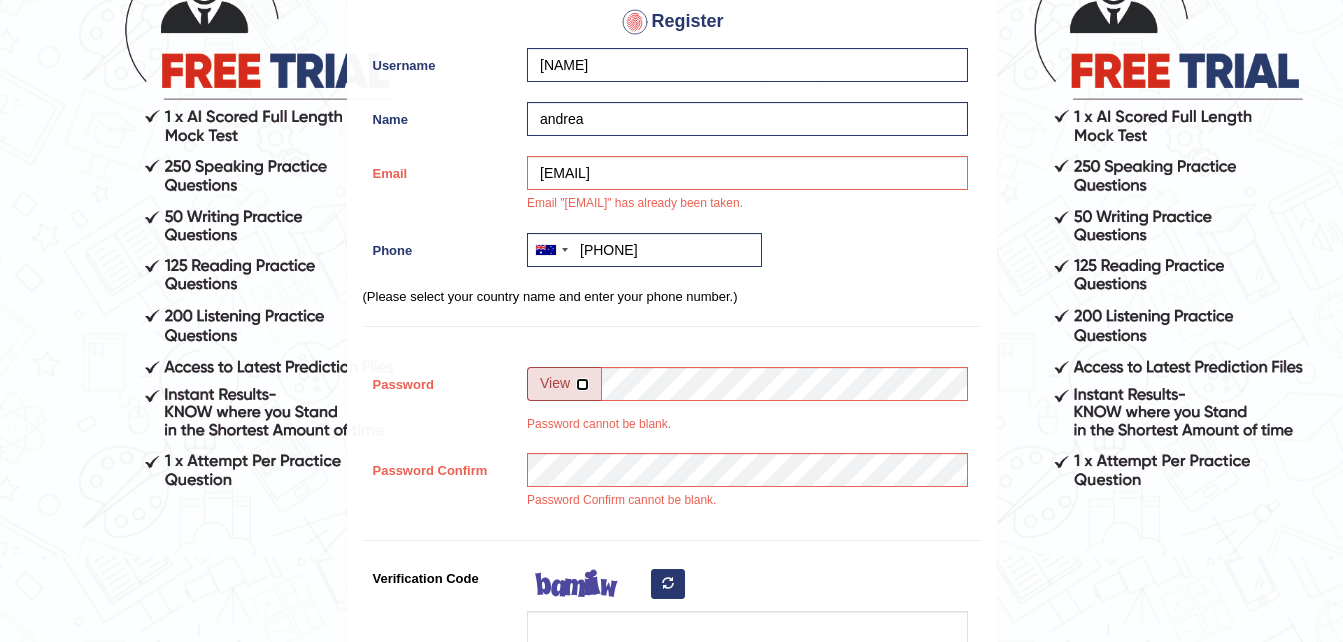 click at bounding box center [582, 384] 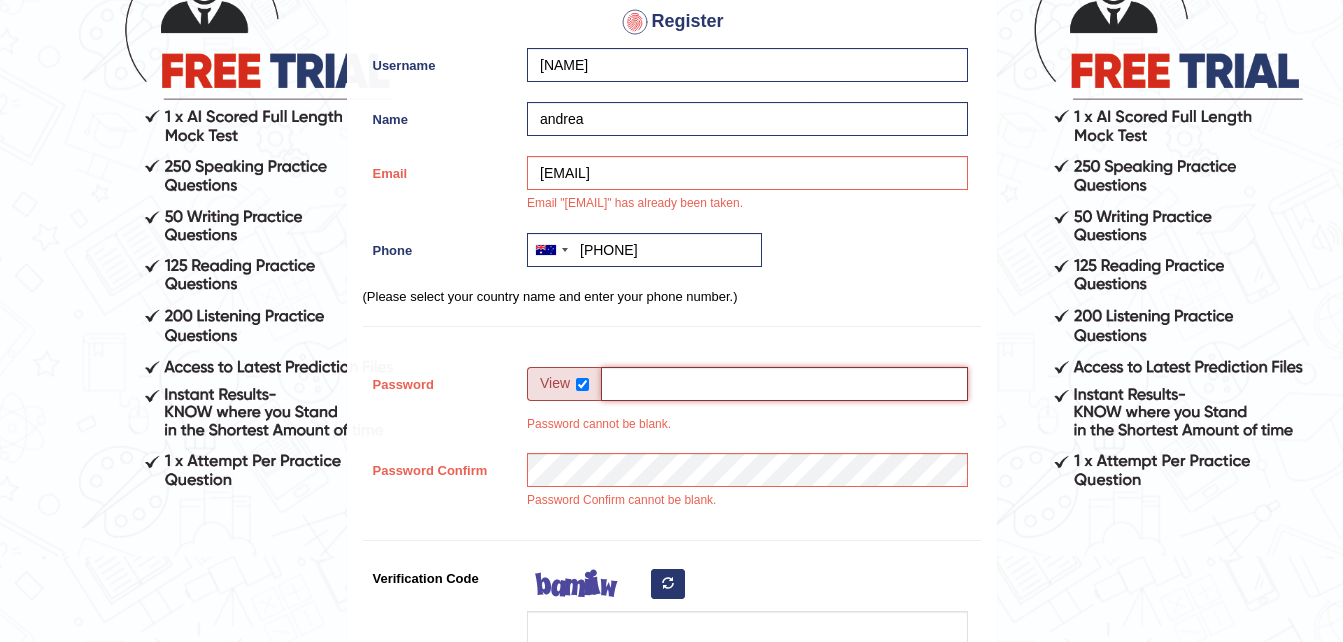 click on "Password" at bounding box center [784, 384] 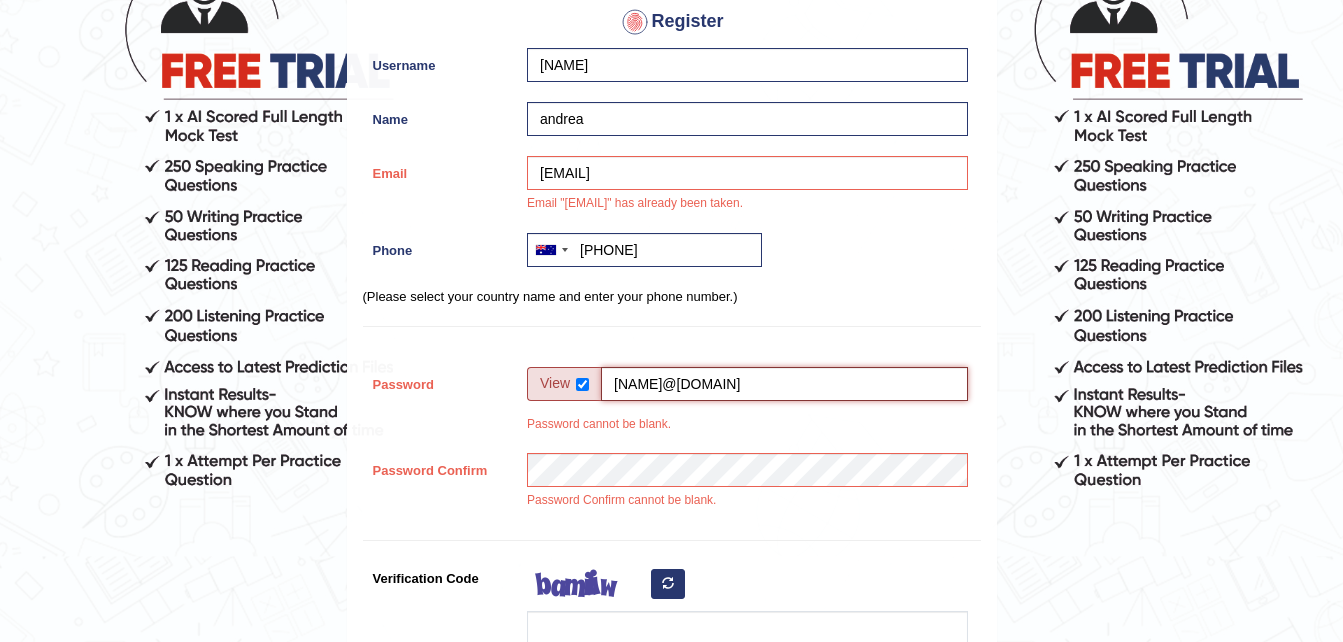 type on "Andrea@PTE*1" 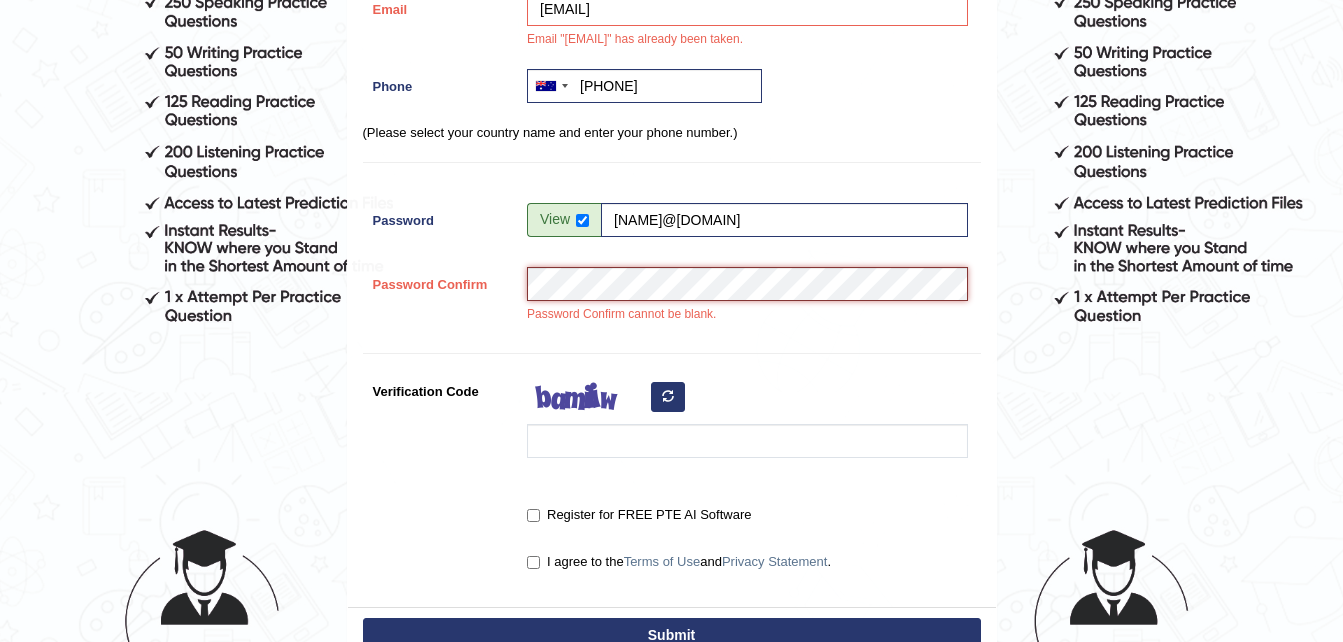 scroll, scrollTop: 451, scrollLeft: 0, axis: vertical 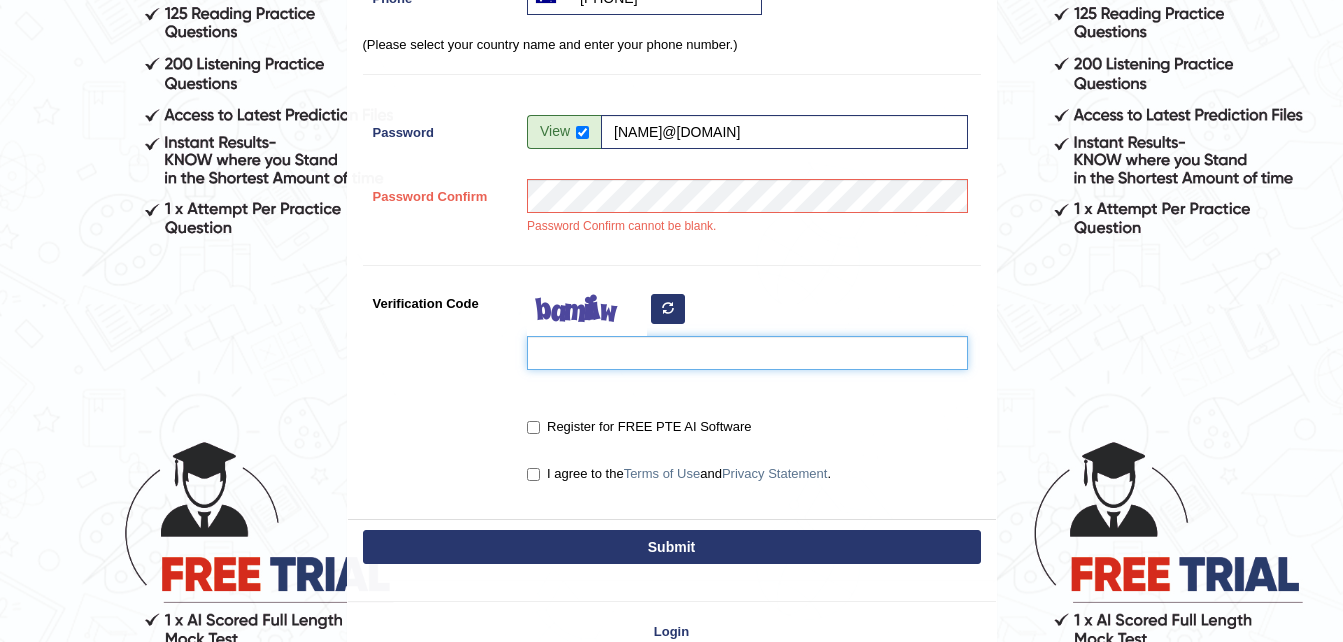 click on "Verification Code" at bounding box center [747, 353] 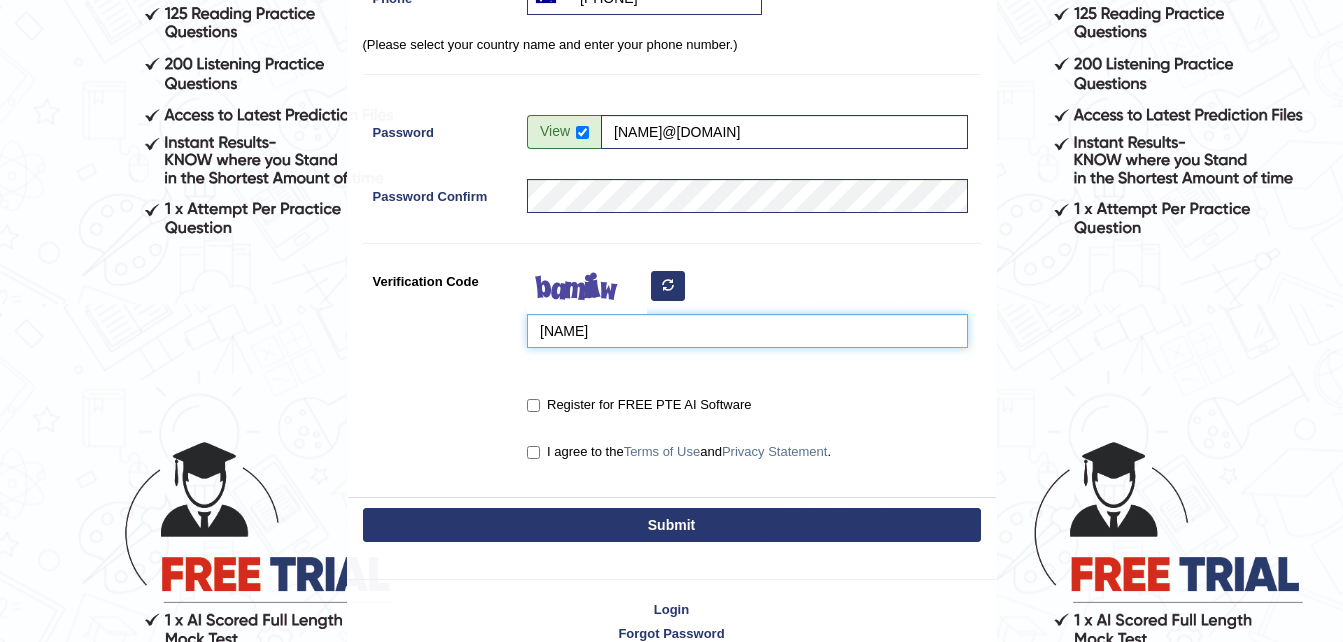 type on "E" 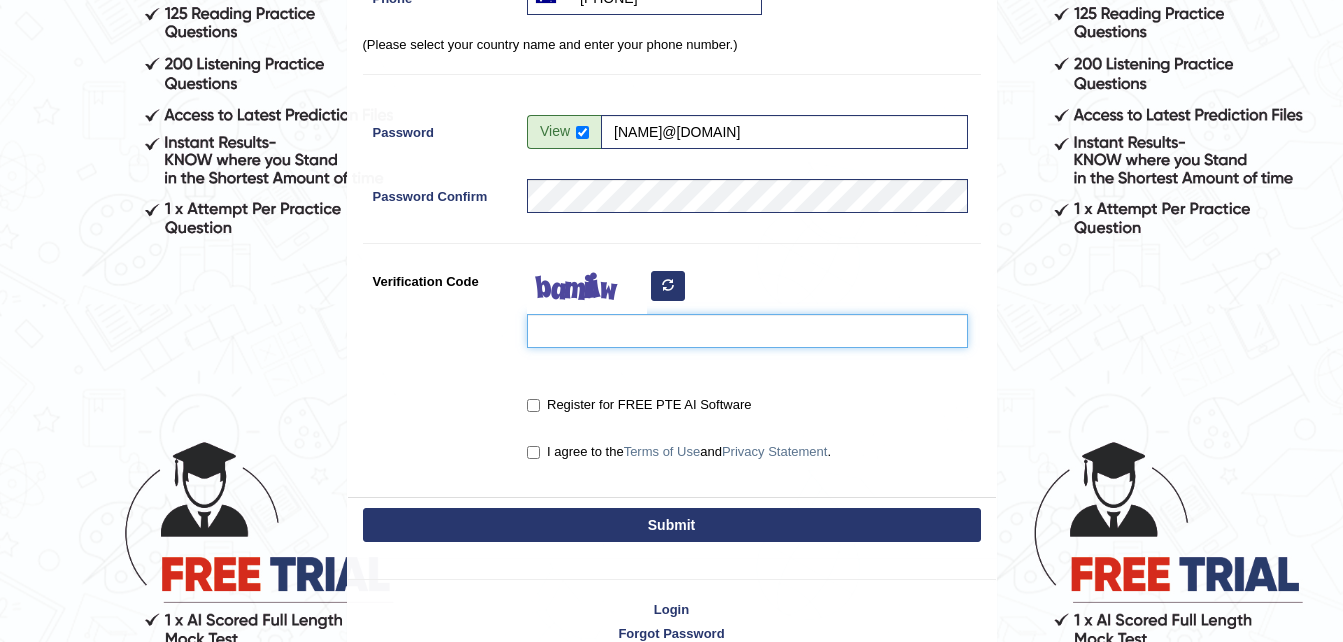 type on "w" 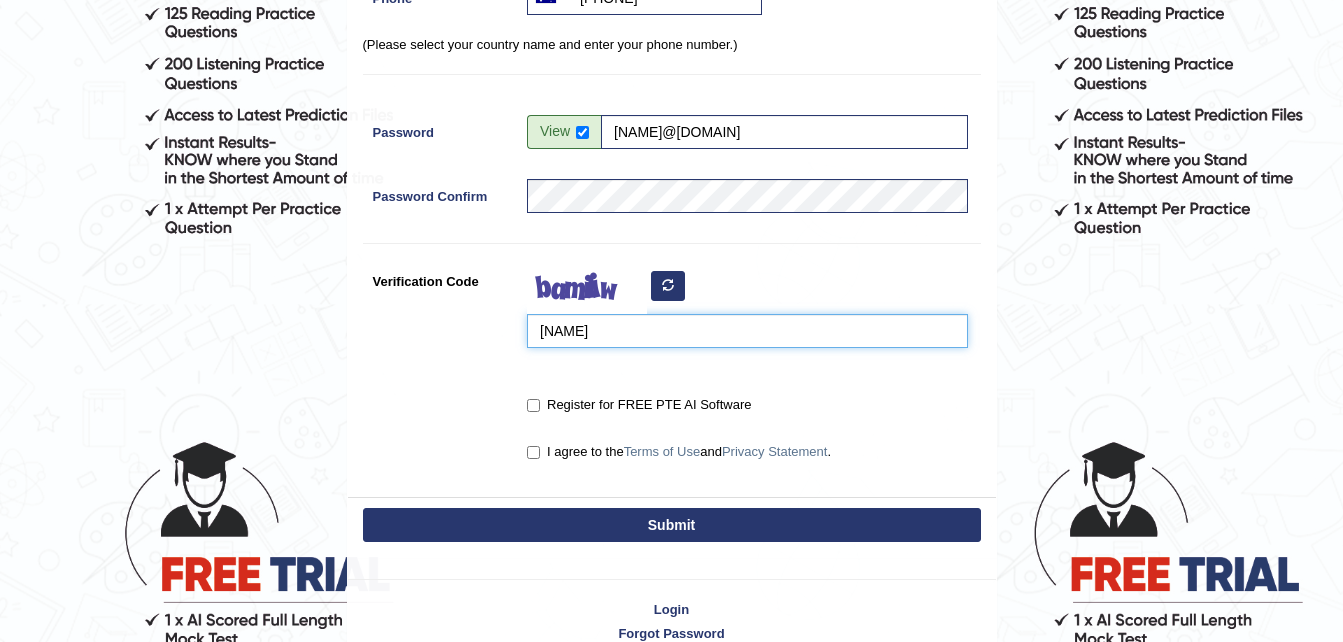 type on "emkejs" 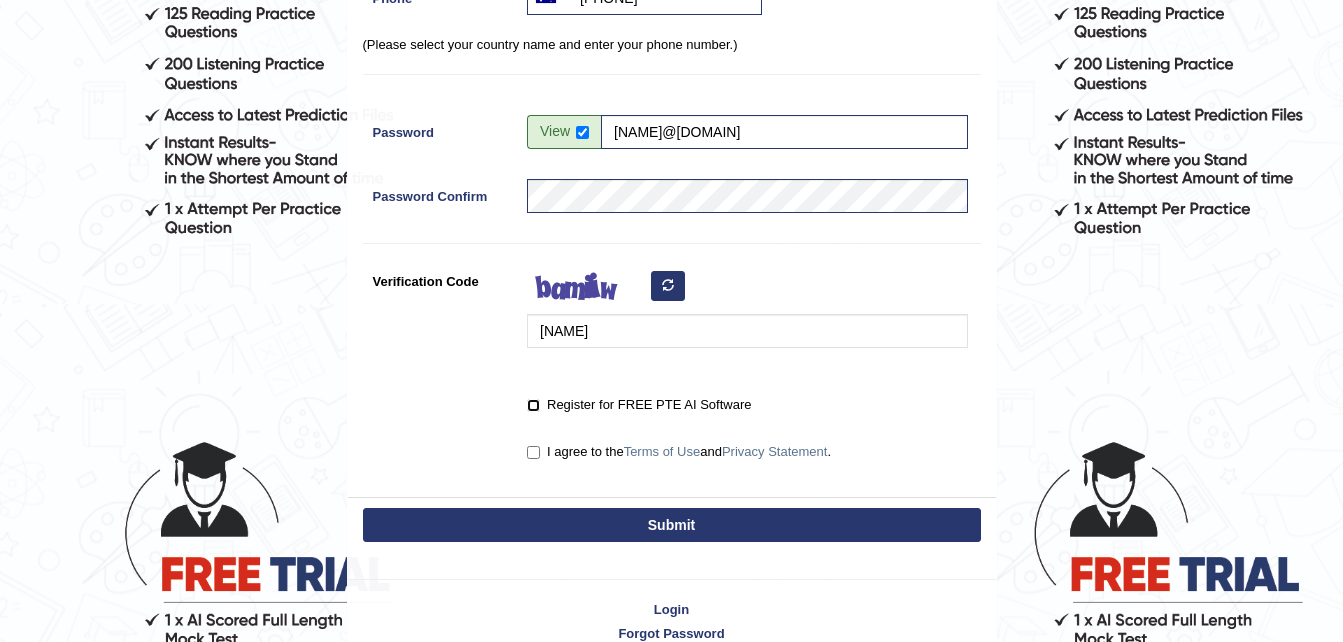 click on "Register for FREE PTE AI Software" at bounding box center (533, 405) 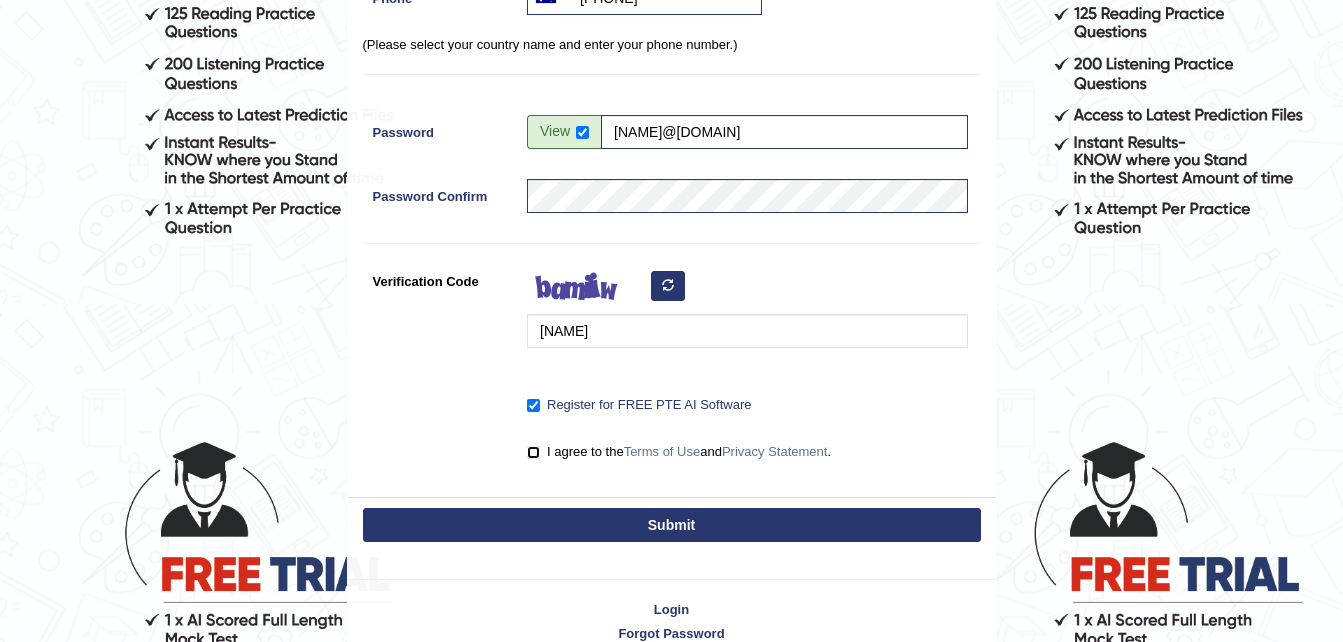 click on "I agree to the  Terms of Use  and  Privacy Statement ." at bounding box center (533, 452) 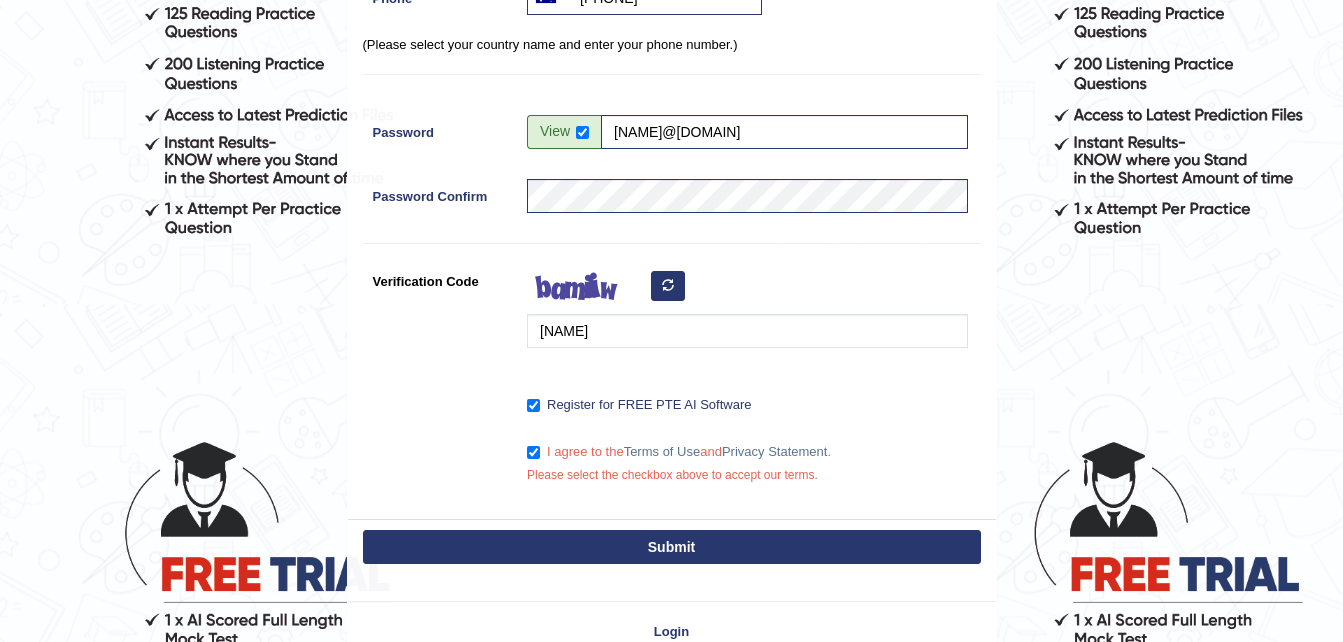 click on "Submit" at bounding box center [672, 547] 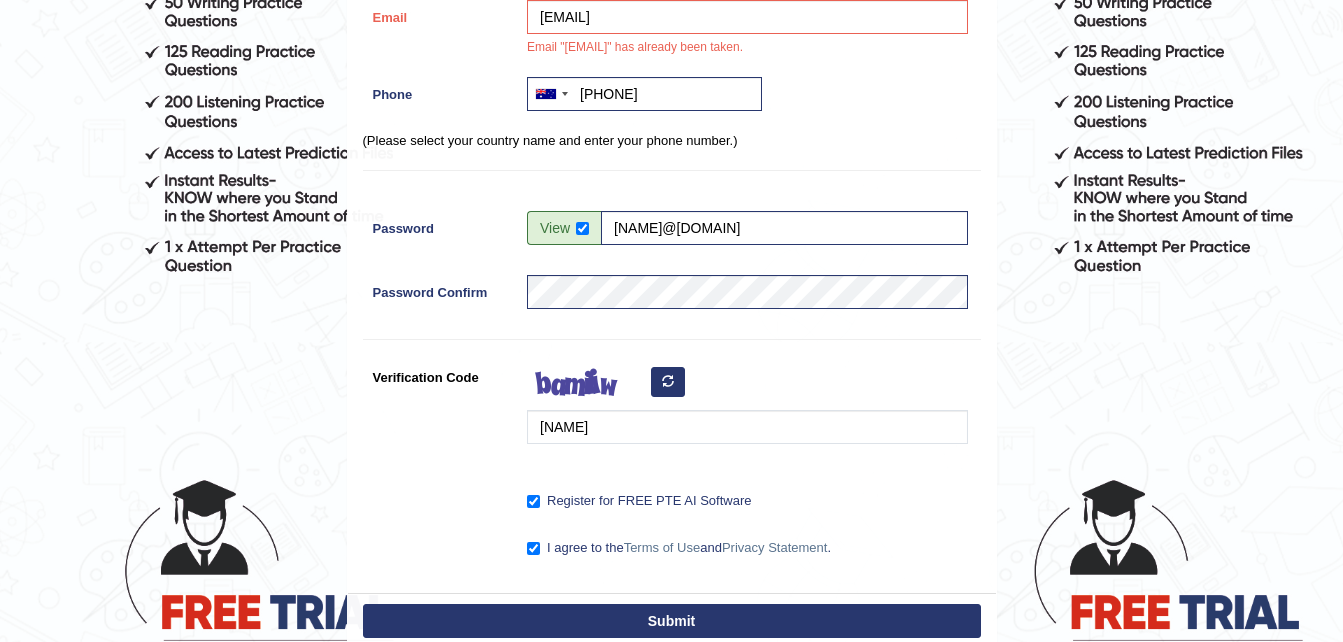 scroll, scrollTop: 612, scrollLeft: 0, axis: vertical 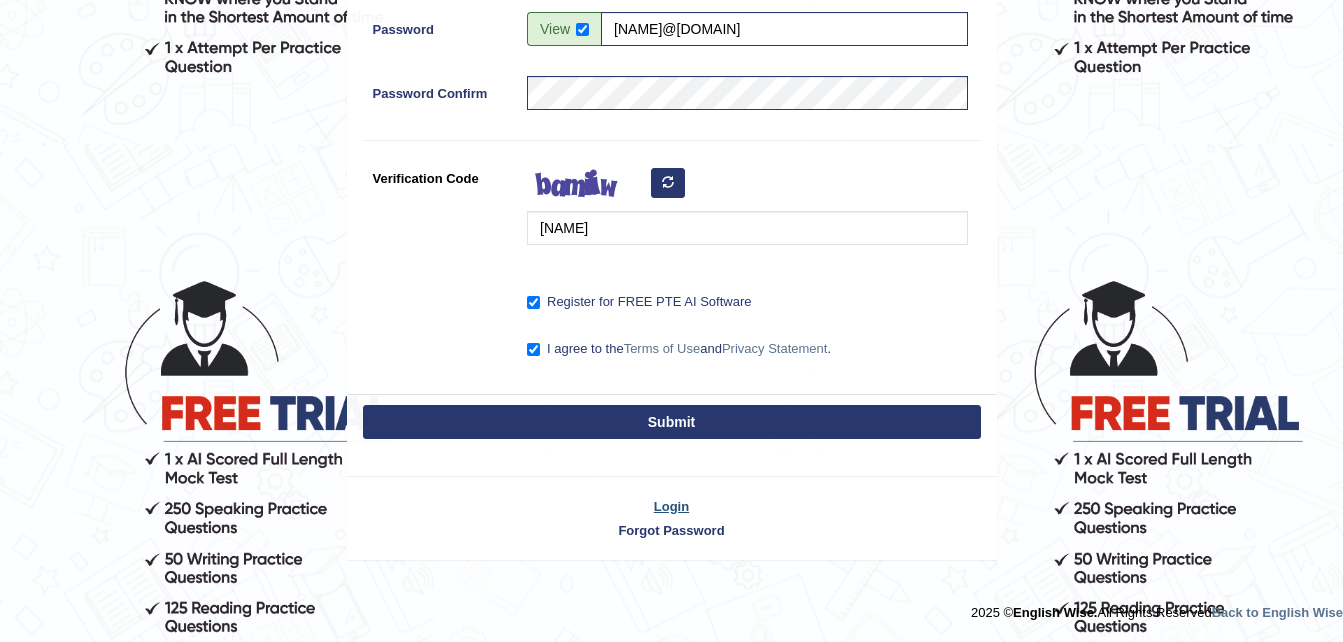 click on "Login" at bounding box center (672, 506) 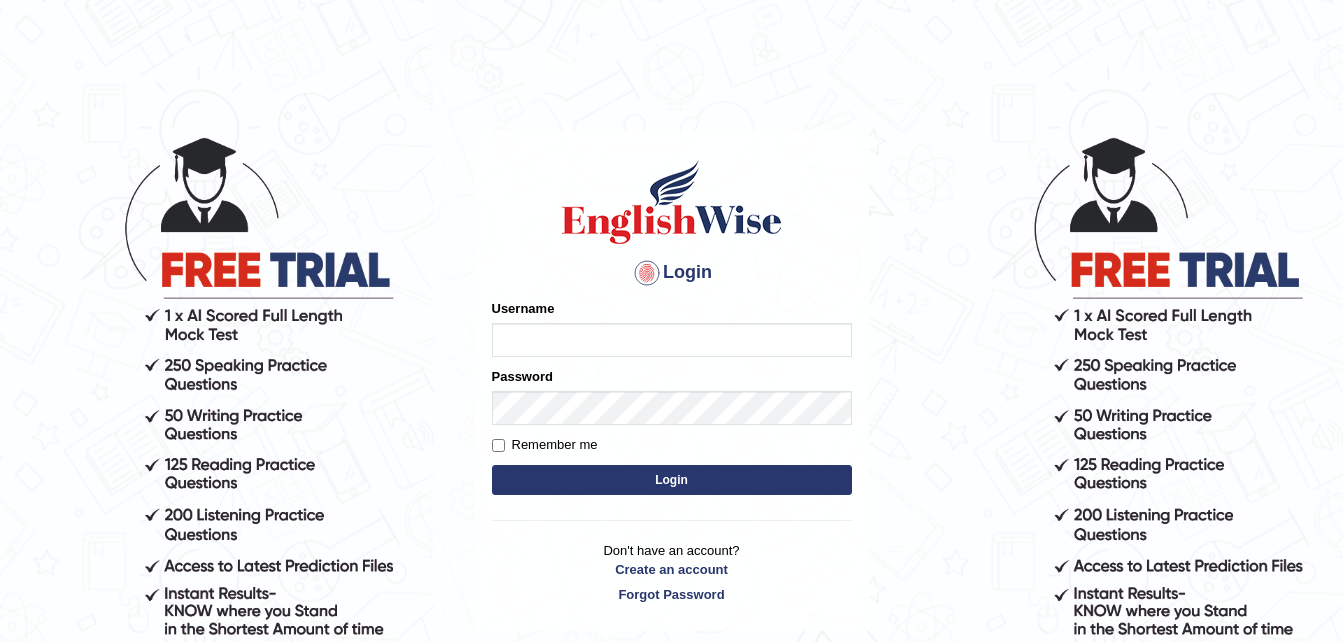 scroll, scrollTop: 0, scrollLeft: 0, axis: both 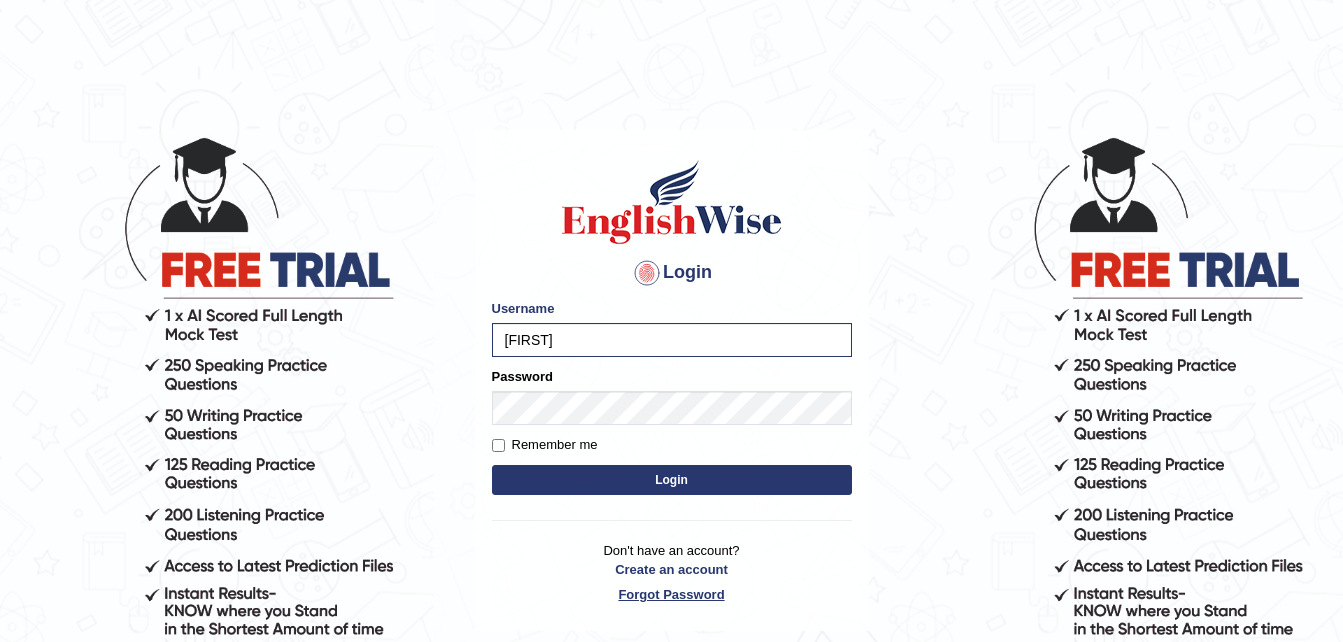 click on "Don't have an account?
Create an account
Forgot Password" at bounding box center (672, 572) 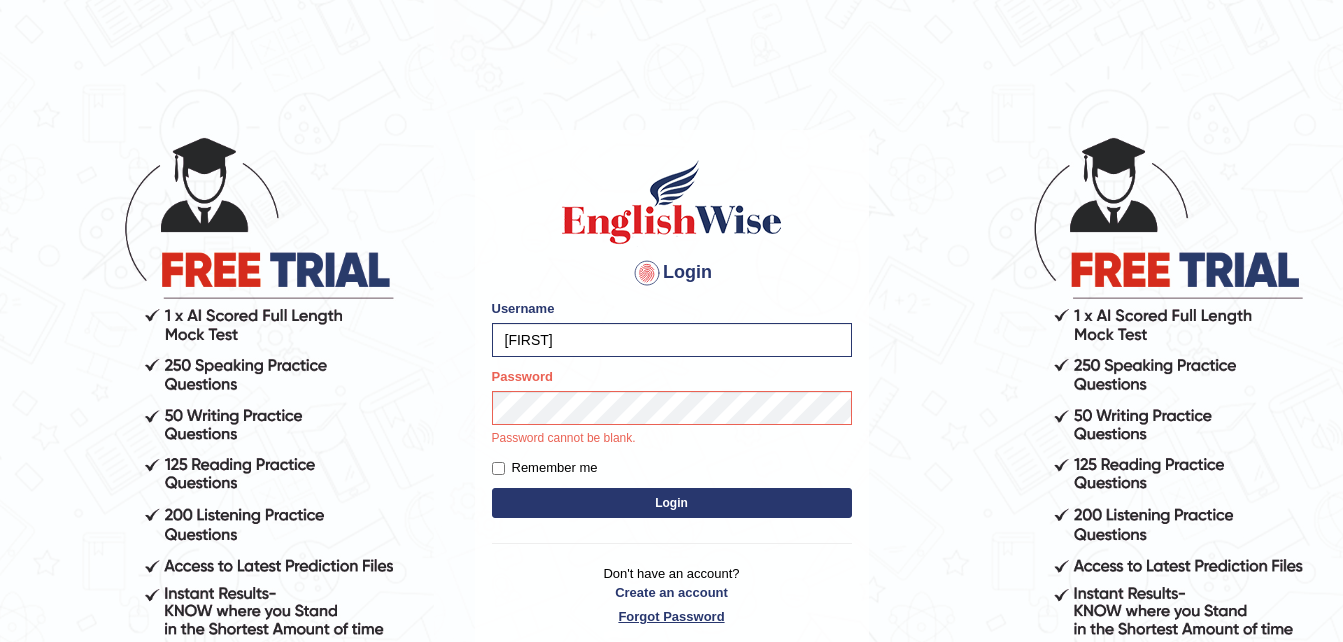 click on "Forgot Password" at bounding box center [672, 616] 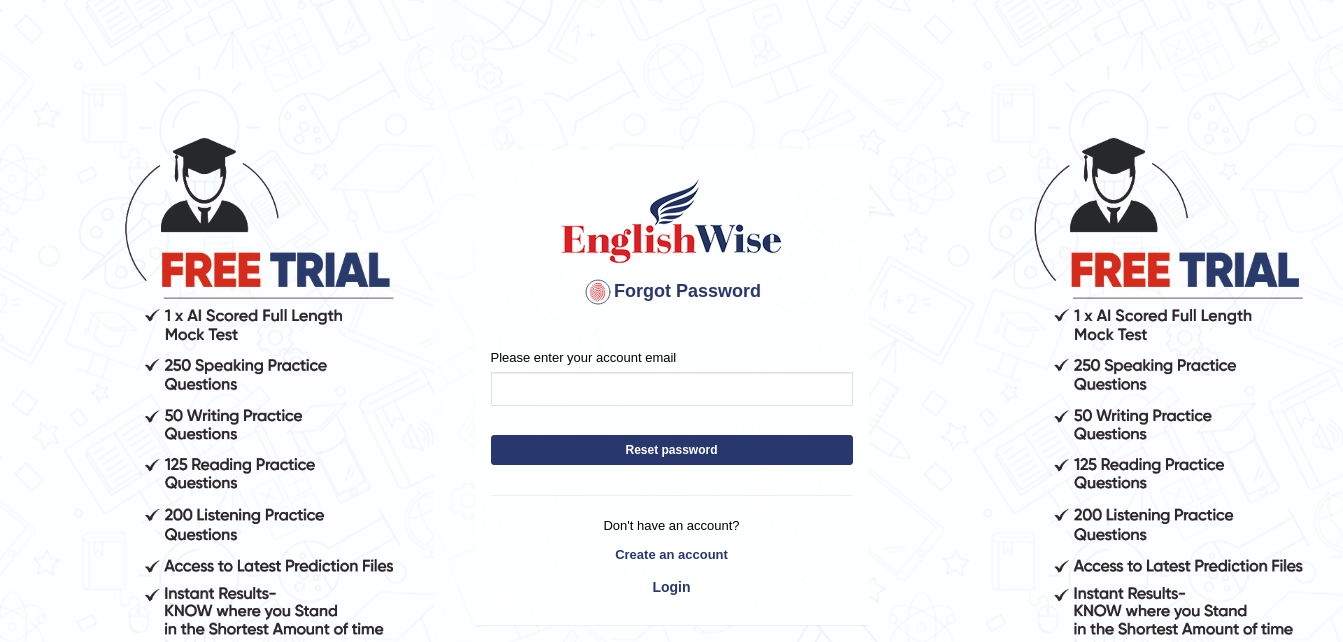 scroll, scrollTop: 0, scrollLeft: 0, axis: both 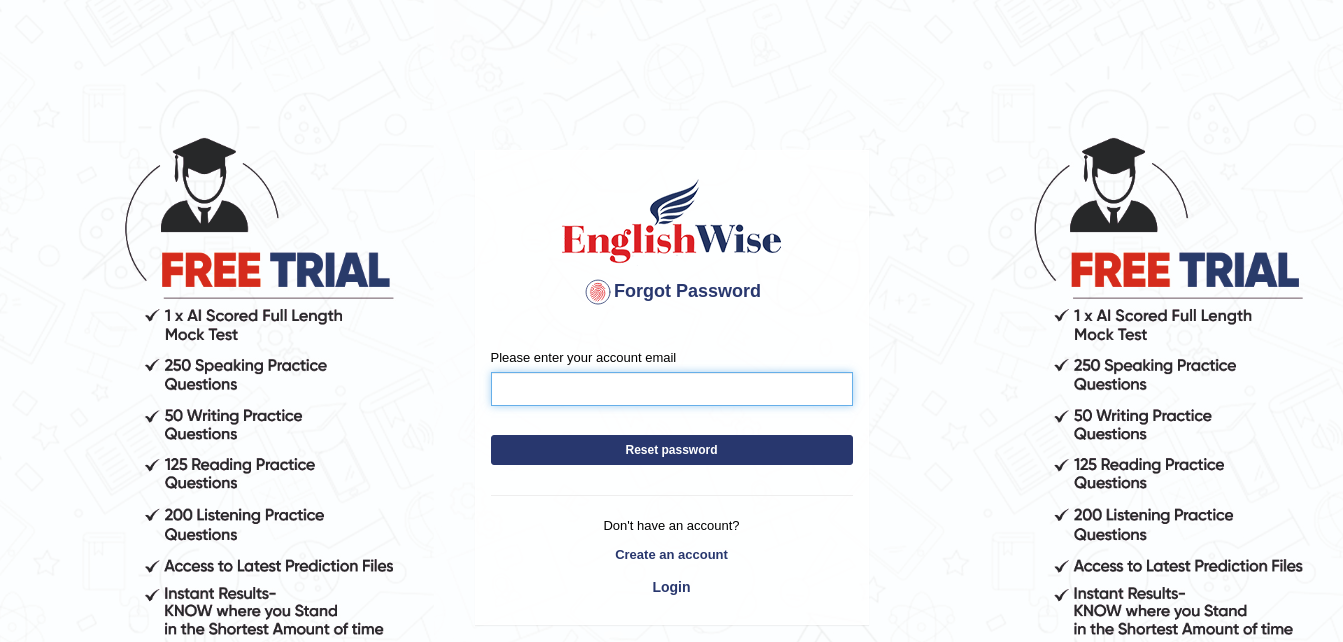 click on "Please enter your account email" at bounding box center (672, 389) 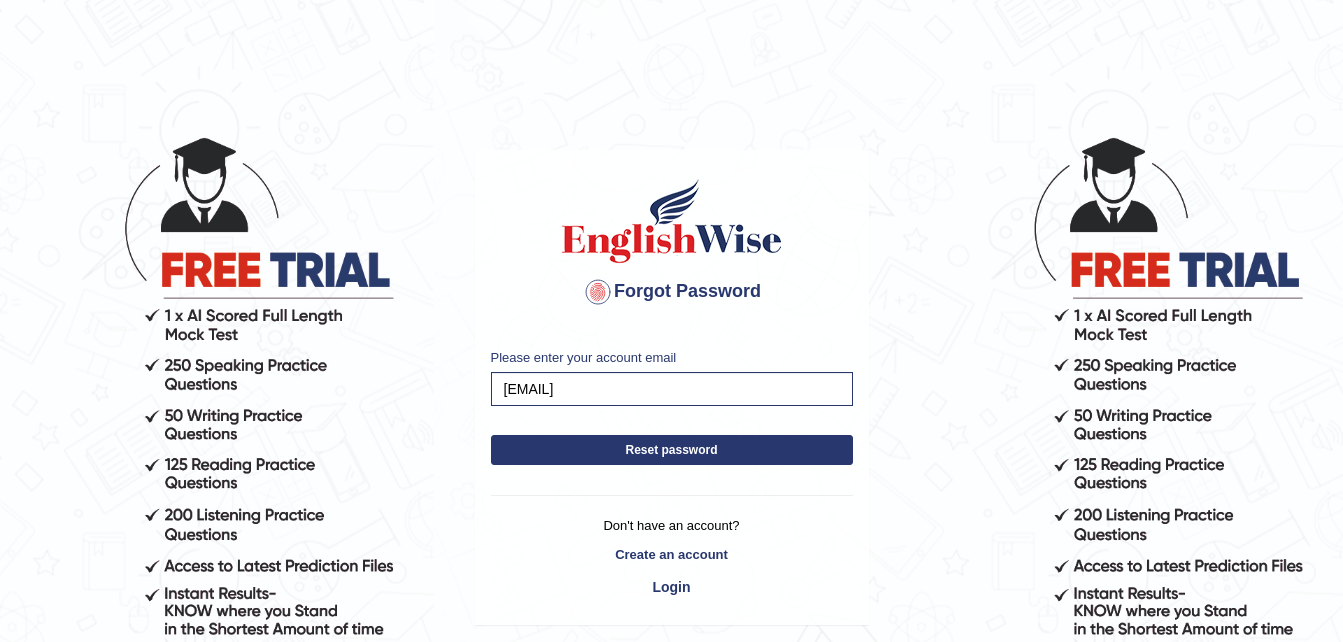 click on "Reset password" at bounding box center (672, 450) 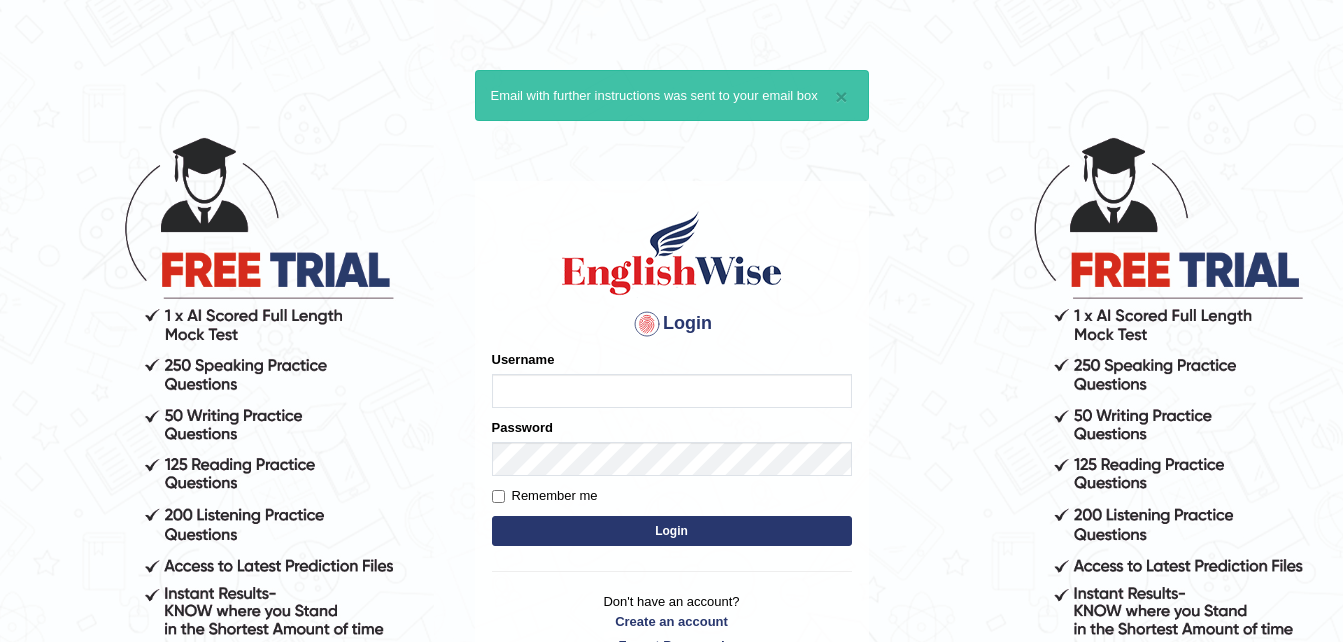 scroll, scrollTop: 0, scrollLeft: 0, axis: both 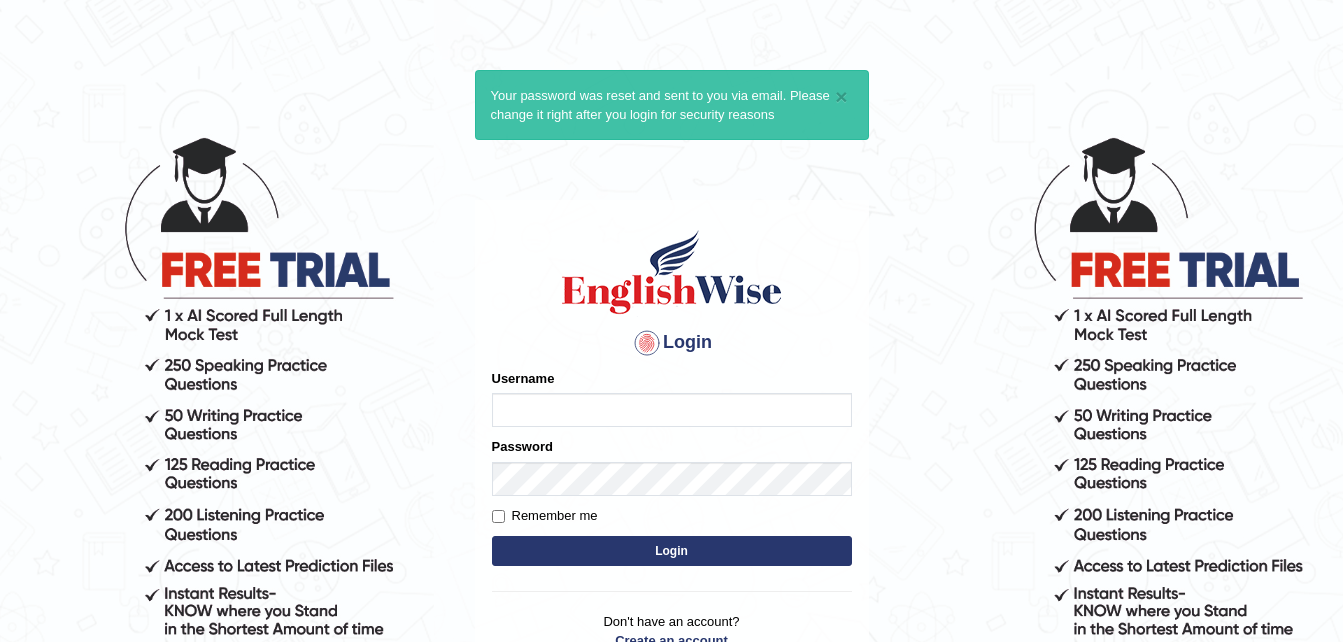 click on "Username" at bounding box center (672, 410) 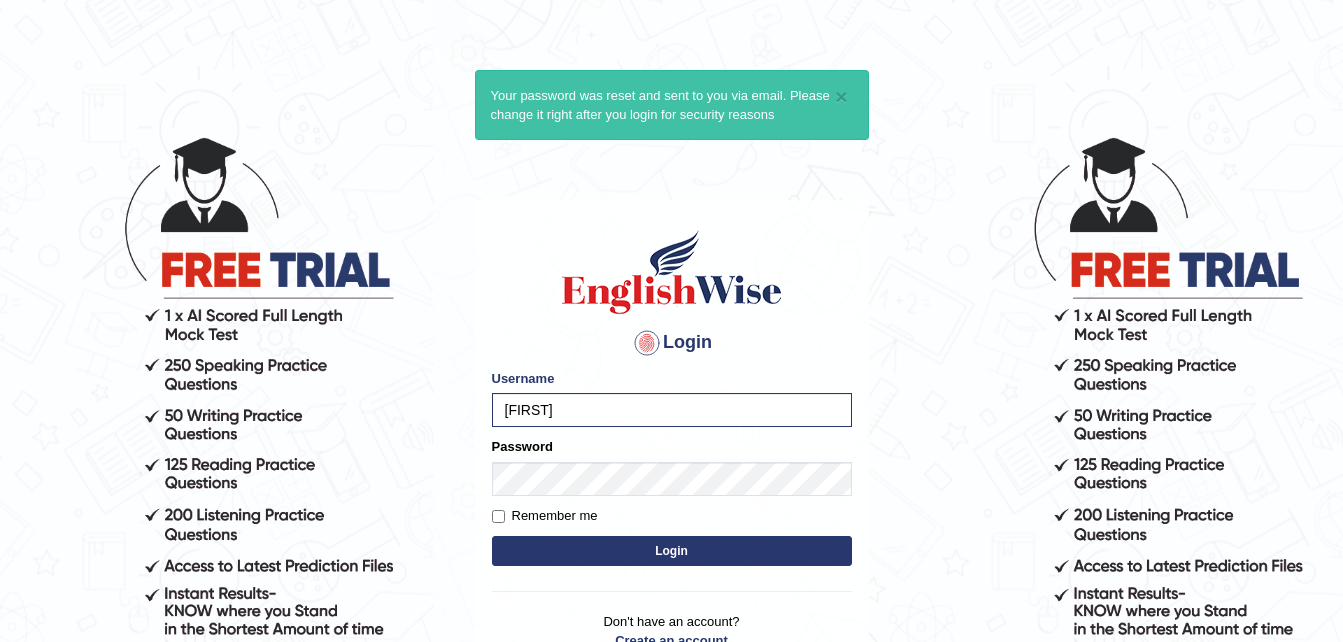 click on "Login" at bounding box center (672, 551) 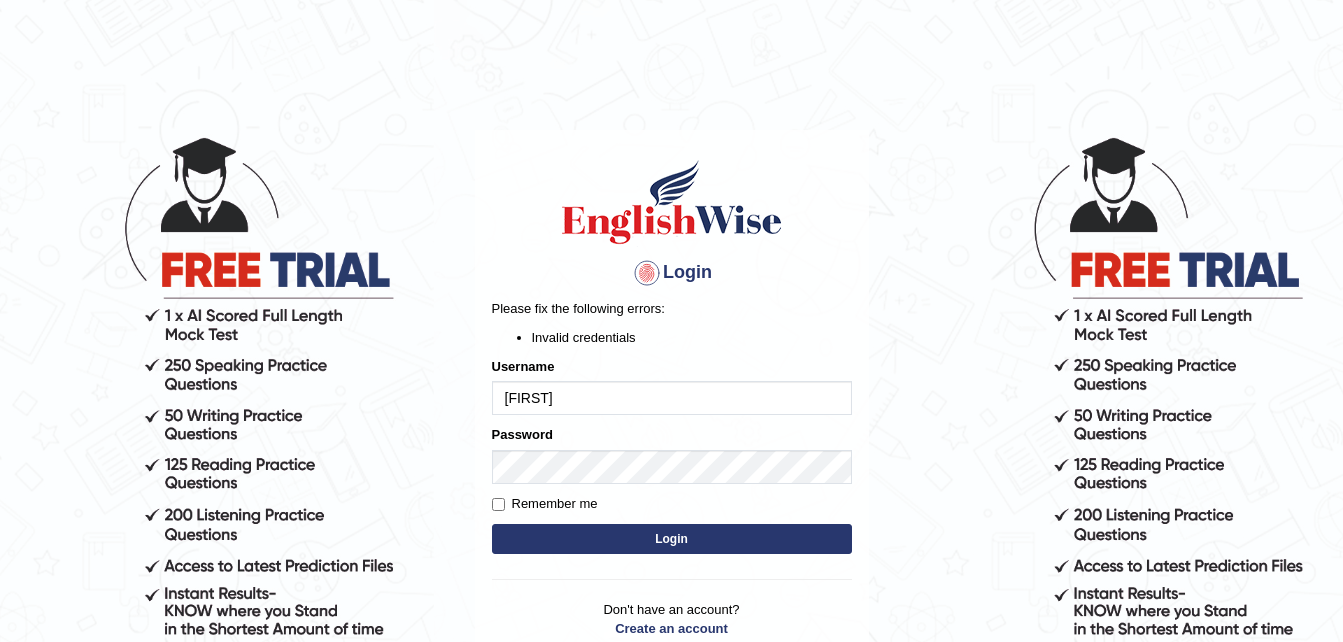 scroll, scrollTop: 0, scrollLeft: 0, axis: both 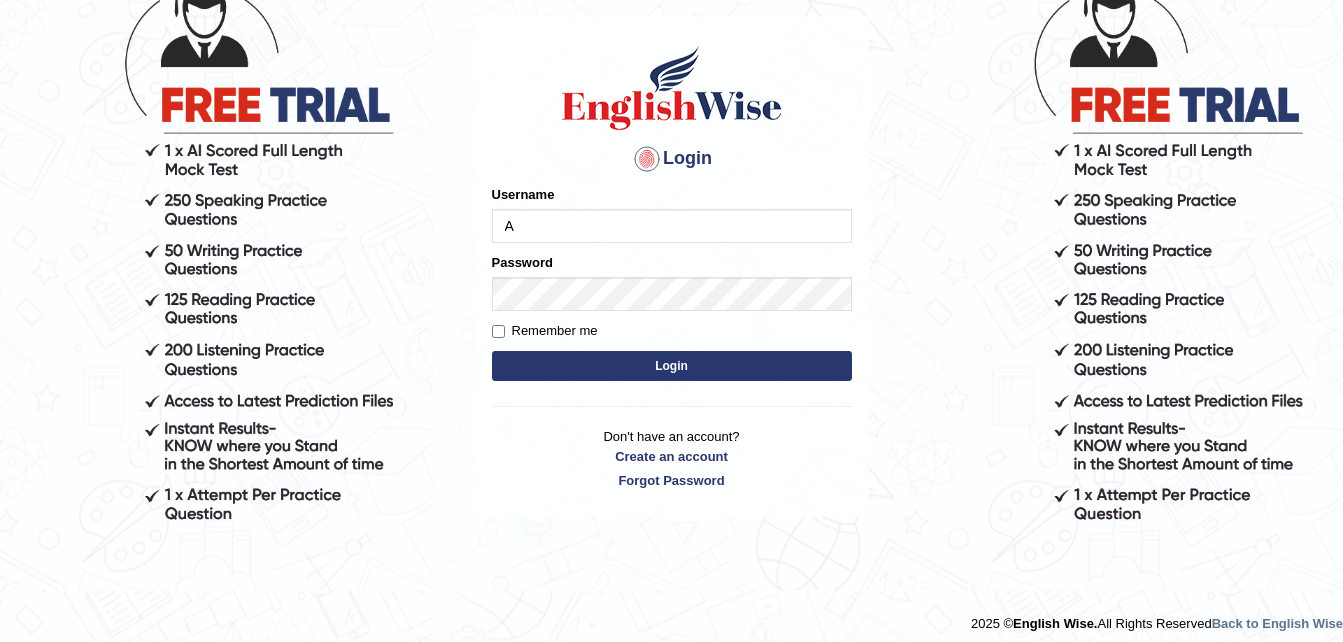 type on "[FIRST]" 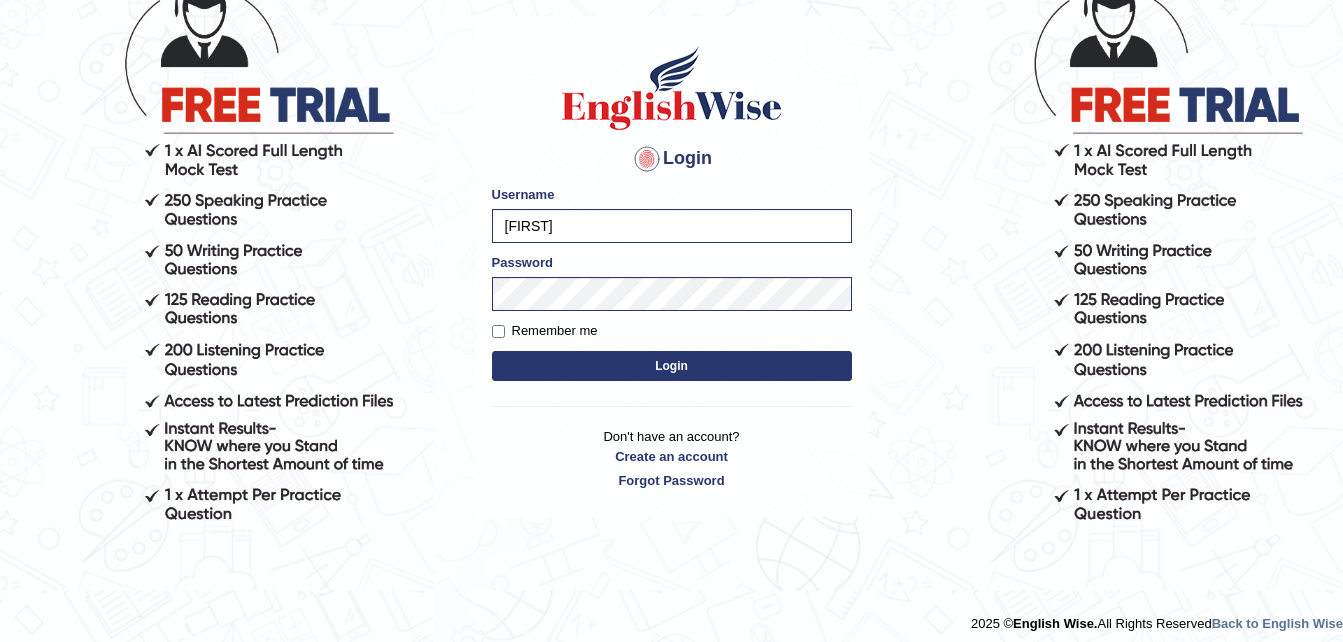 click on "Login" at bounding box center (672, 366) 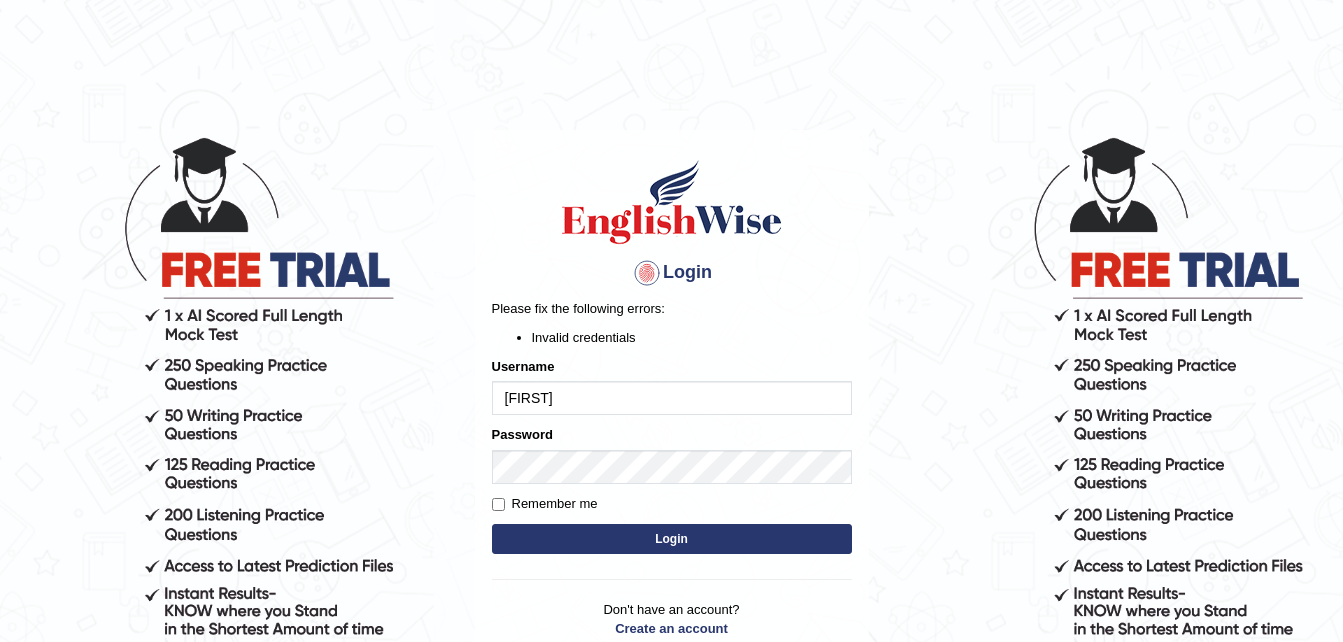 scroll, scrollTop: 0, scrollLeft: 0, axis: both 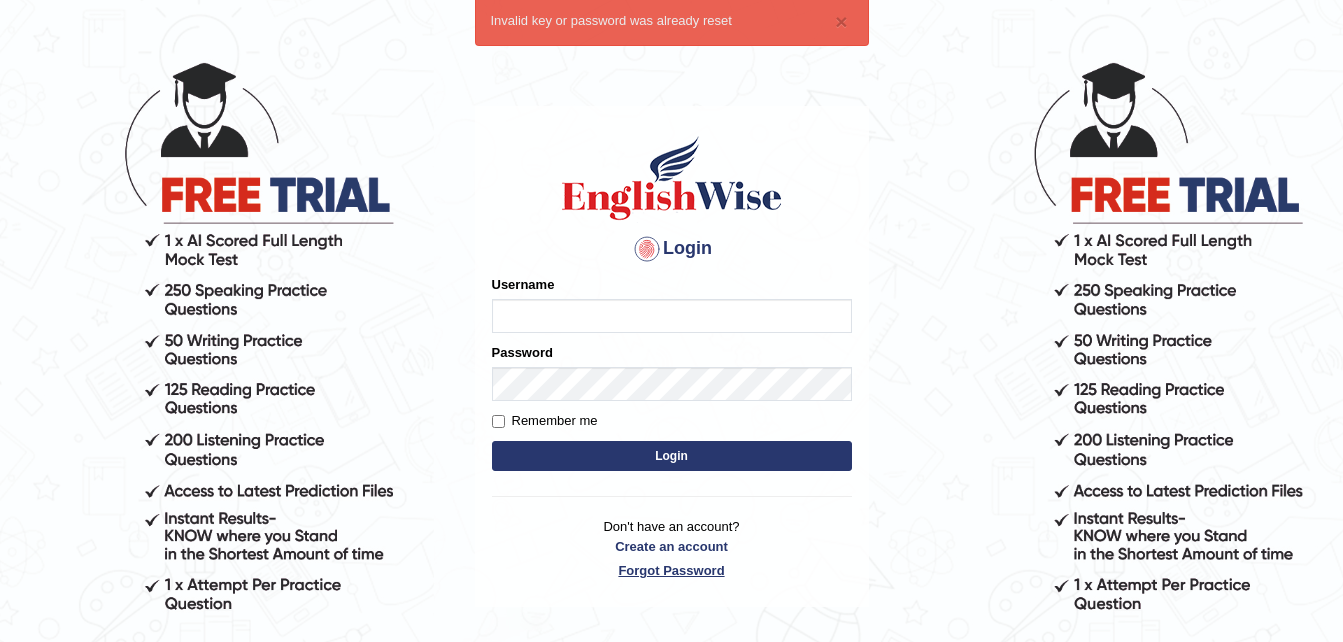 click on "Don't have an account?
Create an account
Forgot Password" at bounding box center (672, 548) 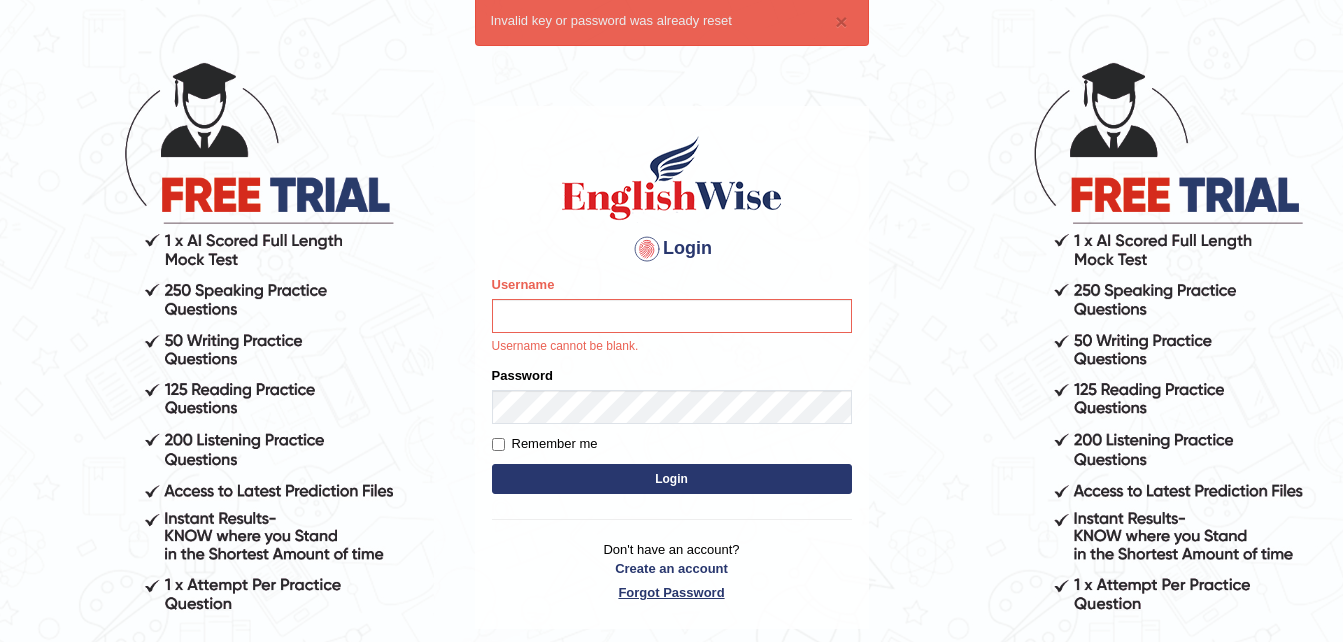 click on "Forgot Password" at bounding box center (672, 592) 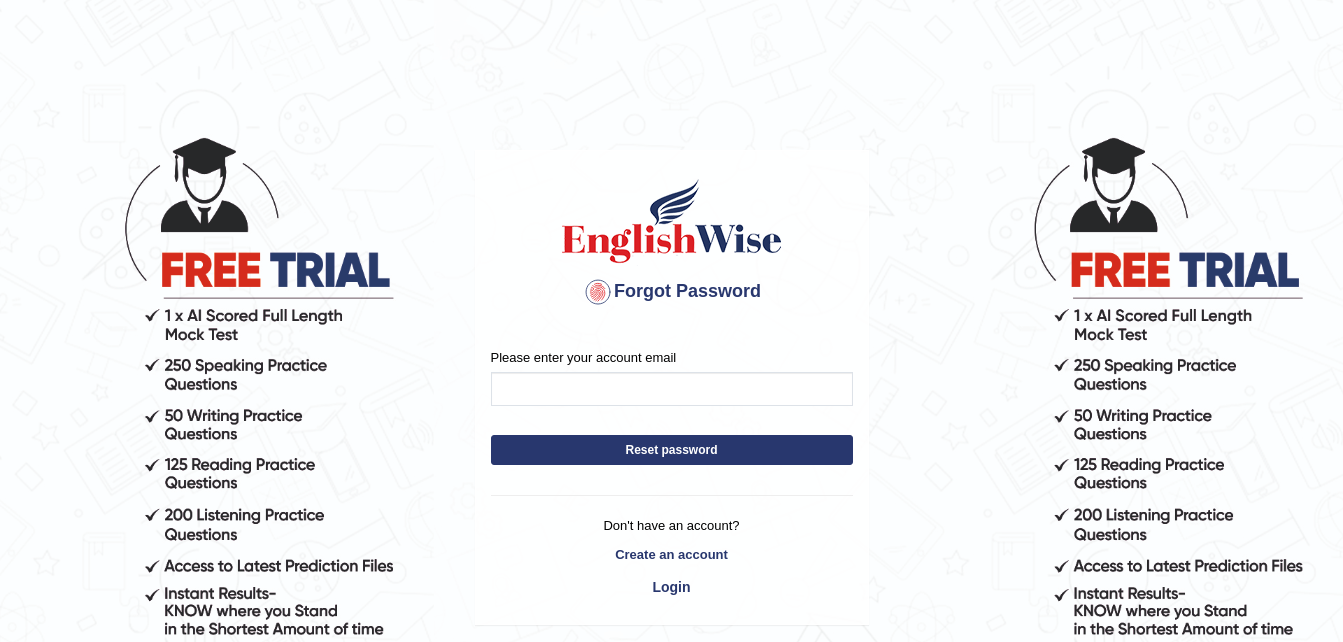 scroll, scrollTop: 0, scrollLeft: 0, axis: both 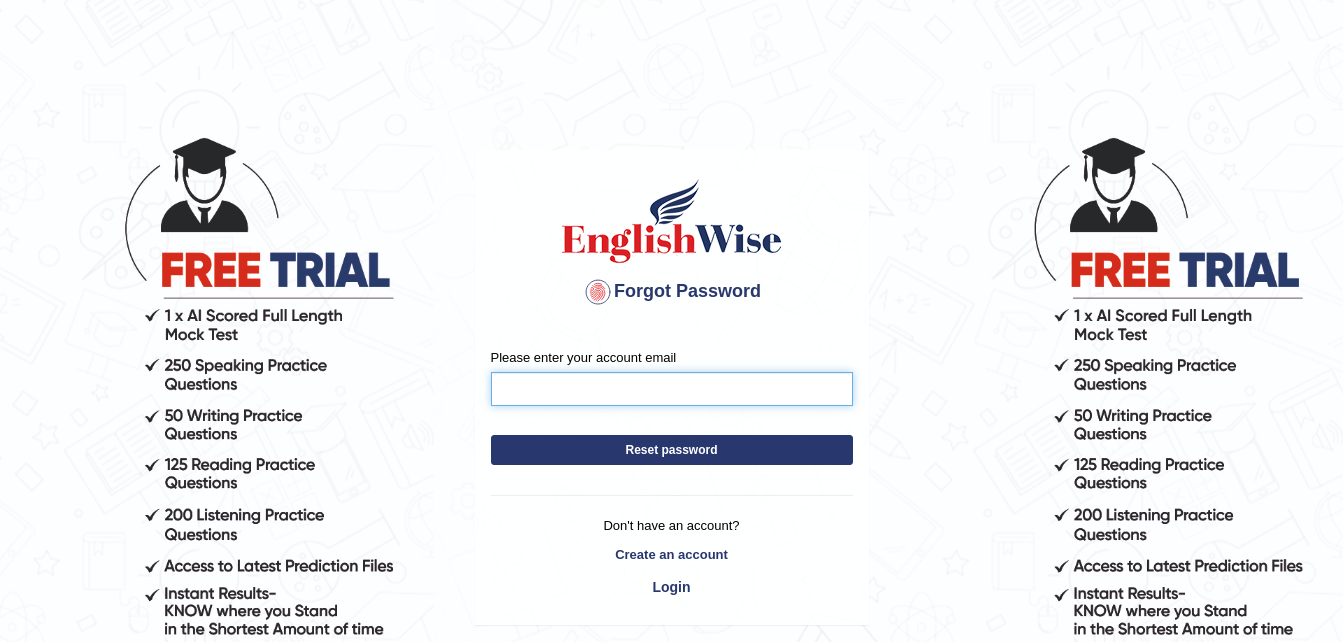 click on "Please enter your account email" at bounding box center (672, 389) 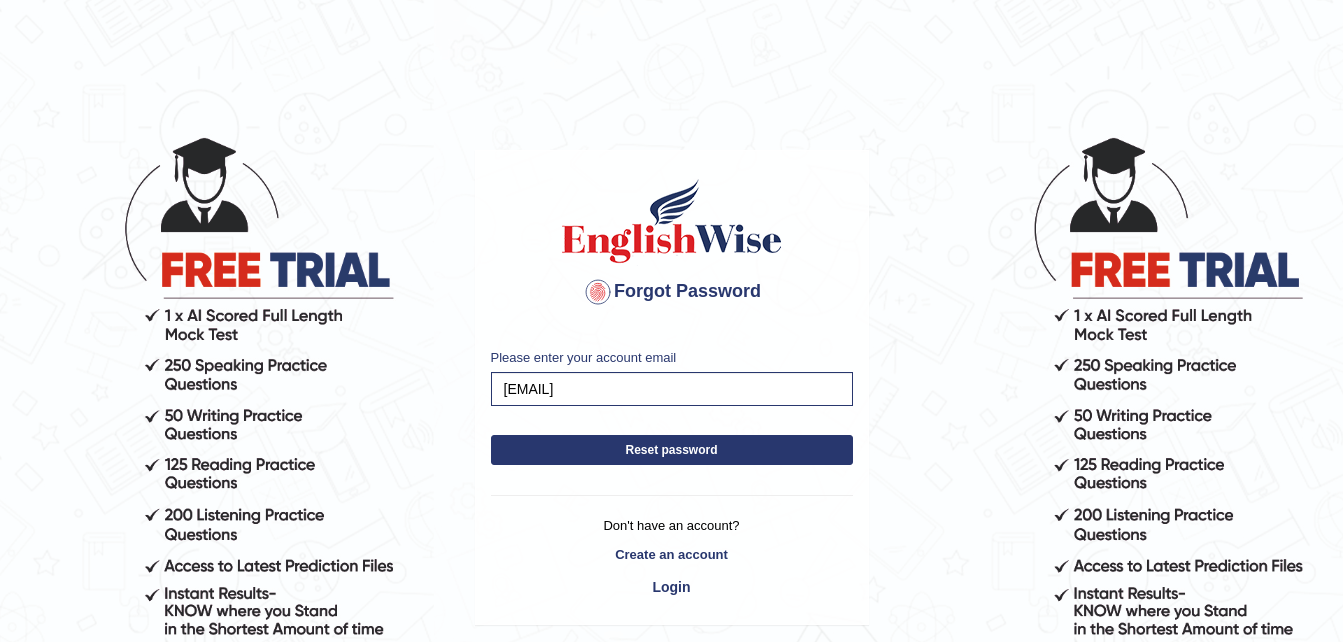 click on "Reset password" at bounding box center (672, 450) 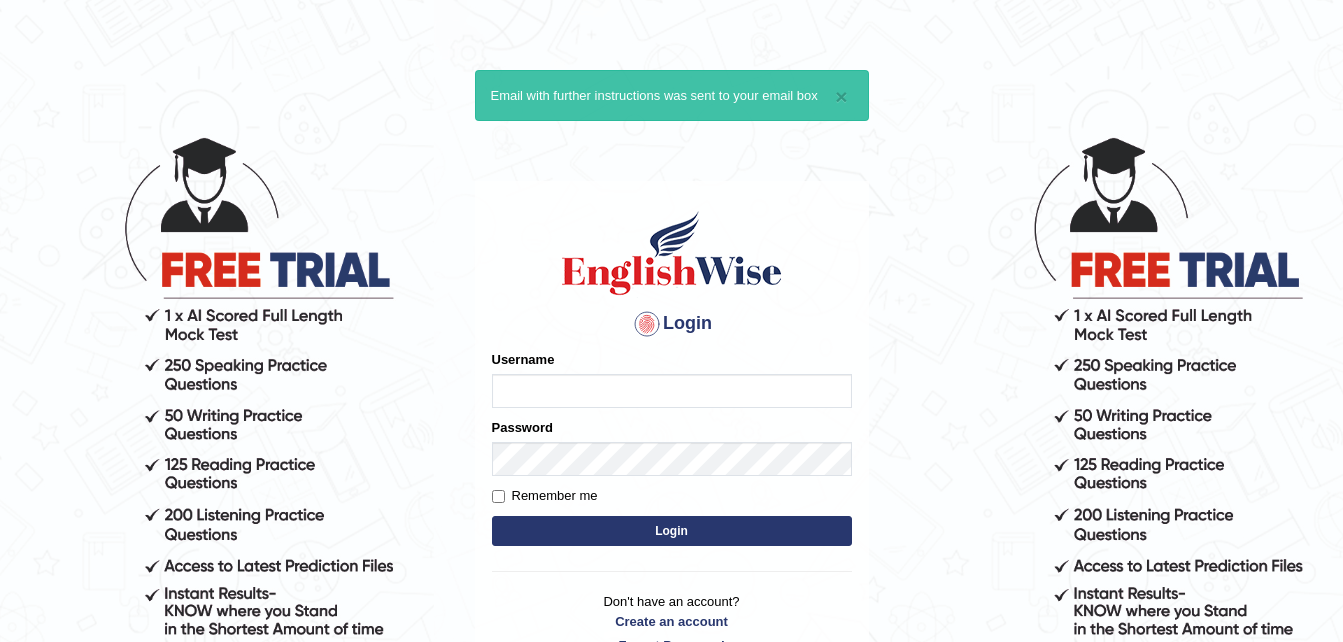 scroll, scrollTop: 0, scrollLeft: 0, axis: both 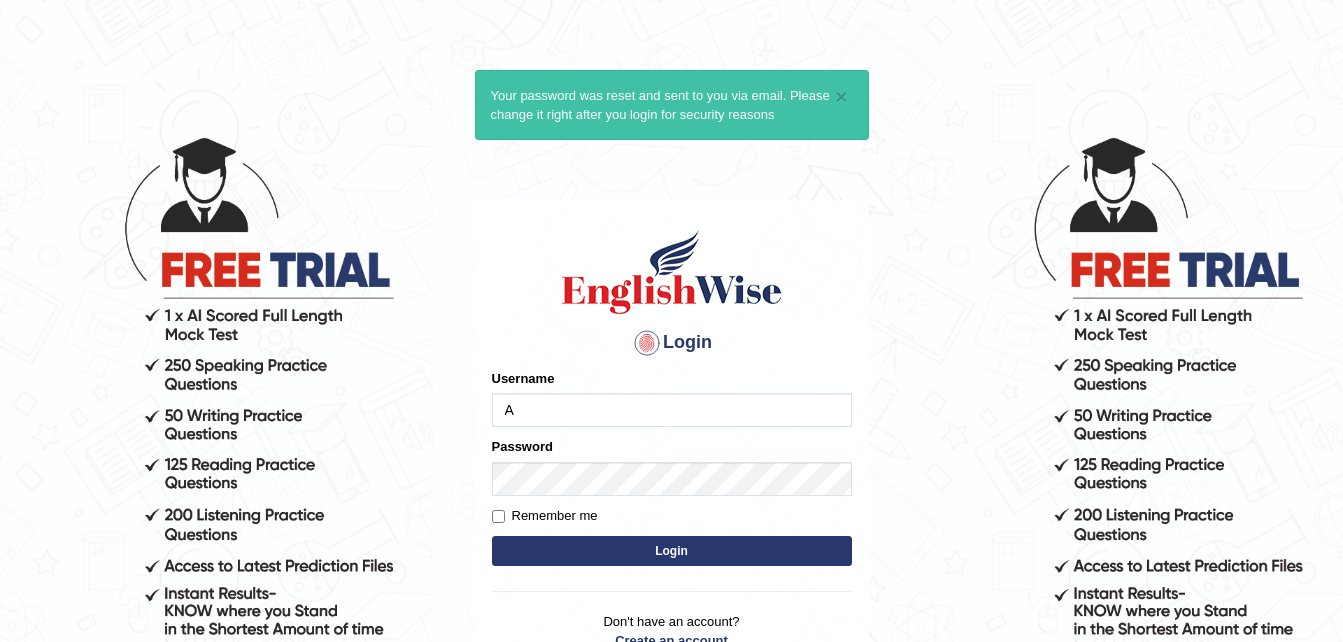 type on "[FIRST]" 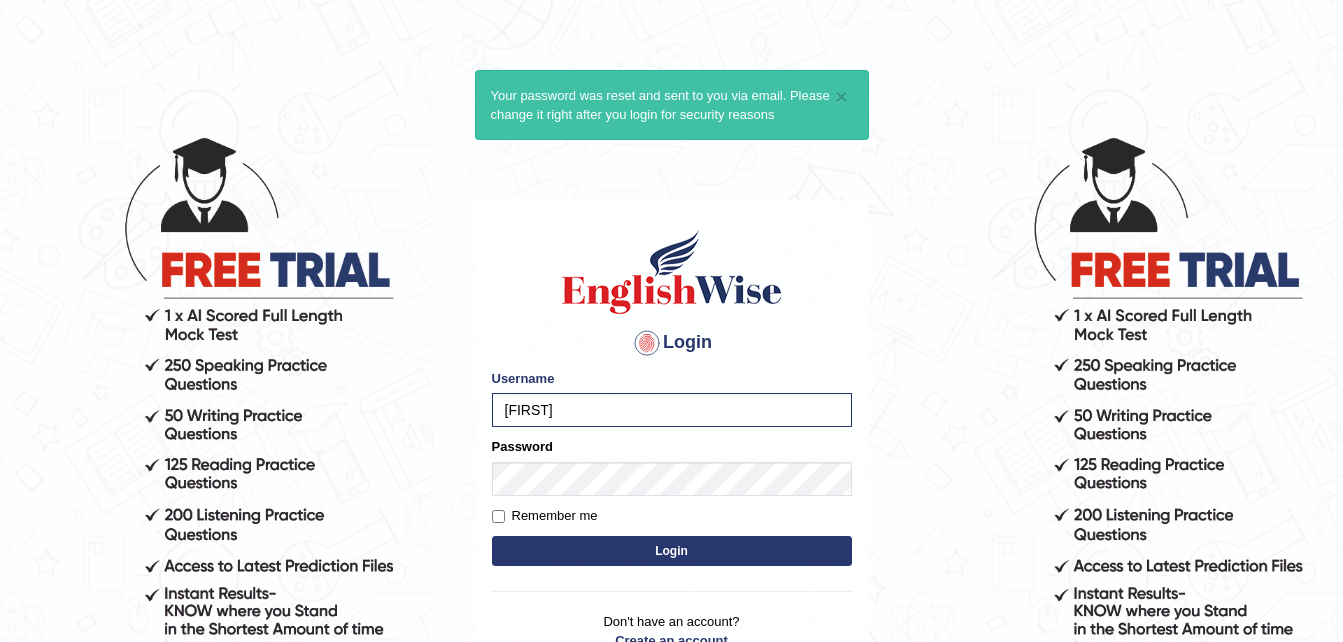click on "Login" at bounding box center [672, 551] 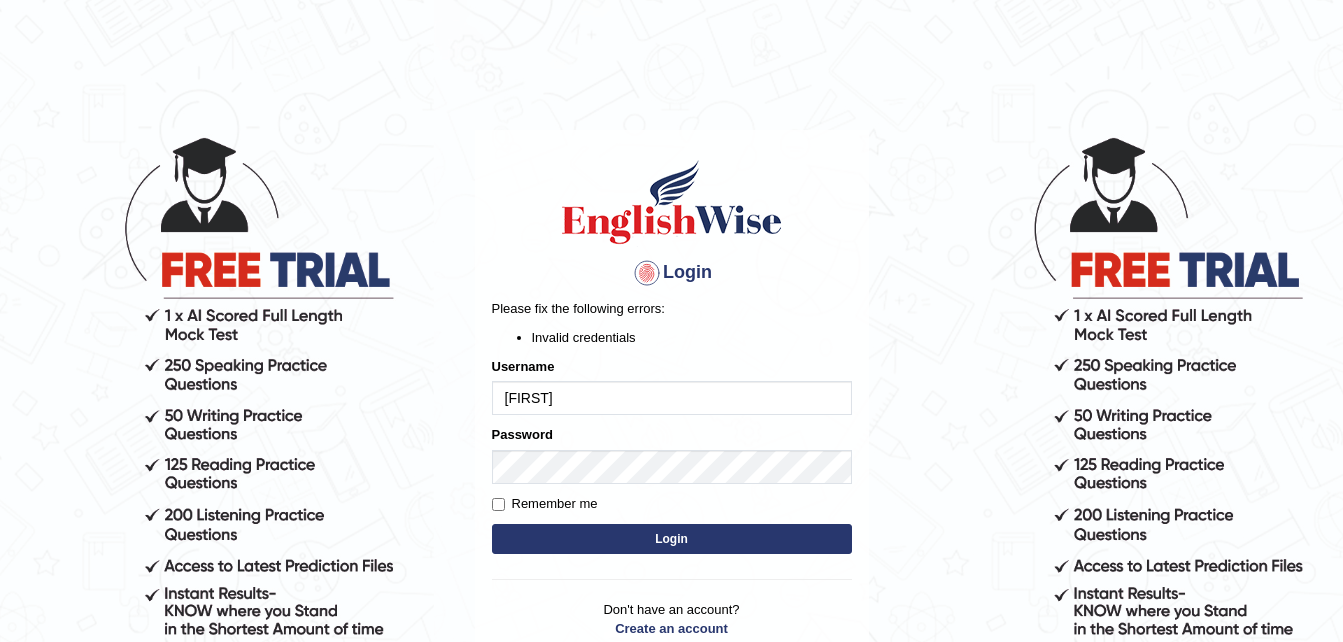 scroll, scrollTop: 0, scrollLeft: 0, axis: both 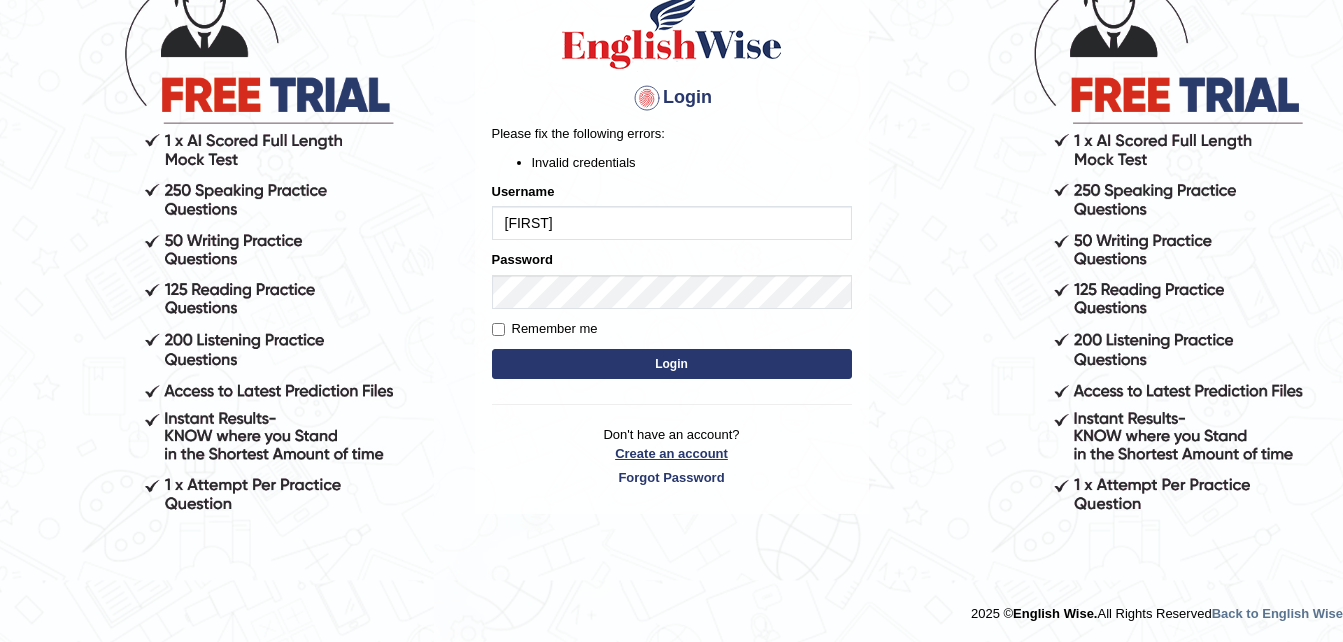 click on "Create an account" at bounding box center [672, 453] 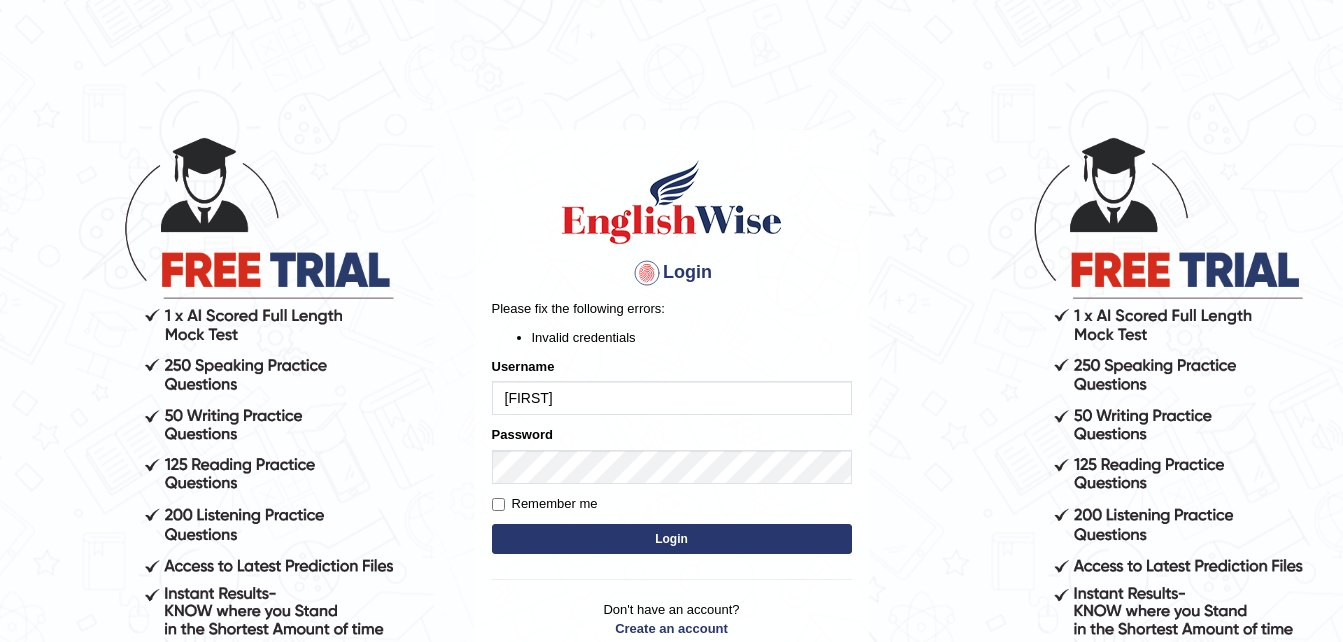 scroll, scrollTop: 0, scrollLeft: 0, axis: both 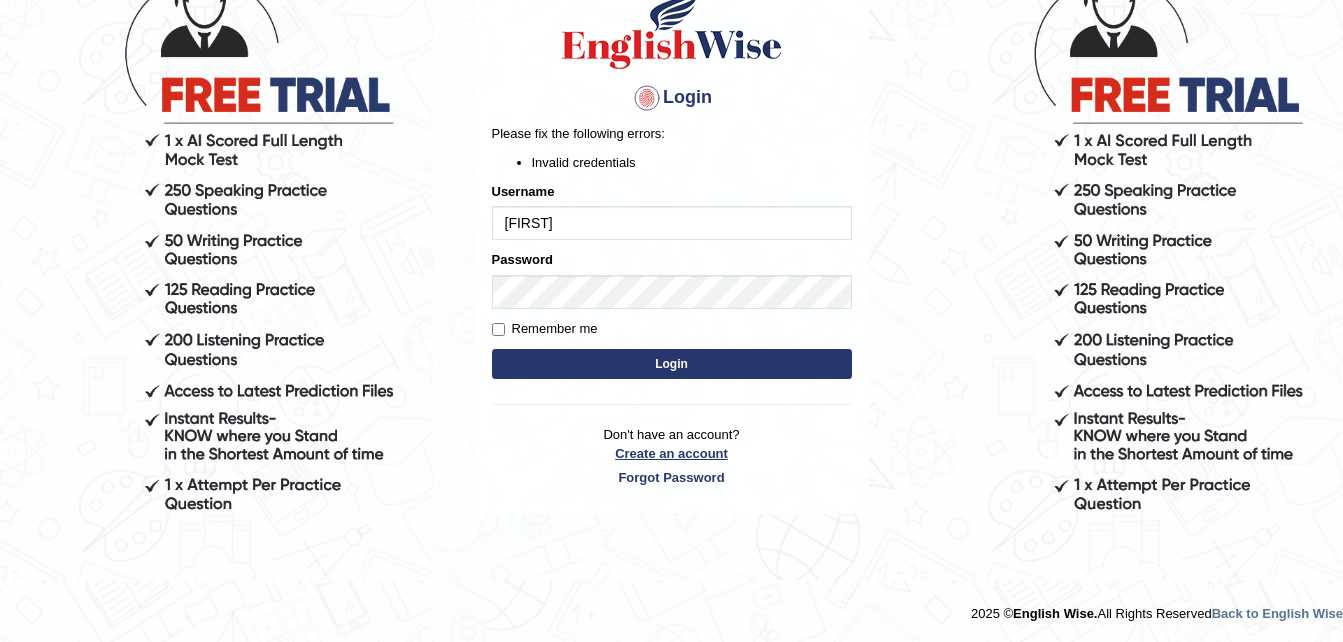 click on "Create an account" at bounding box center [672, 453] 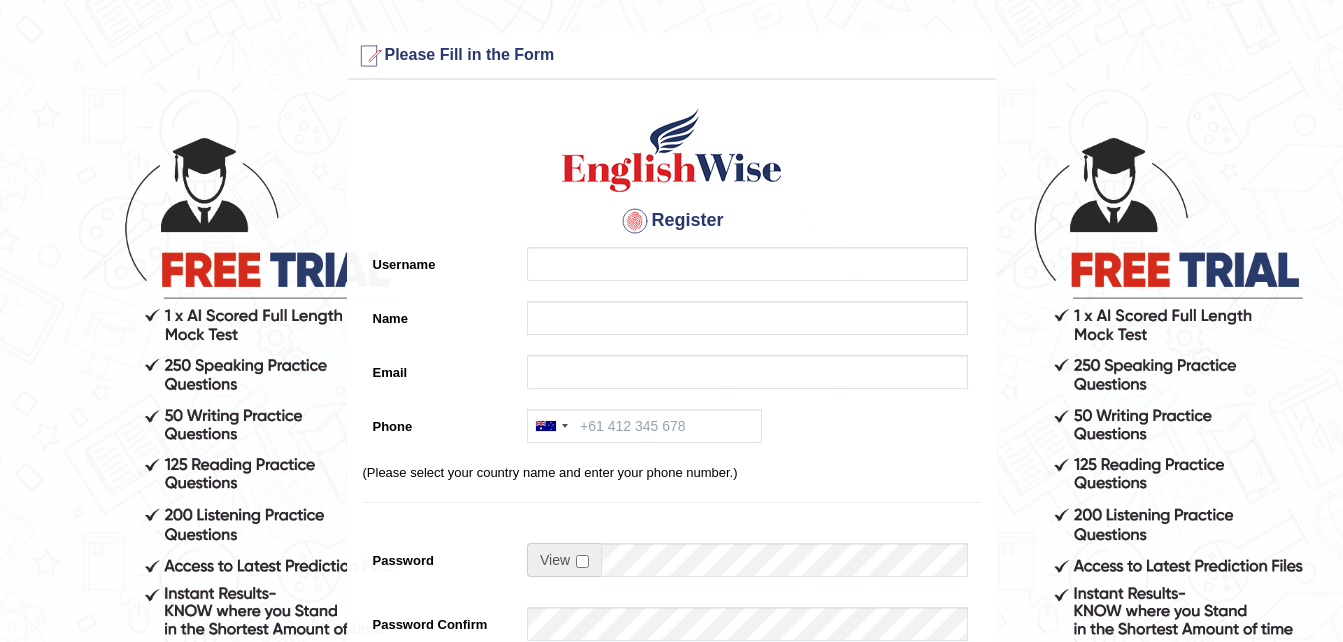 scroll, scrollTop: 0, scrollLeft: 0, axis: both 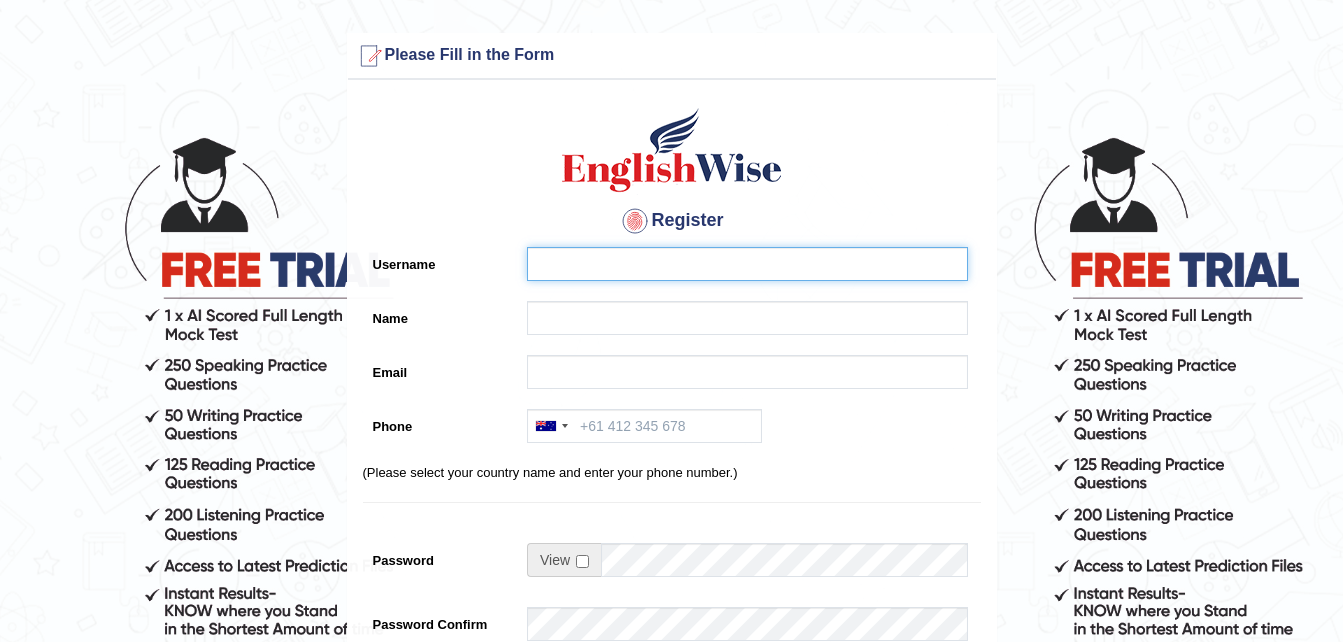 click on "Username" at bounding box center [747, 264] 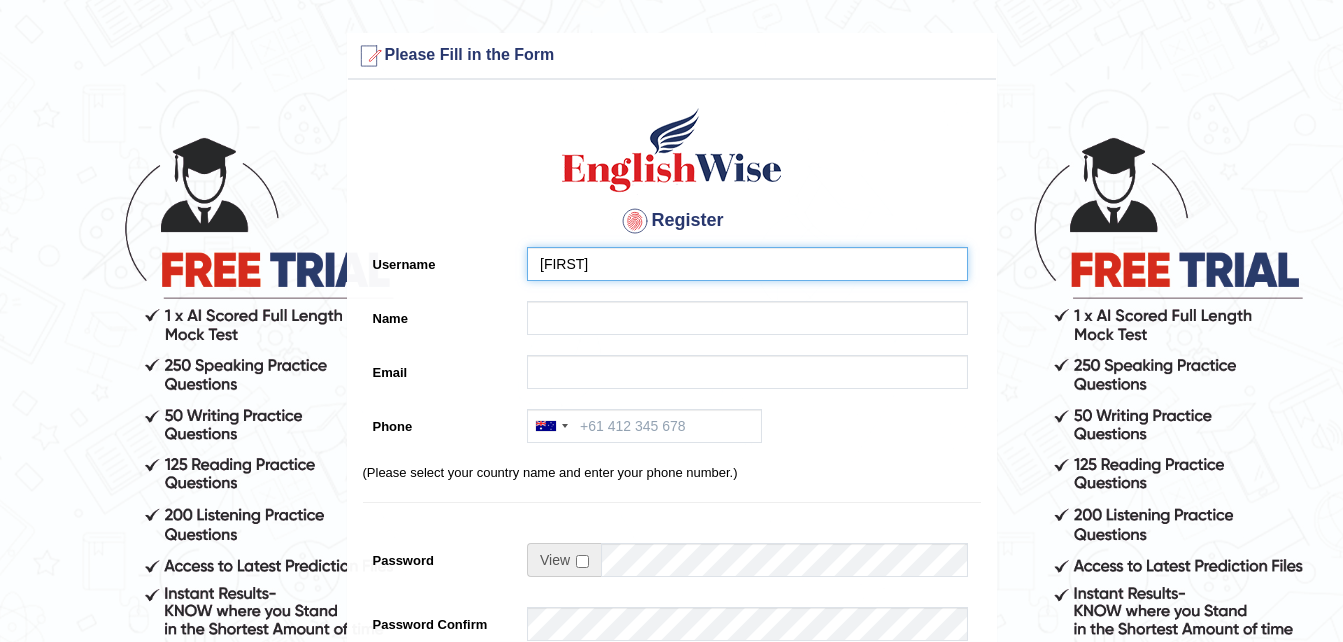type on "andrea" 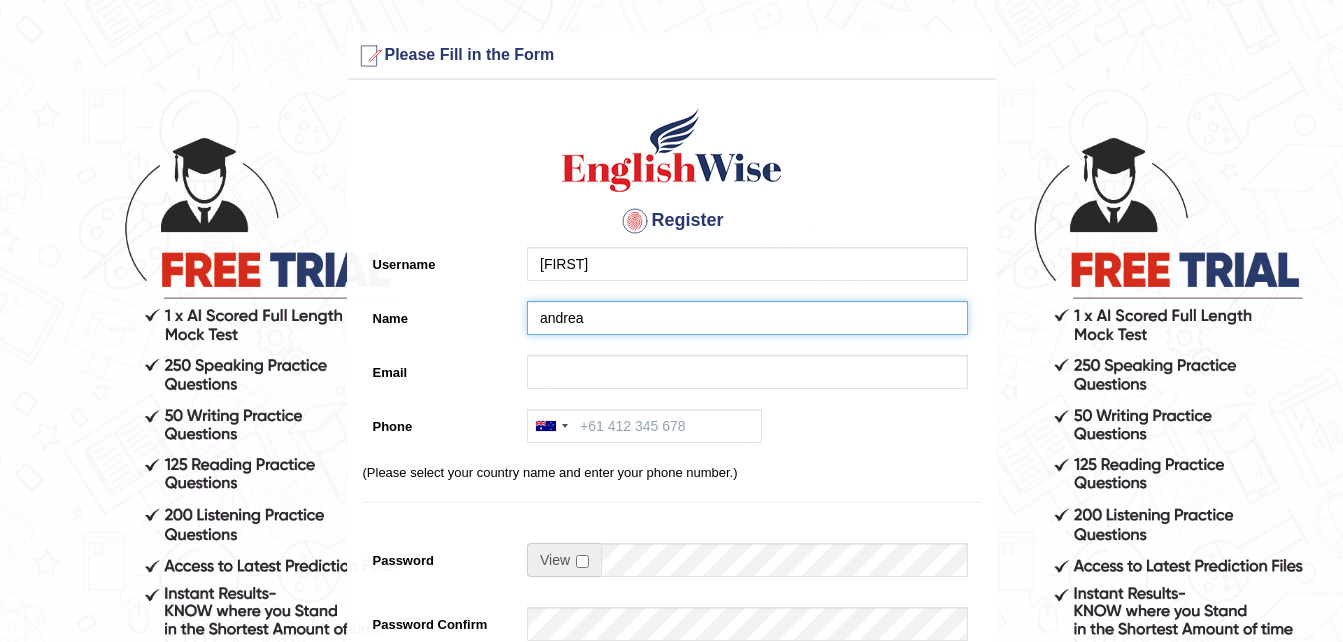 type on "ranugiandreacooray@gmail.com" 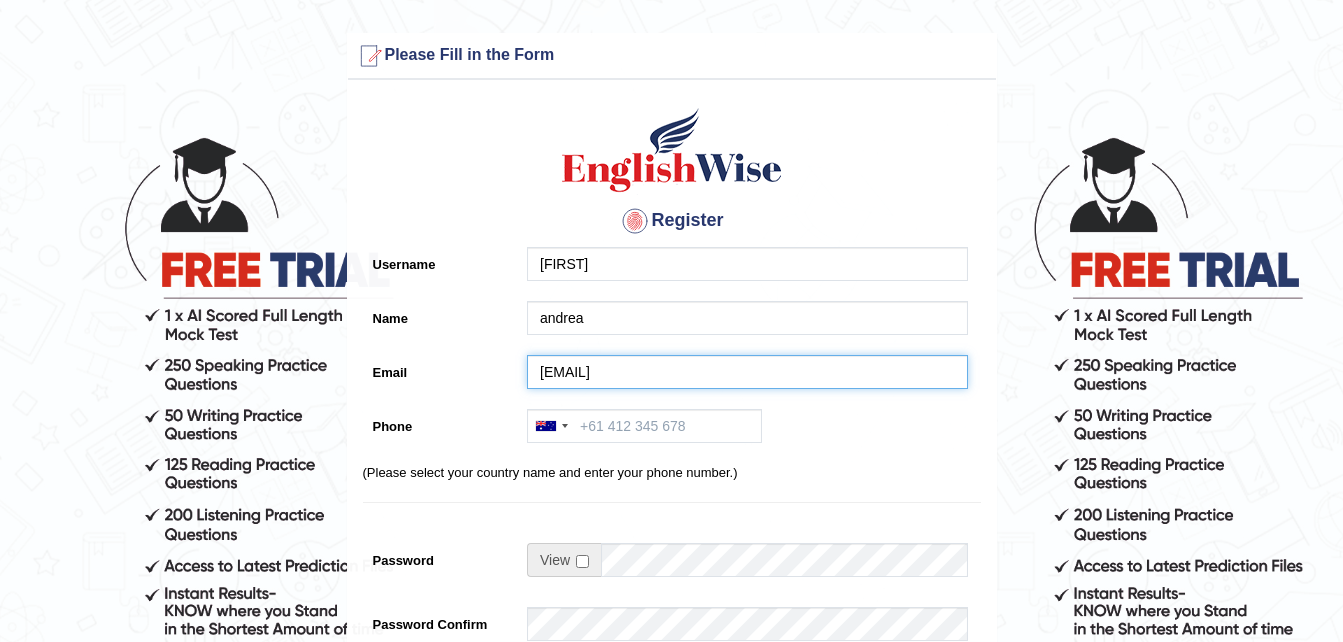type on "+6145087499" 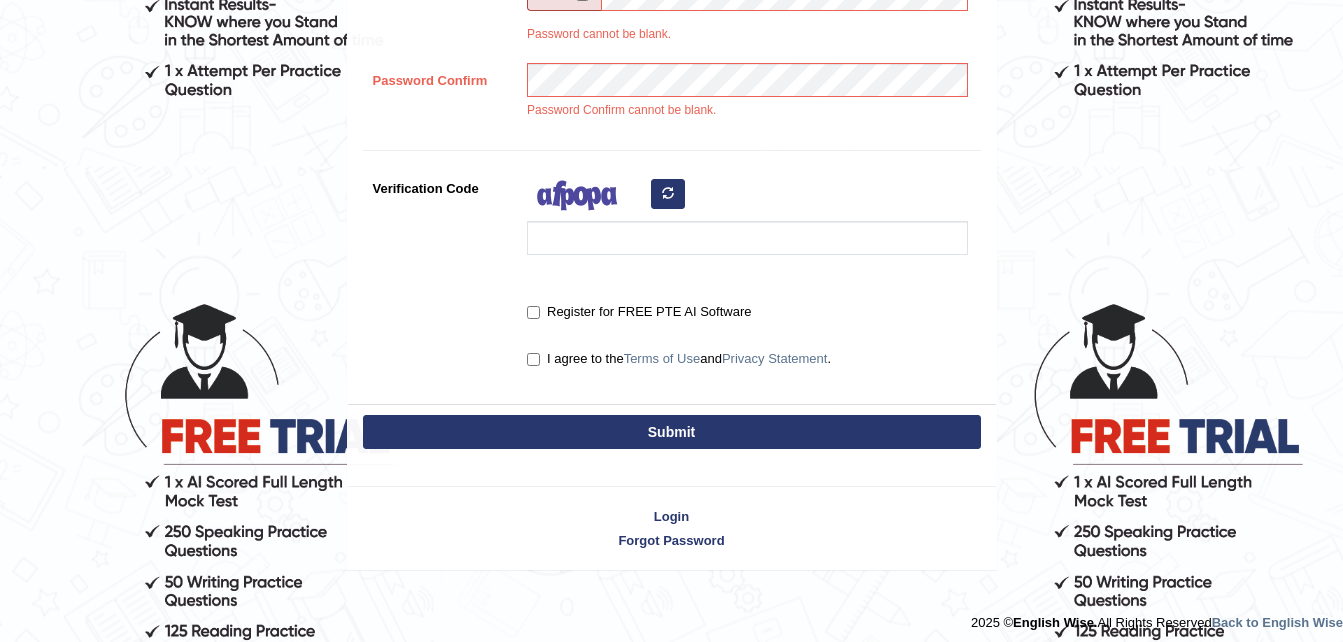 scroll, scrollTop: 599, scrollLeft: 0, axis: vertical 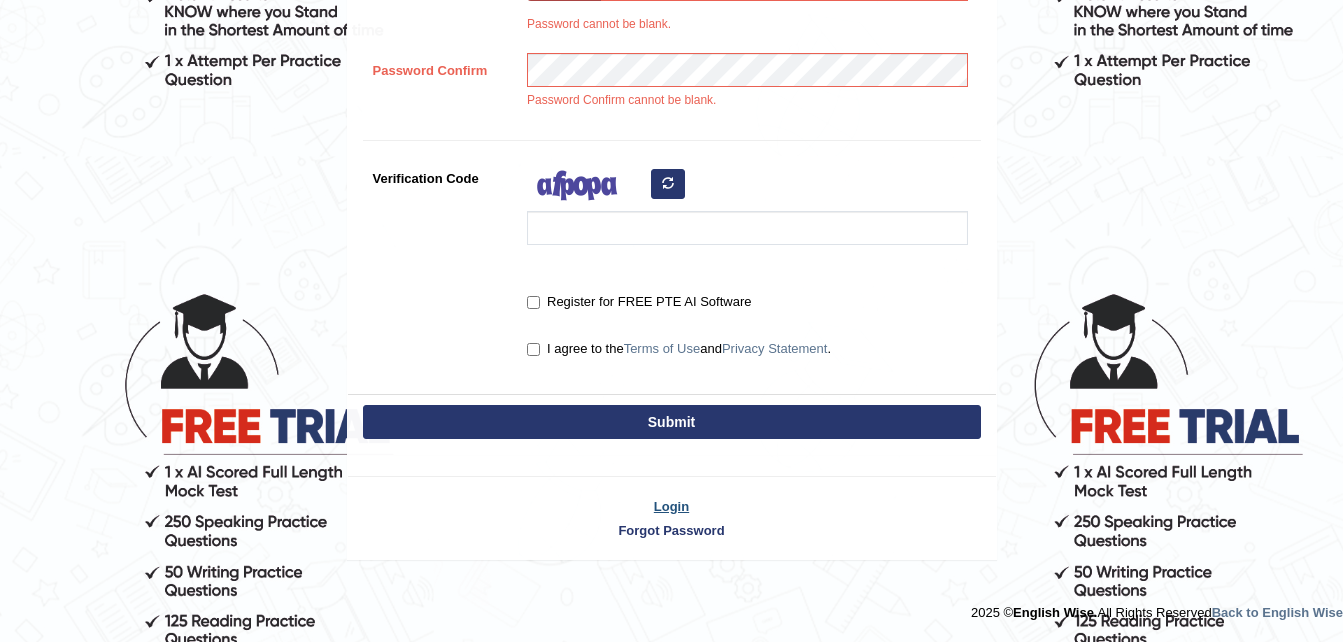 click on "Login" at bounding box center [672, 506] 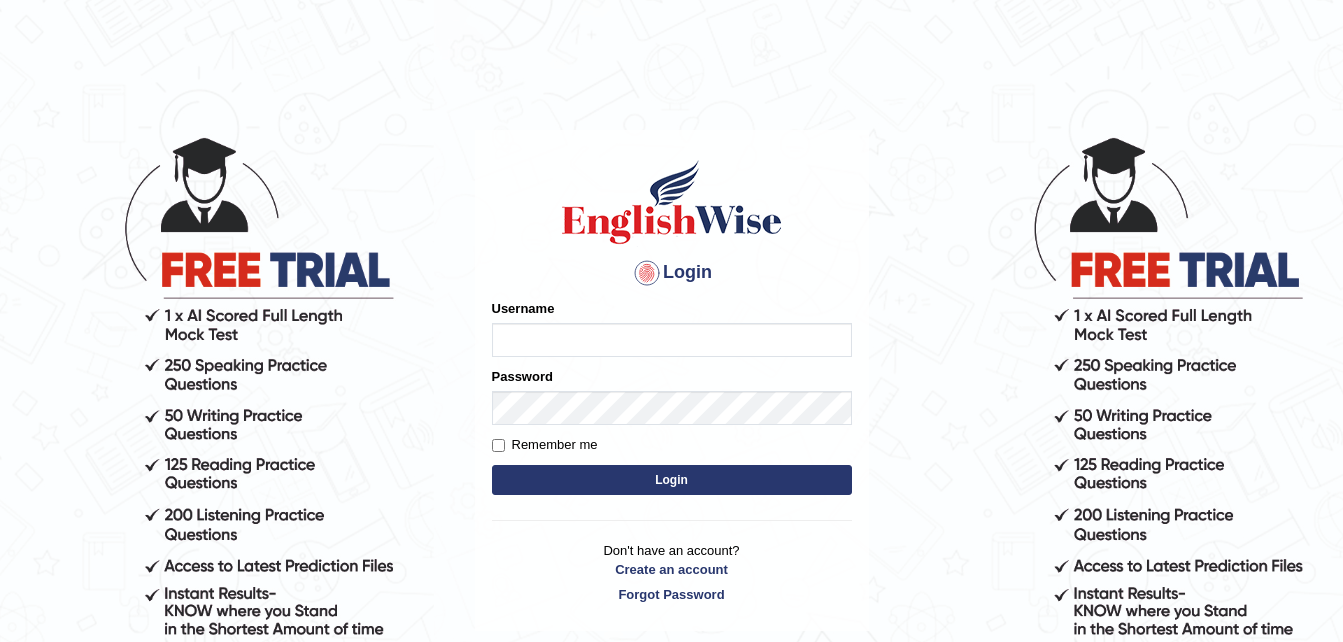 scroll, scrollTop: 0, scrollLeft: 0, axis: both 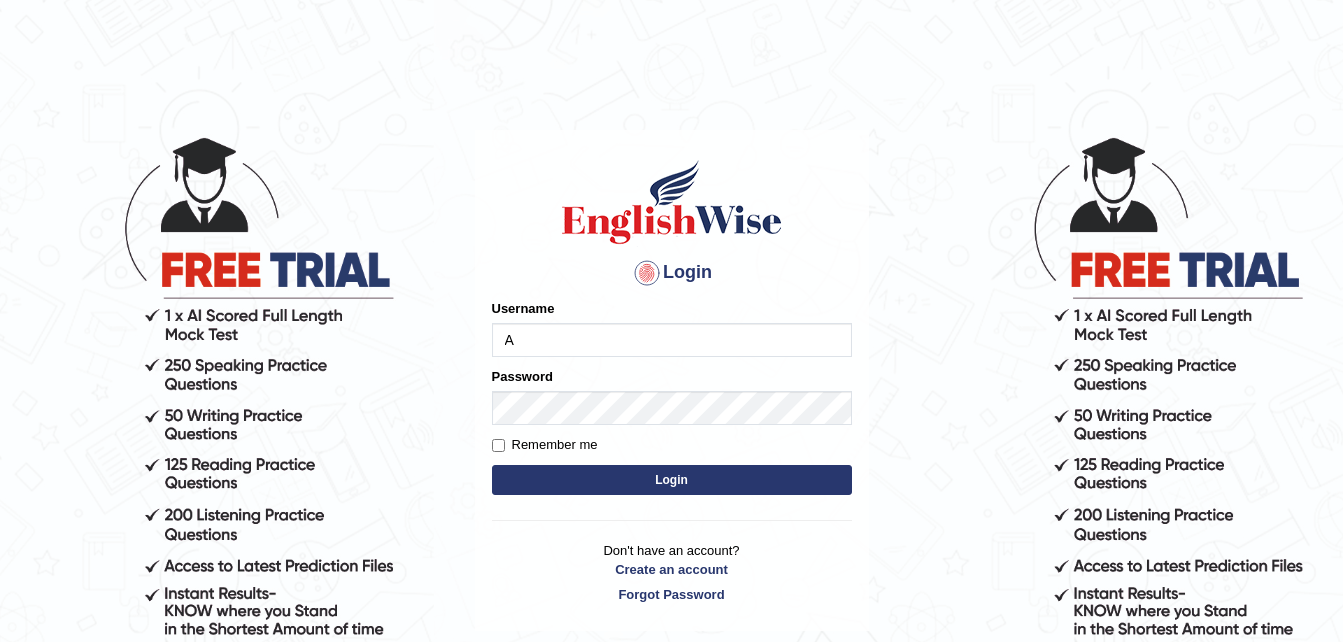 click on "A" at bounding box center (672, 340) 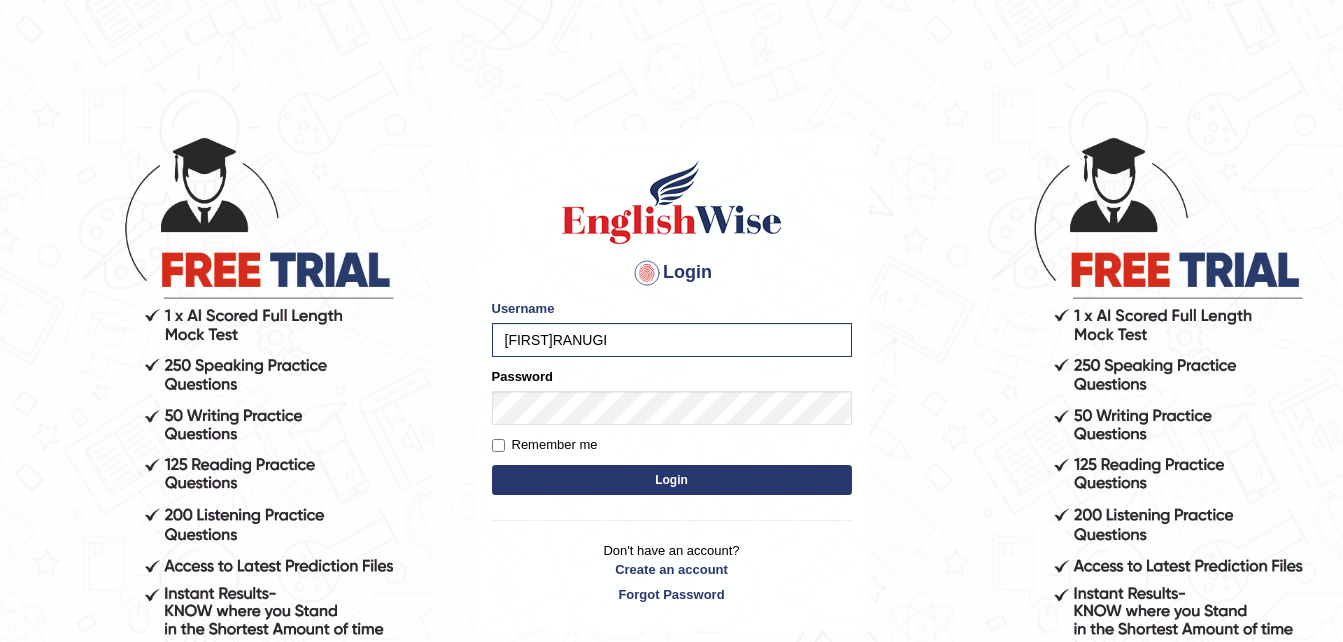 type on "AndreaRANUGI" 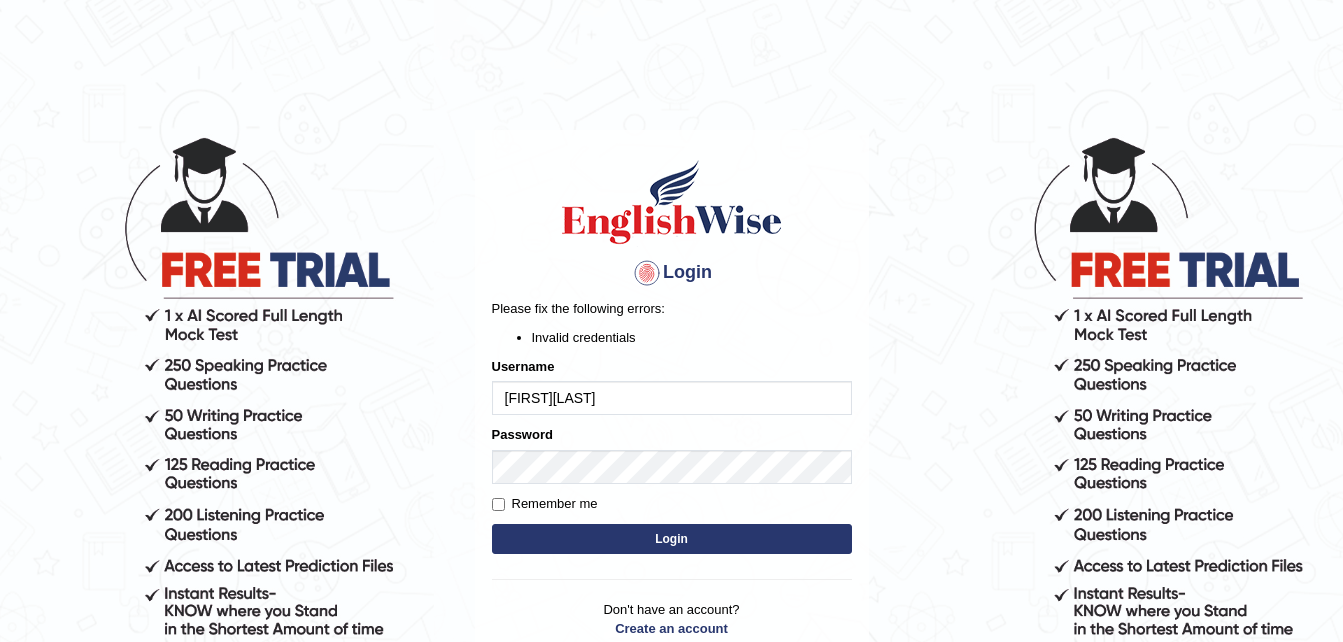 scroll, scrollTop: 0, scrollLeft: 0, axis: both 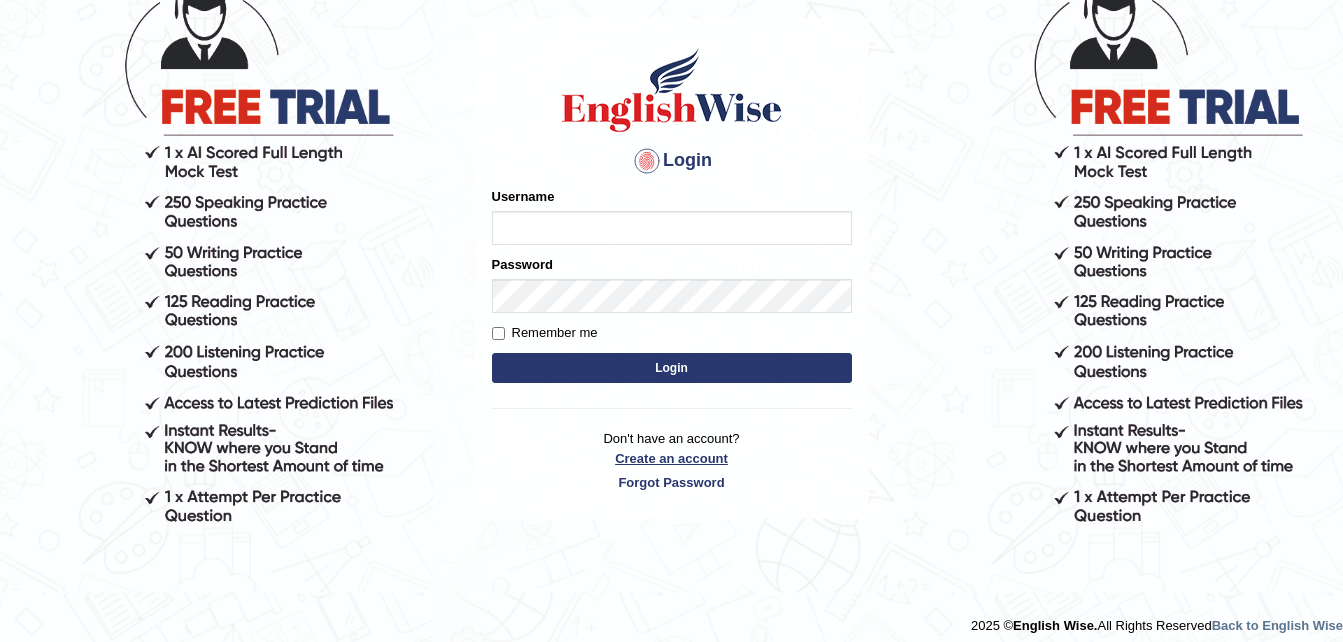 click on "Don't have an account?
Create an account
Forgot Password" at bounding box center [672, 460] 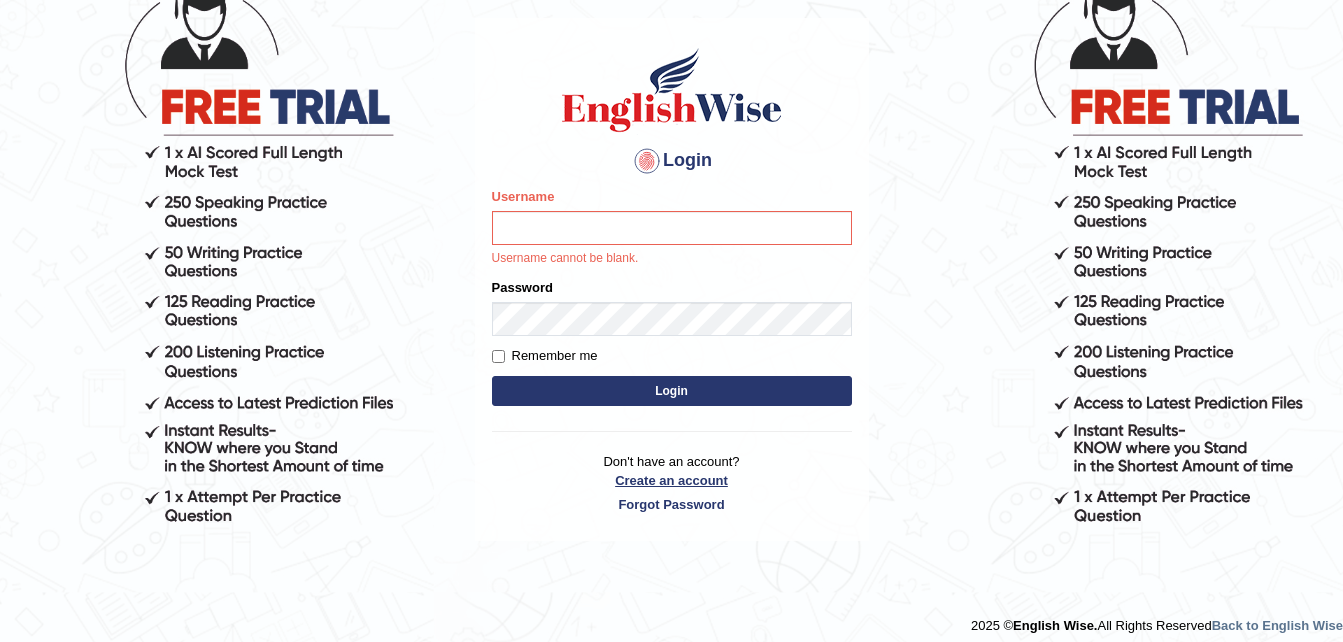 click on "Create an account" at bounding box center [672, 480] 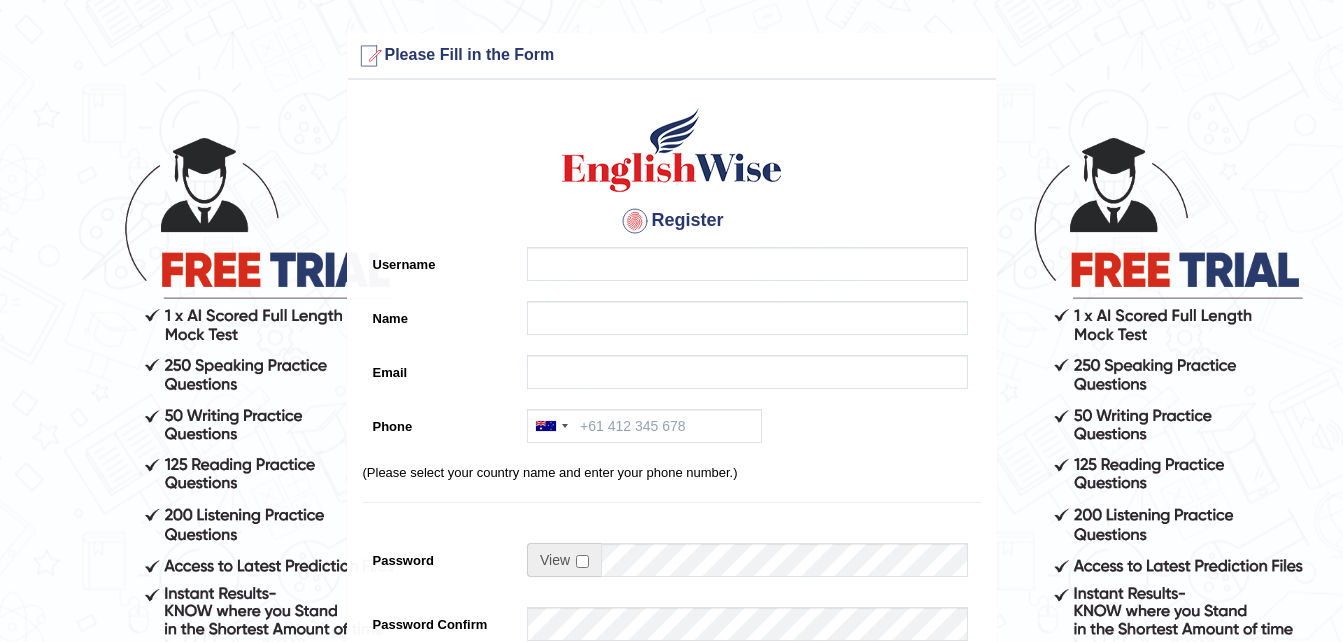 scroll, scrollTop: 0, scrollLeft: 0, axis: both 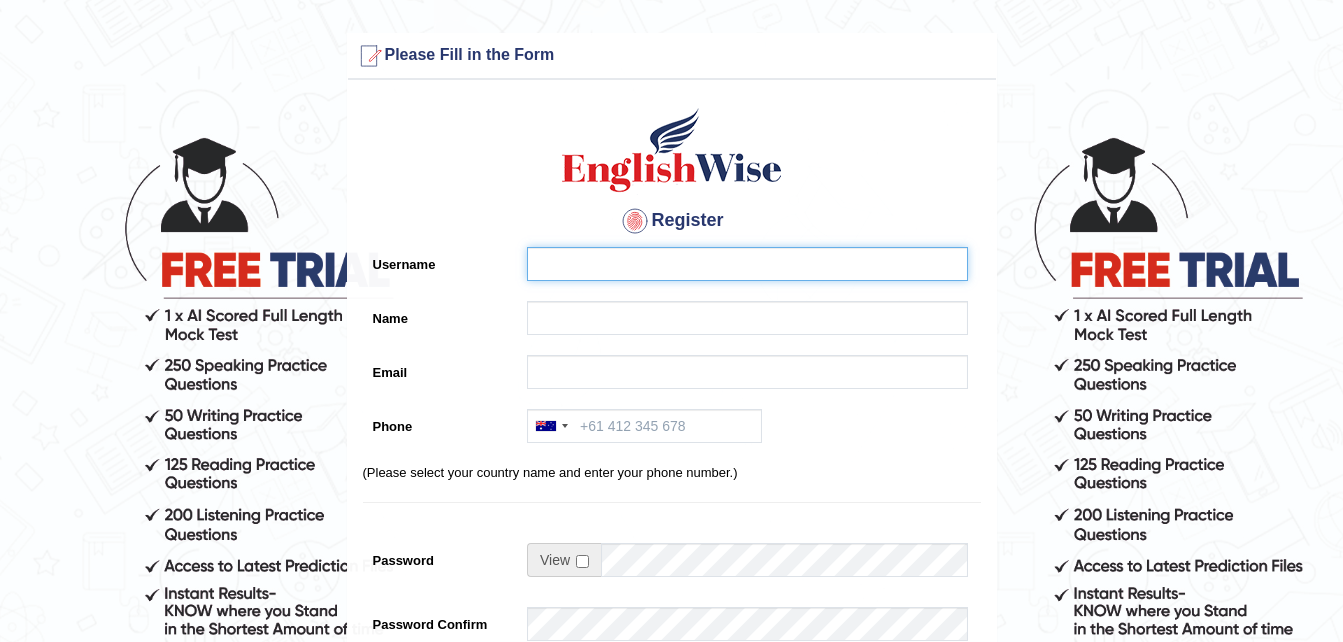 click on "Username" at bounding box center [747, 264] 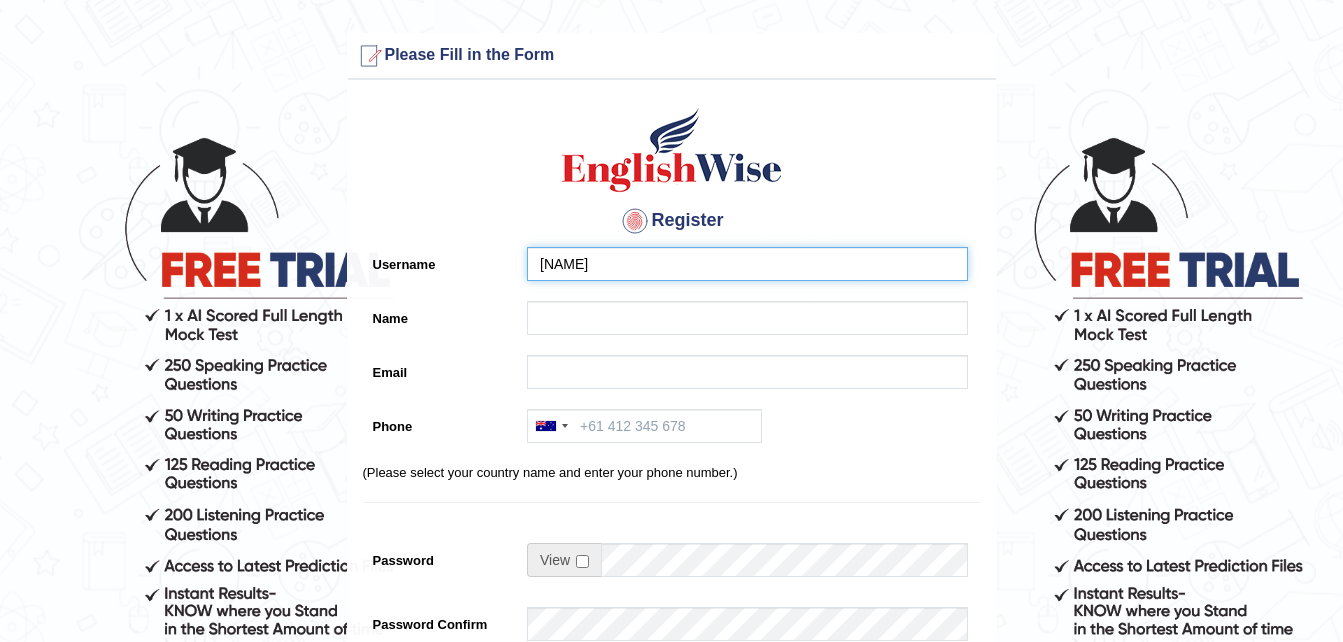 type on "andrea" 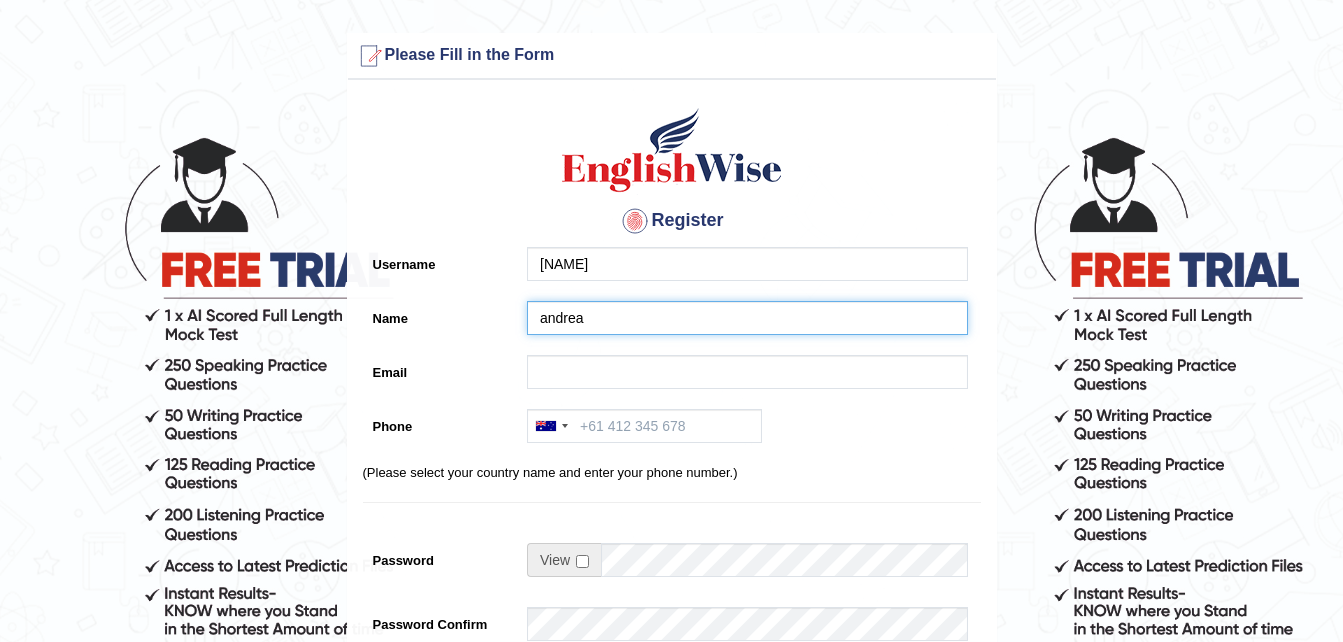type on "ranugiandreacooray@gmail.com" 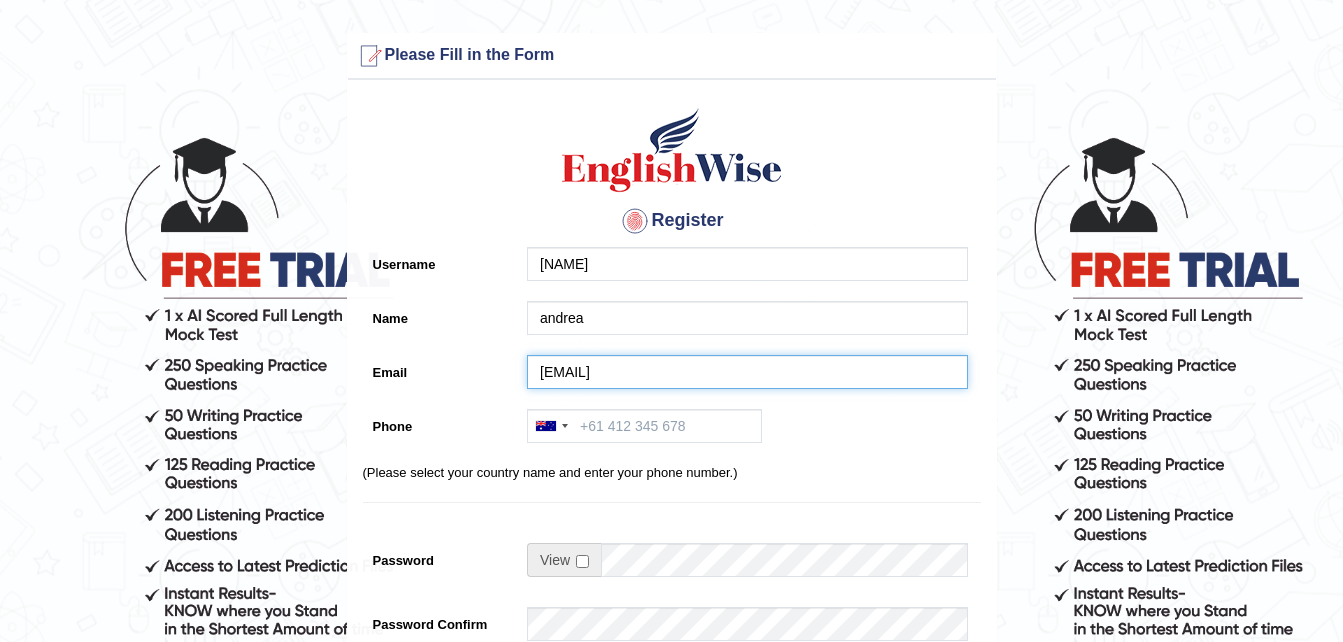 type on "[PHONE]" 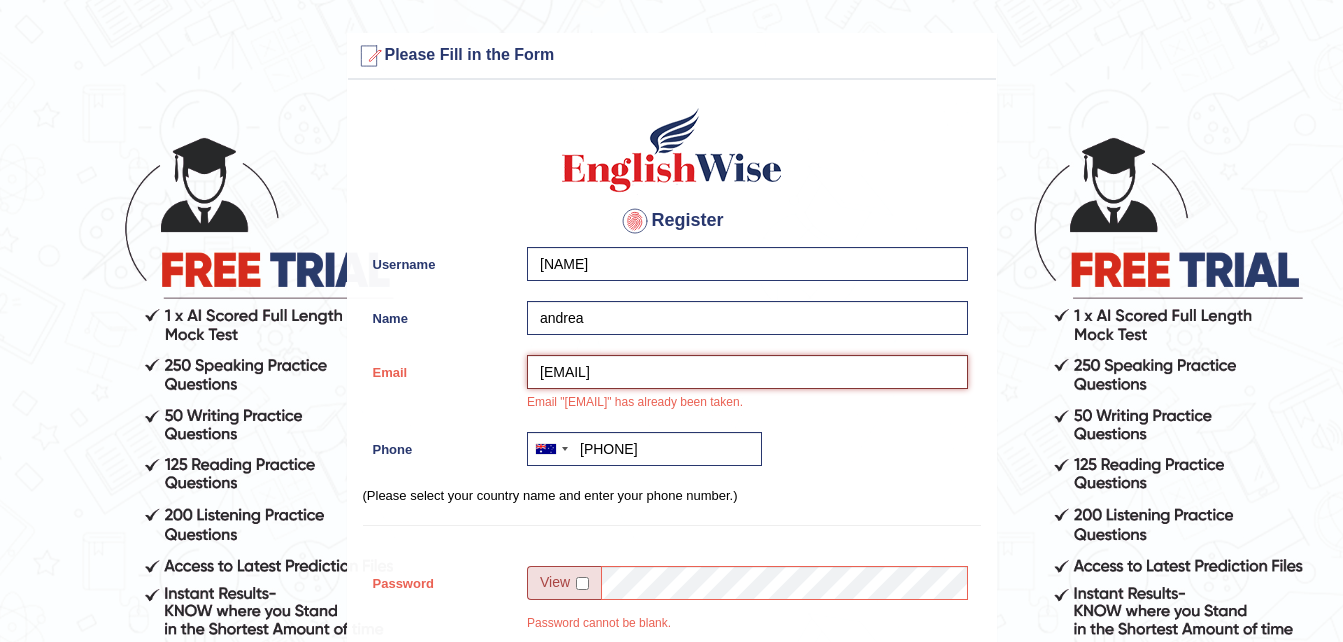 drag, startPoint x: 765, startPoint y: 374, endPoint x: 474, endPoint y: 360, distance: 291.33658 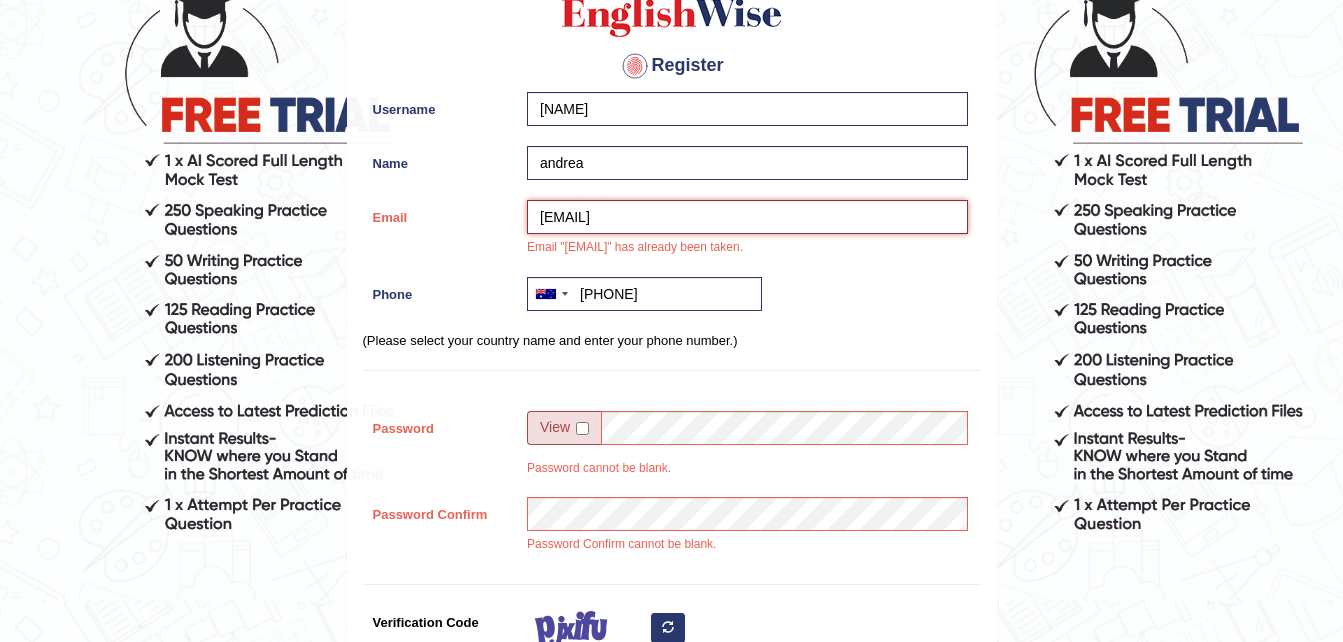 scroll, scrollTop: 158, scrollLeft: 0, axis: vertical 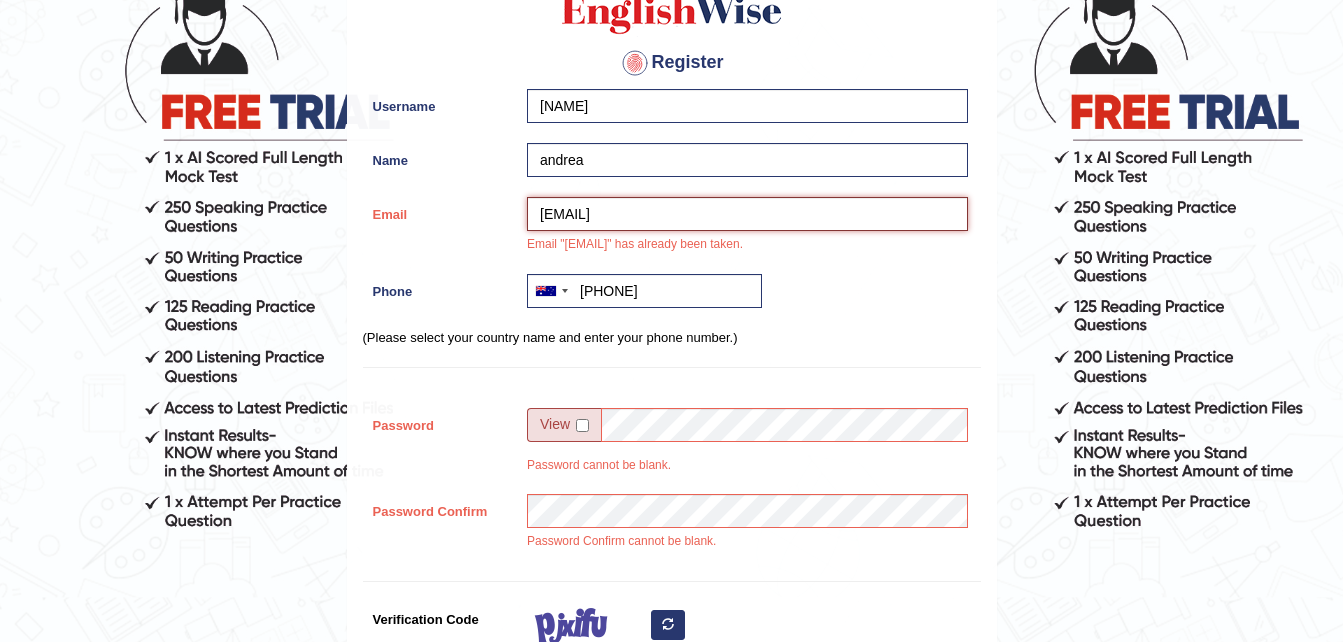type on "[USERNAME]@[DOMAIN]" 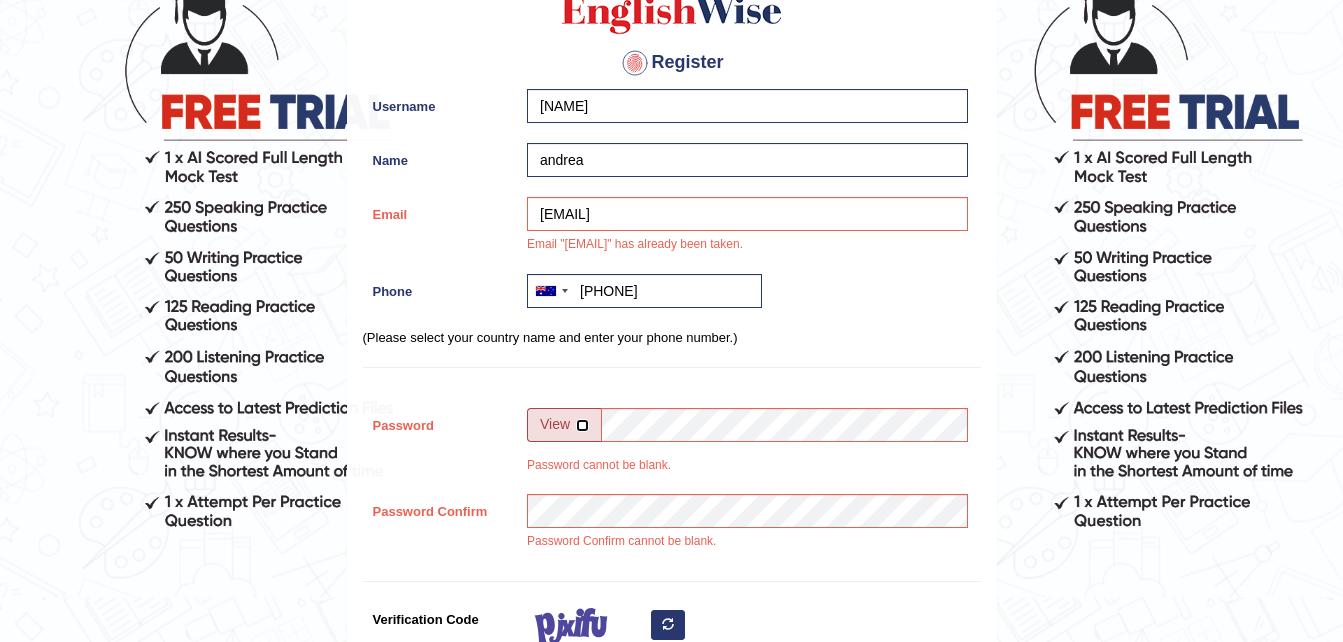 click at bounding box center (582, 425) 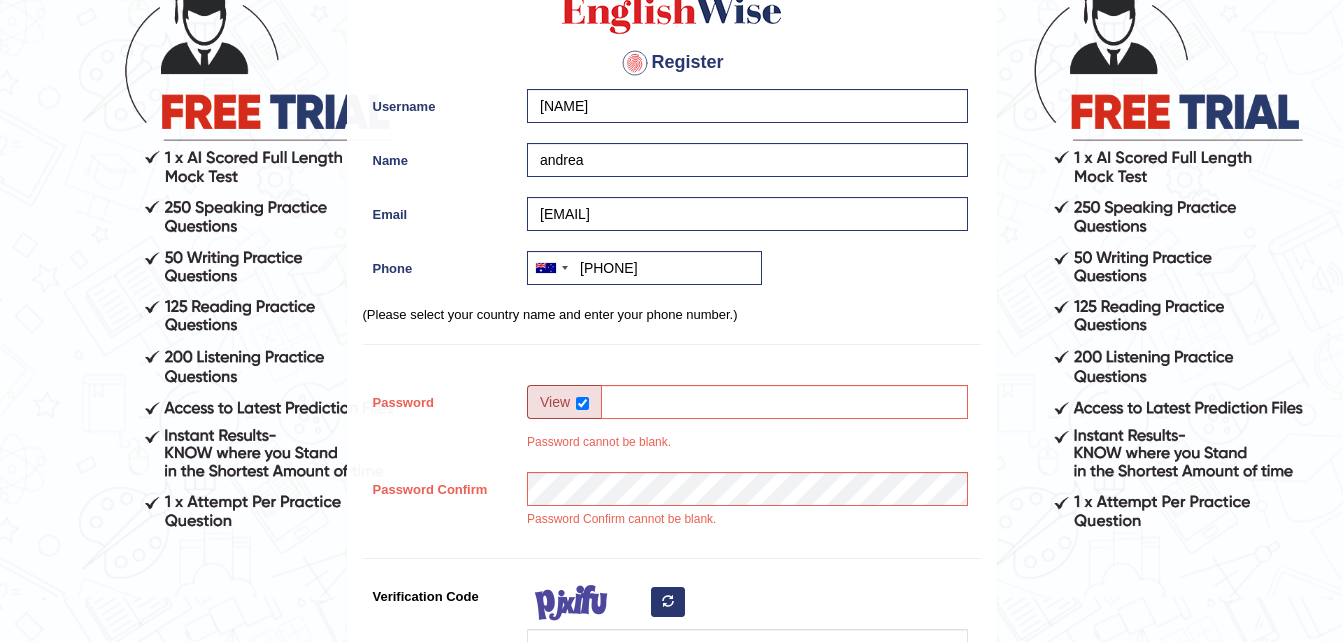 click at bounding box center [747, 407] 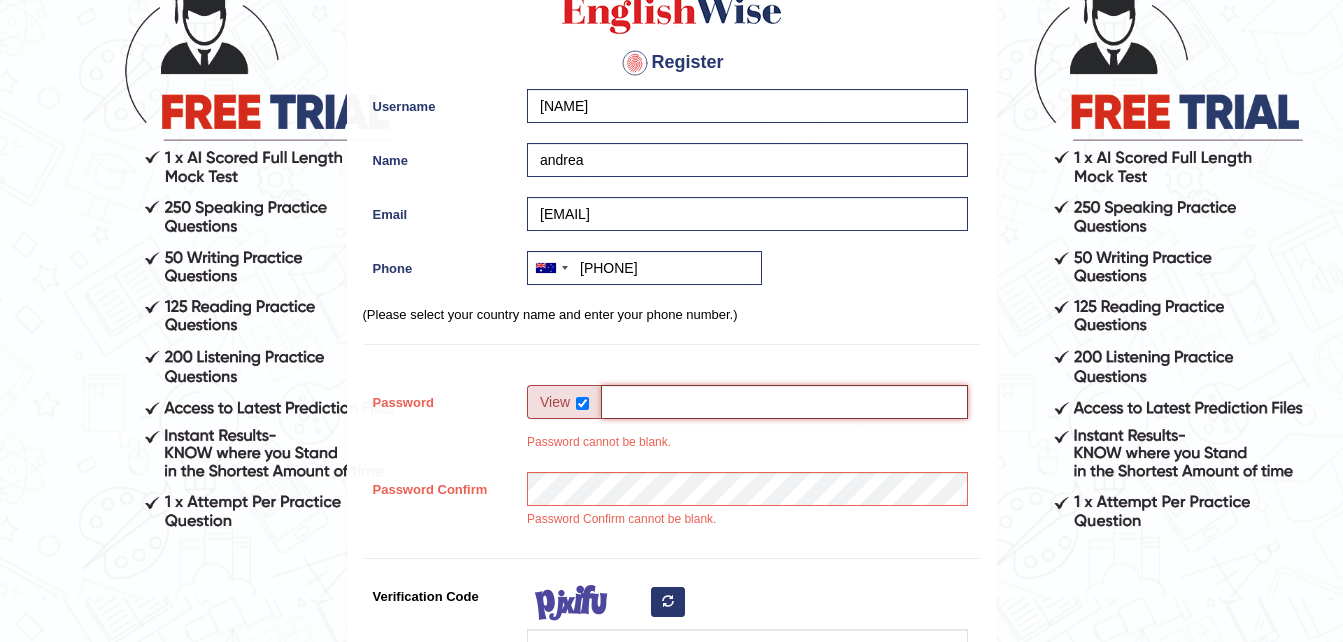 click on "Password" at bounding box center [784, 402] 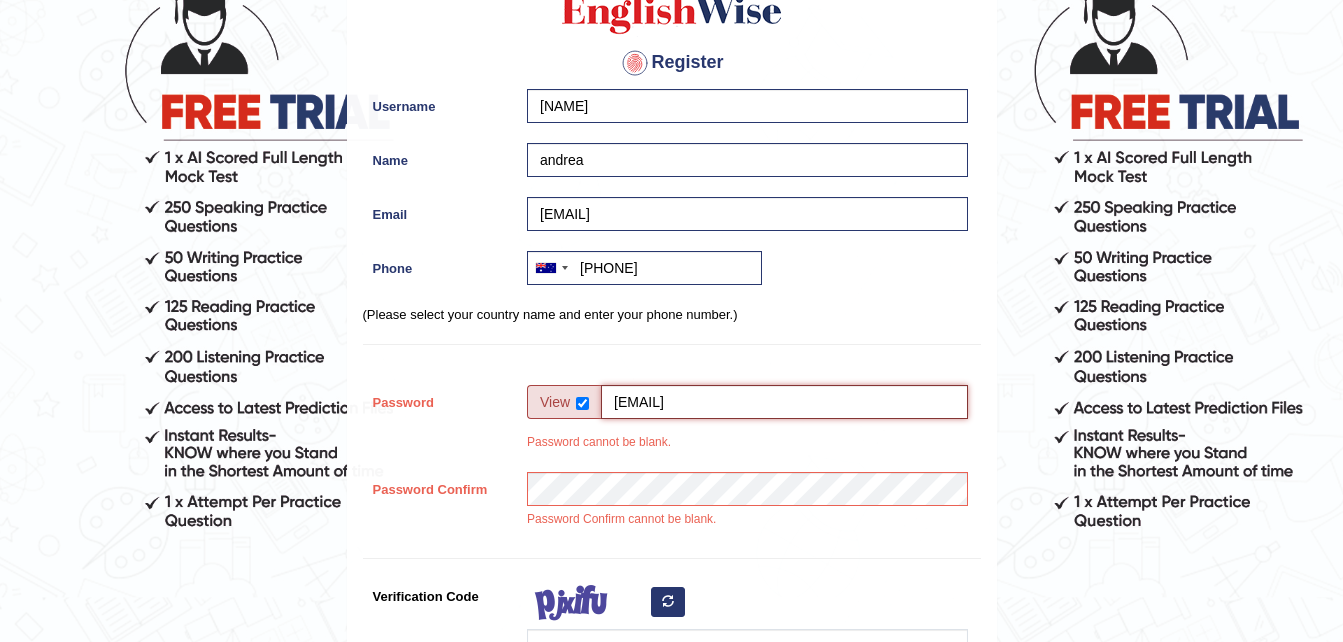 type on "Andrea@PTE*1" 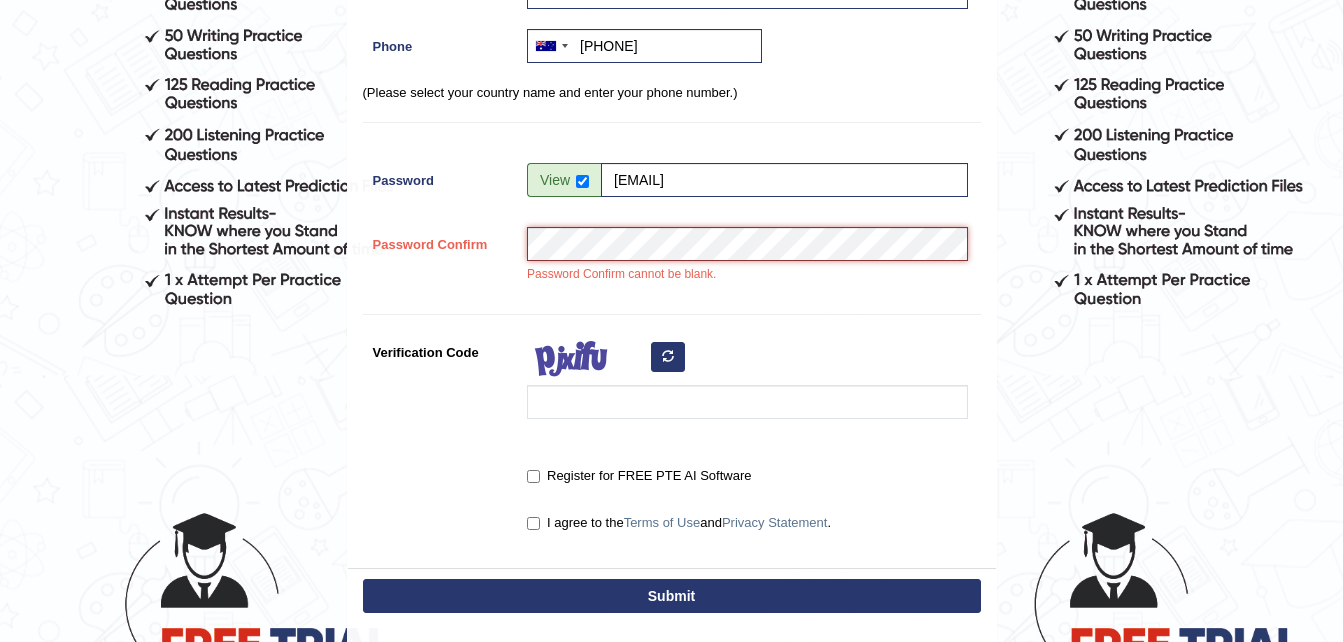 scroll, scrollTop: 381, scrollLeft: 0, axis: vertical 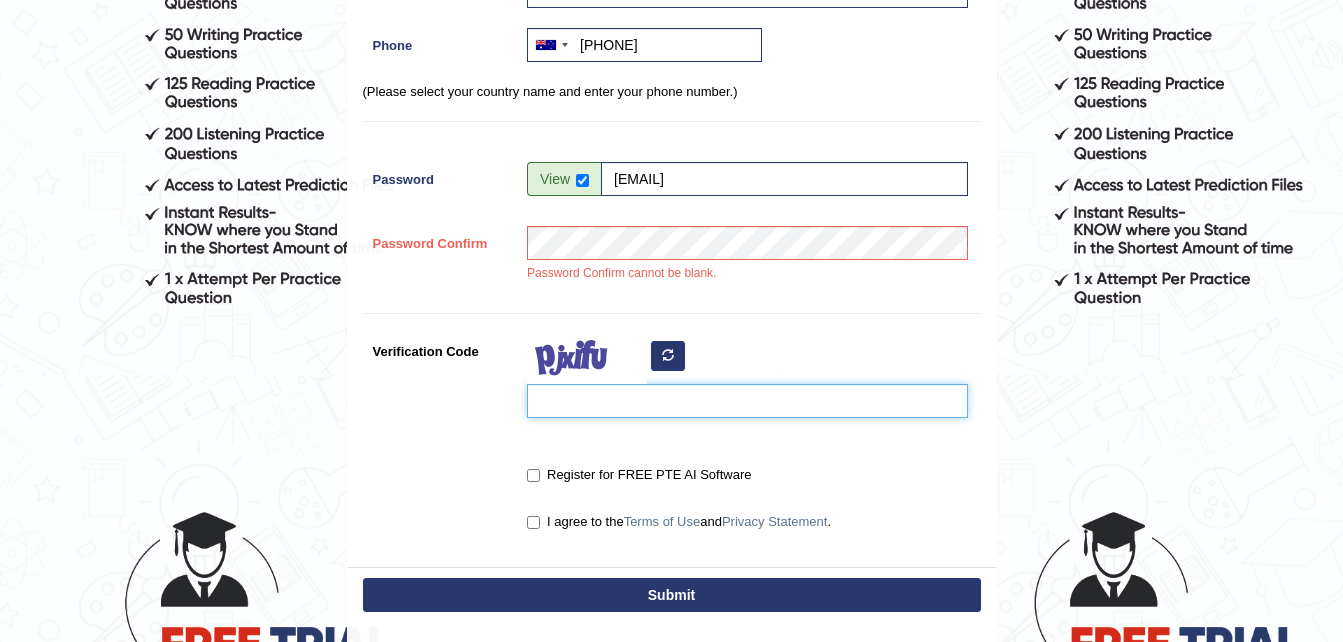 click on "Verification Code" at bounding box center (747, 401) 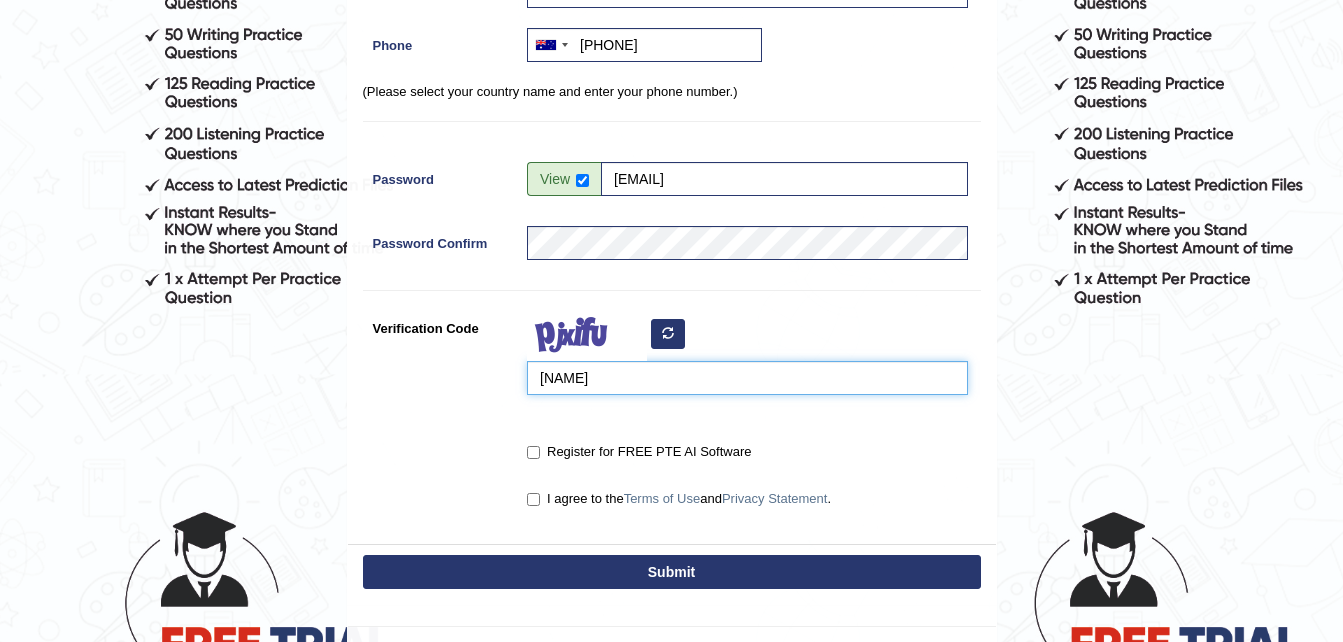type on "ankejo" 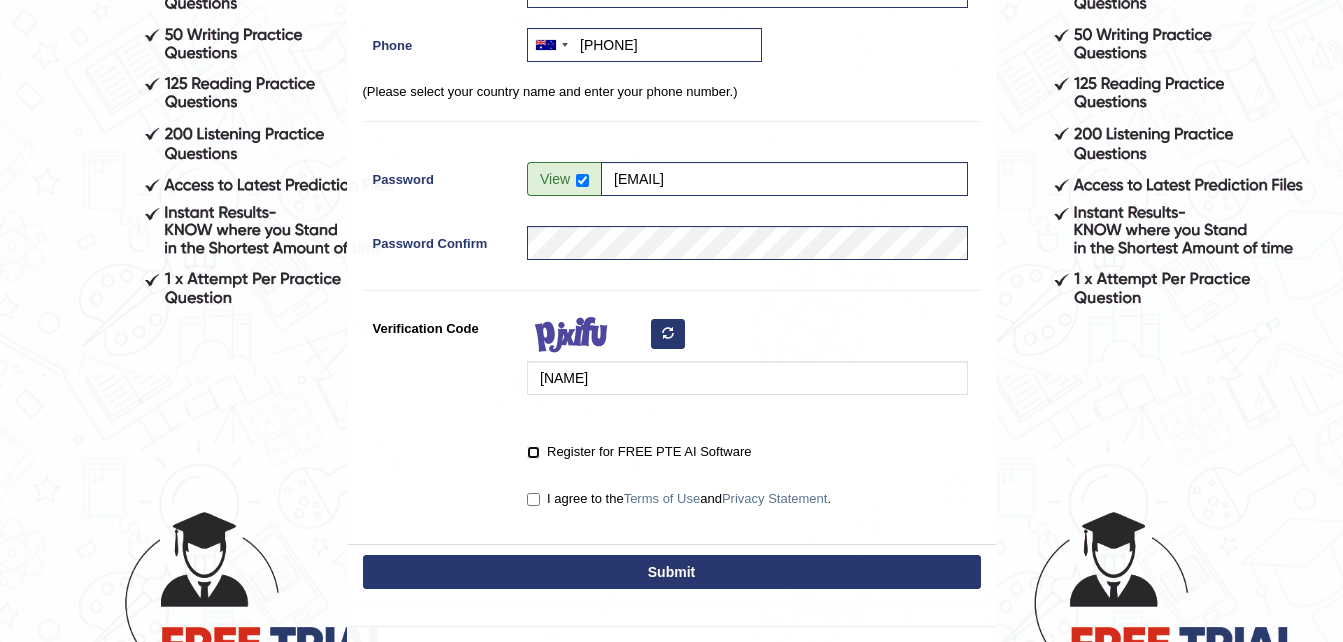 click on "Register for FREE PTE AI Software" at bounding box center (533, 452) 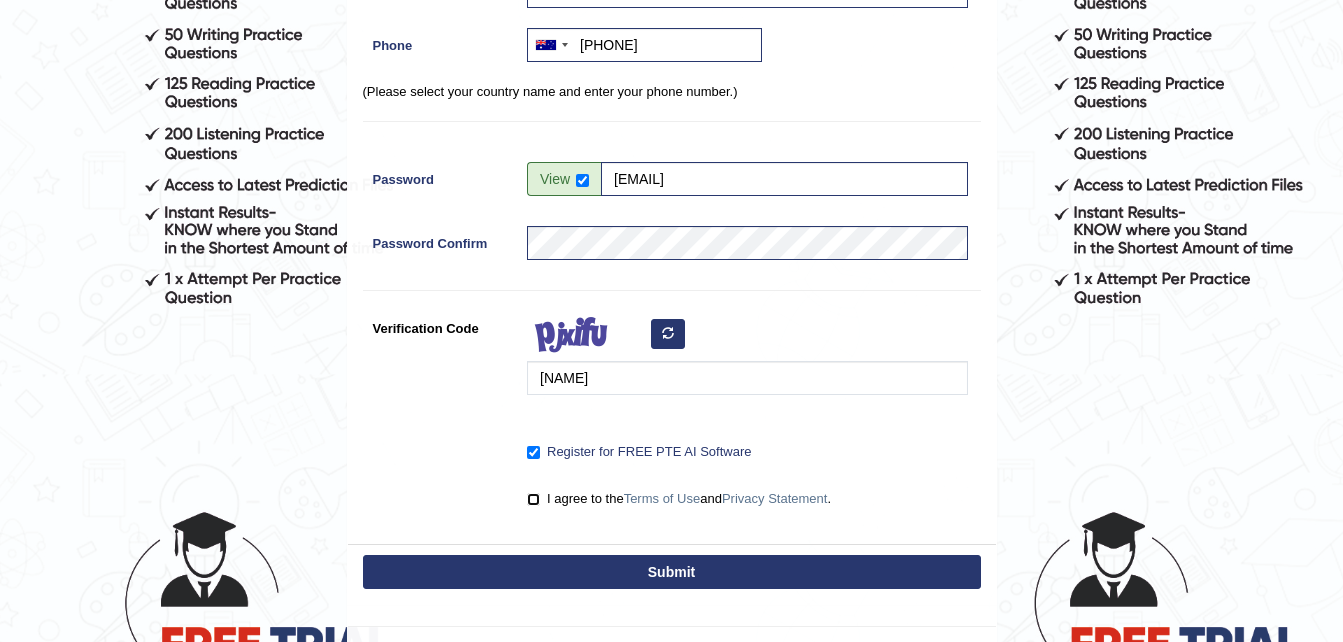 click on "I agree to the  Terms of Use  and  Privacy Statement ." at bounding box center [533, 499] 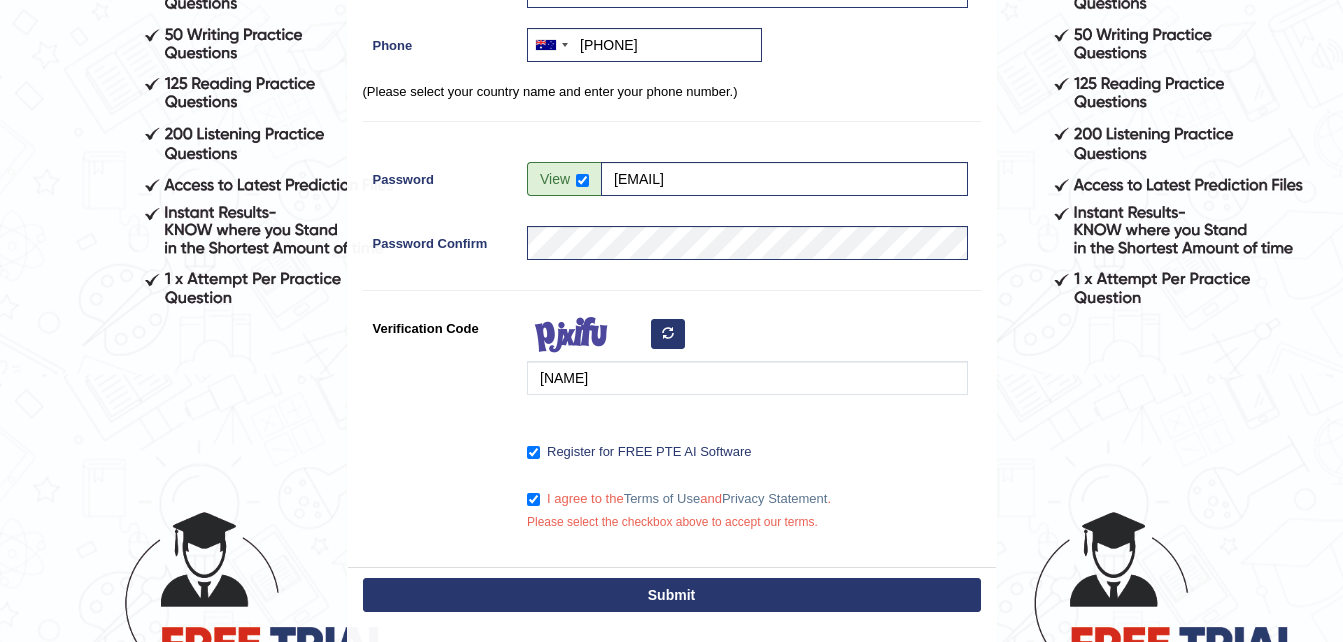 click on "Submit" at bounding box center (672, 595) 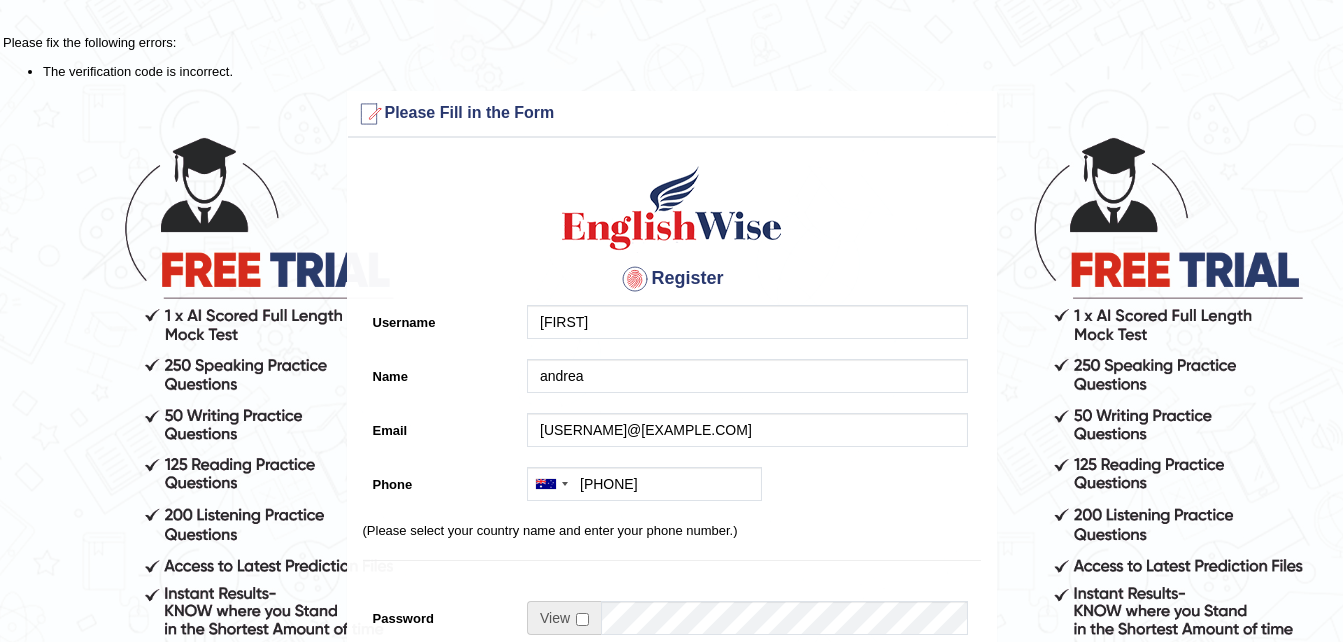 scroll, scrollTop: 0, scrollLeft: 0, axis: both 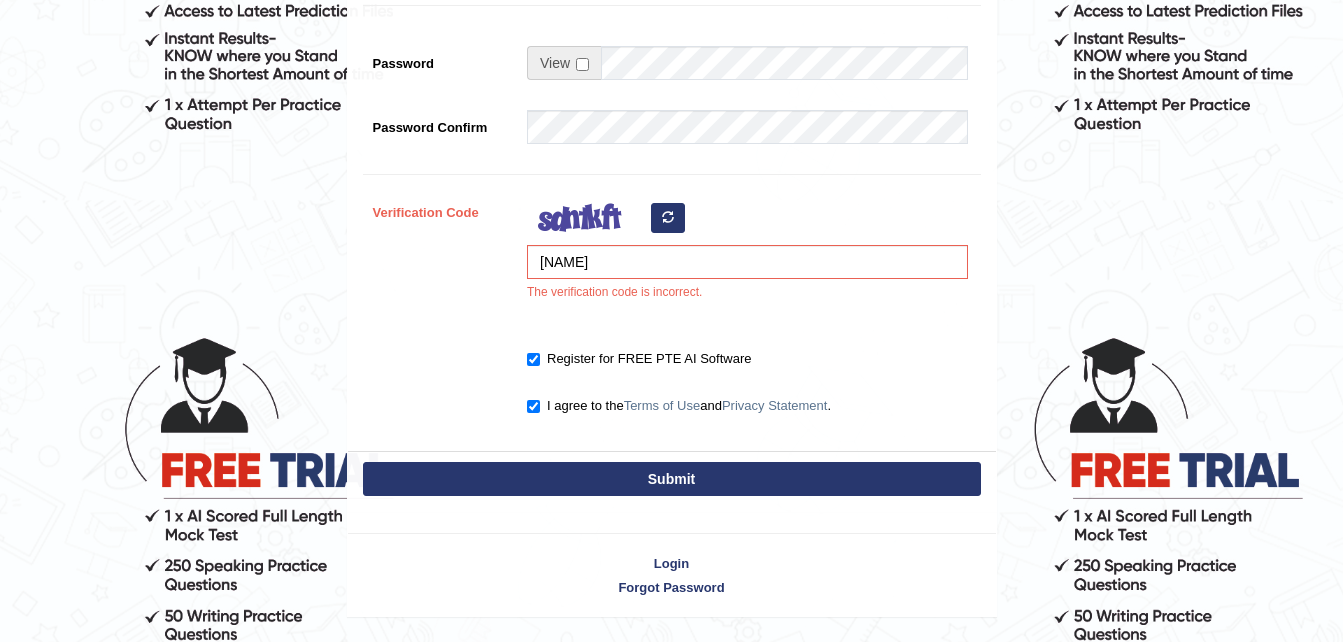 click at bounding box center [668, 217] 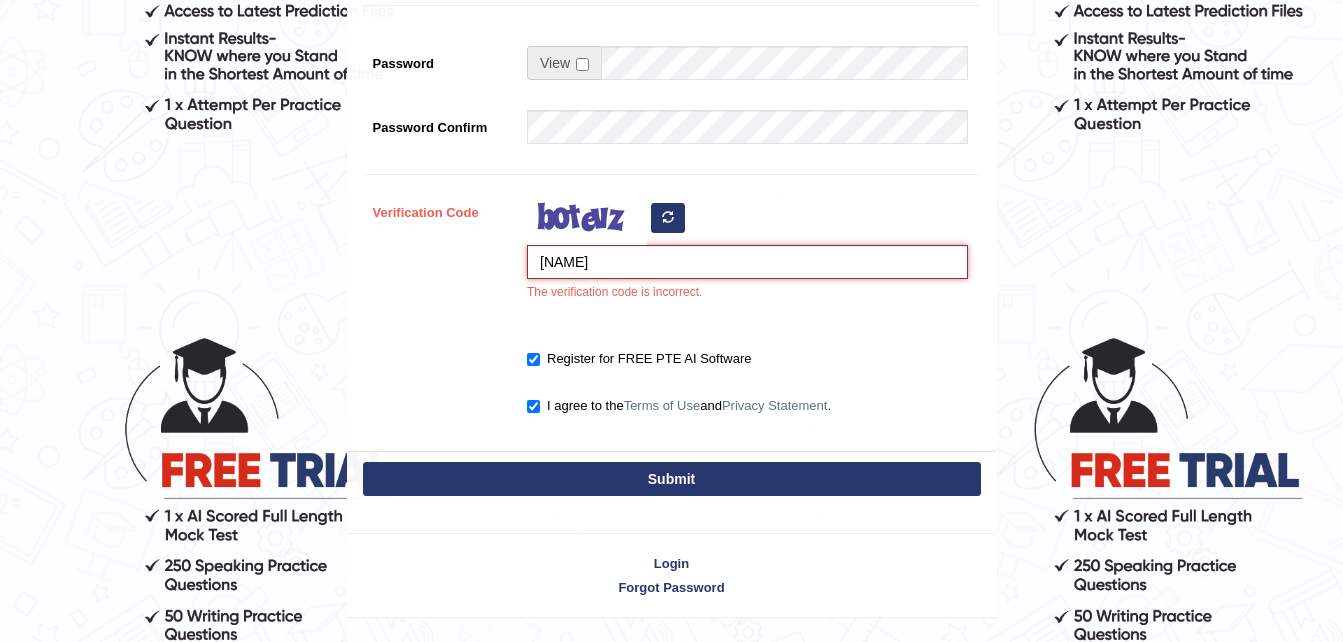 drag, startPoint x: 600, startPoint y: 266, endPoint x: 447, endPoint y: 289, distance: 154.7191 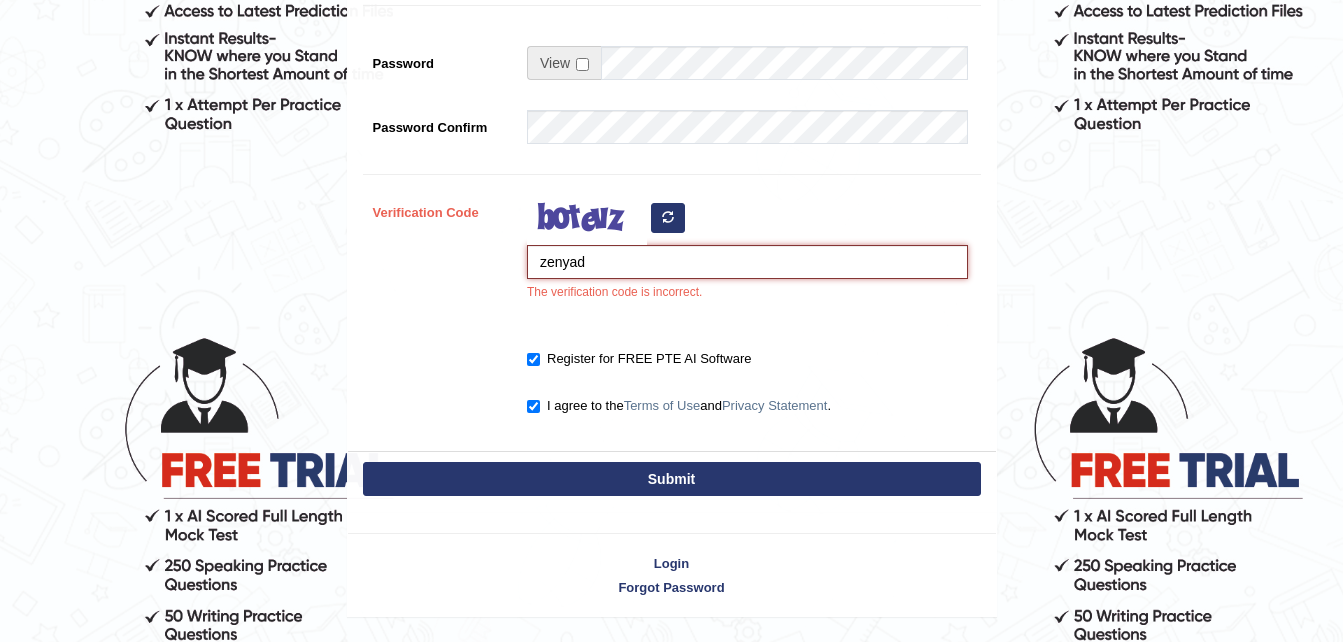 type on "zenyad" 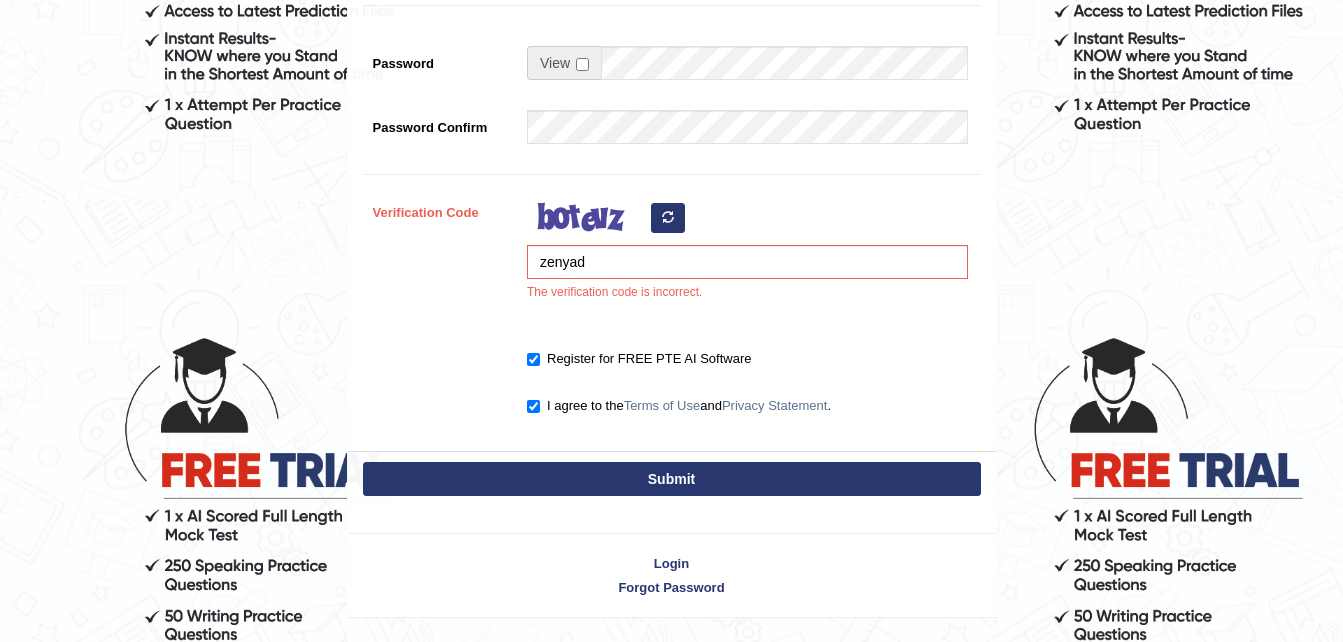 click on "Submit" at bounding box center (672, 479) 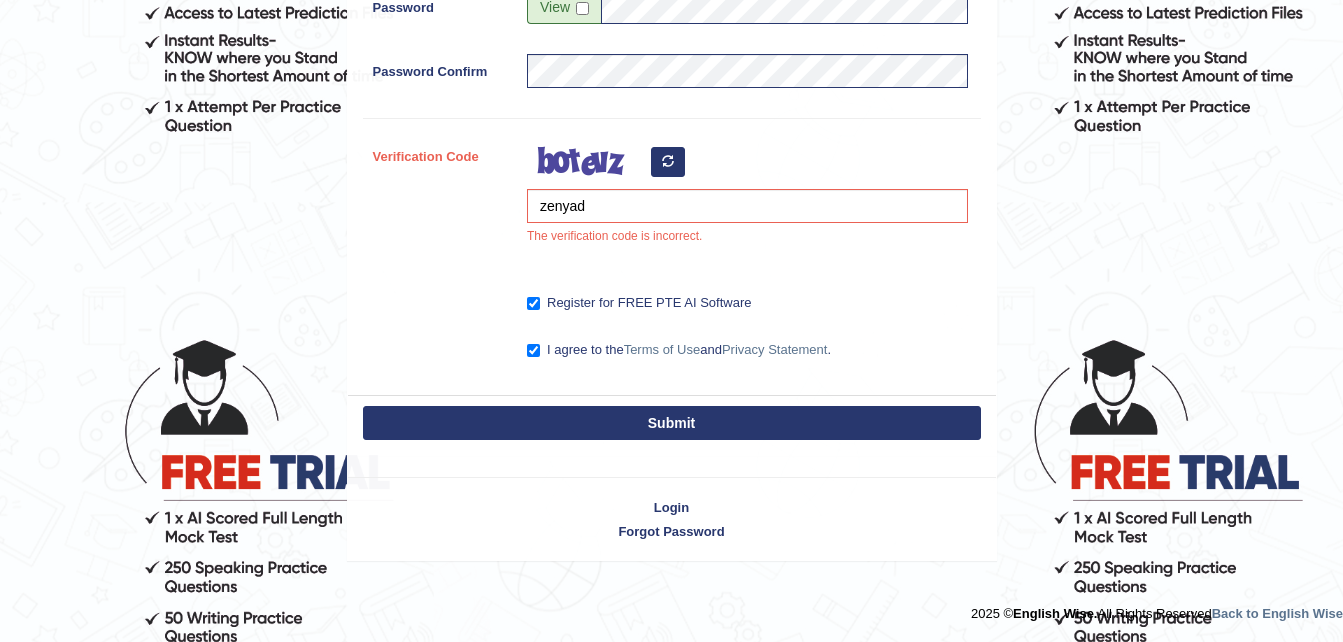 scroll, scrollTop: 497, scrollLeft: 0, axis: vertical 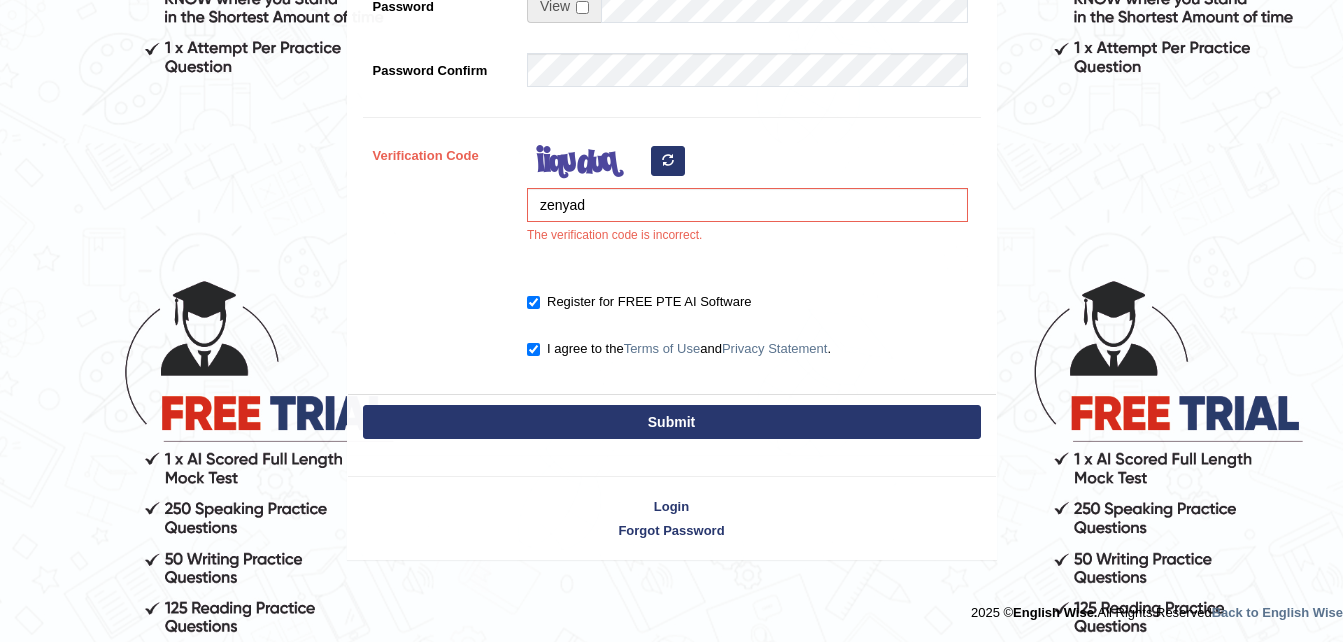 click at bounding box center [668, 160] 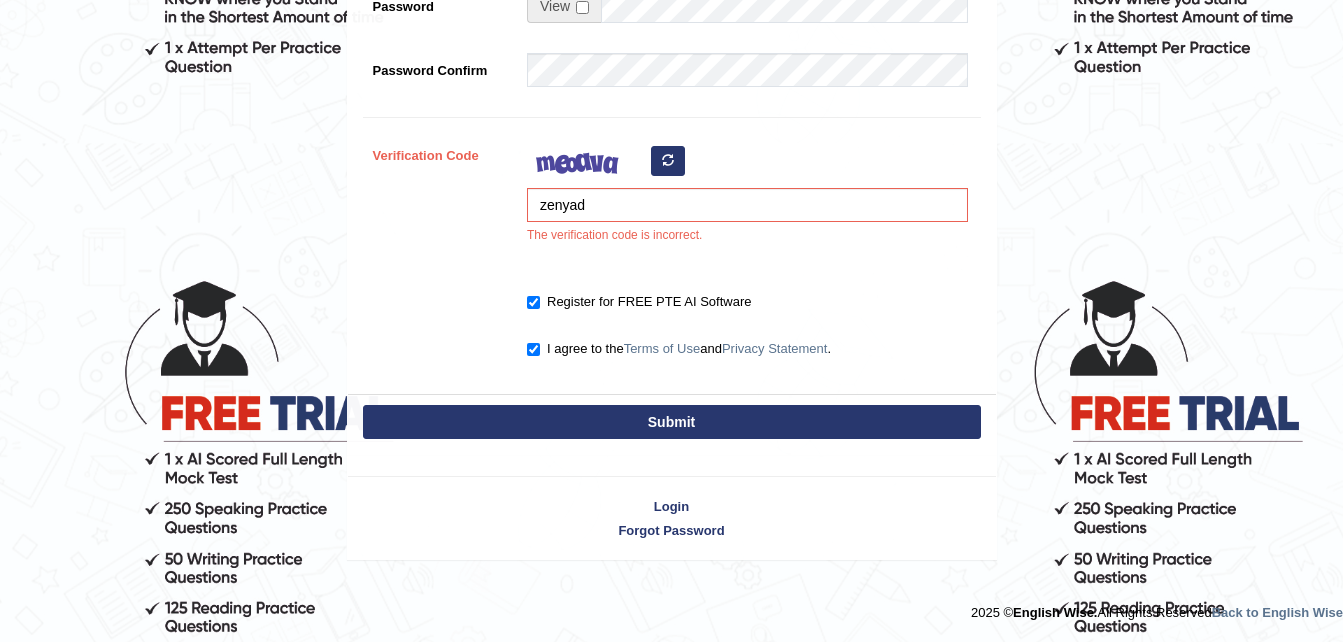 click at bounding box center [668, 161] 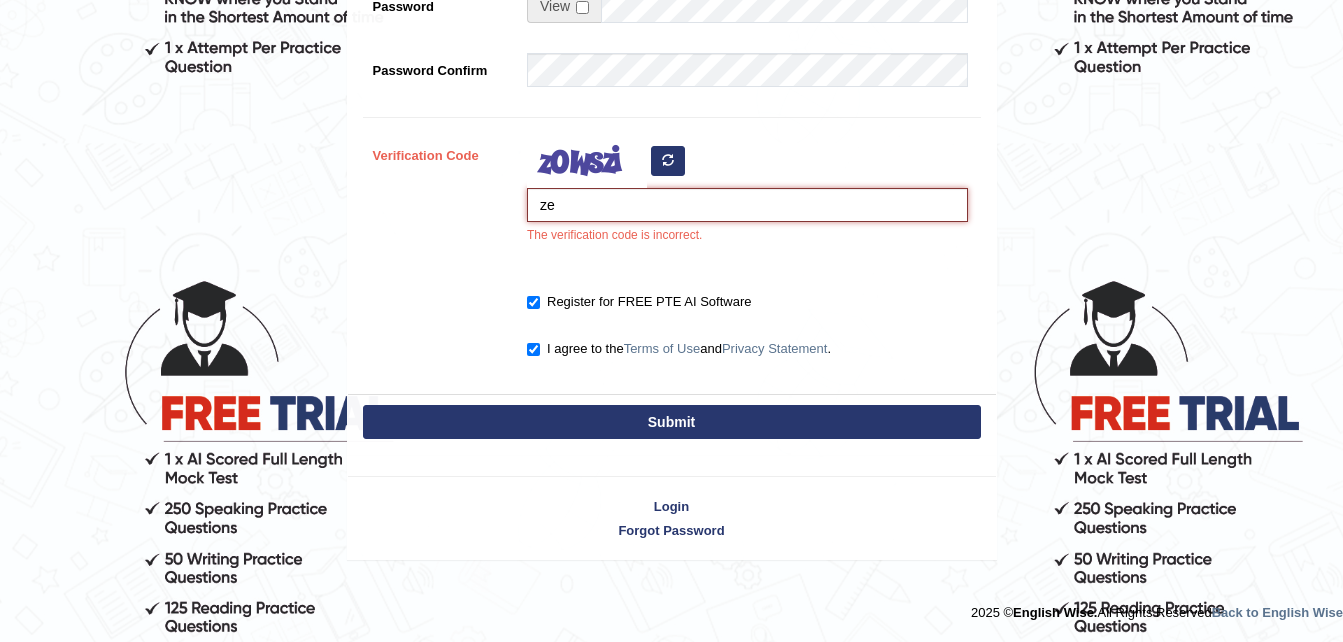 type on "z" 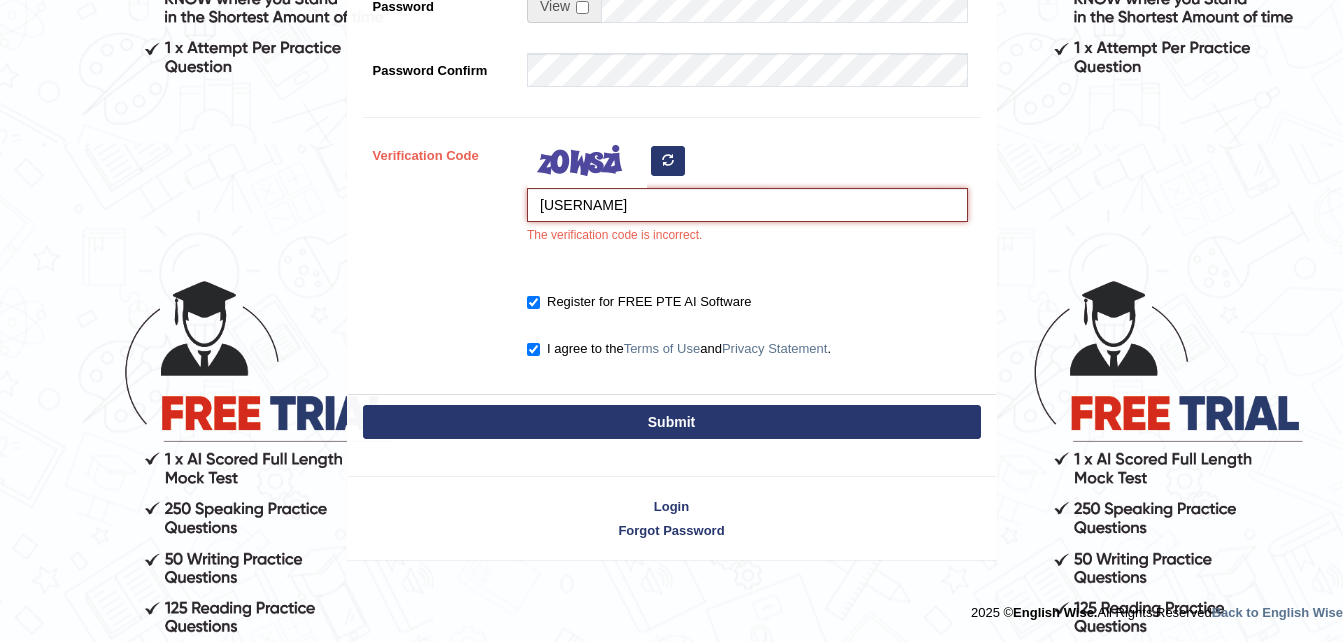 type on "fxlosa" 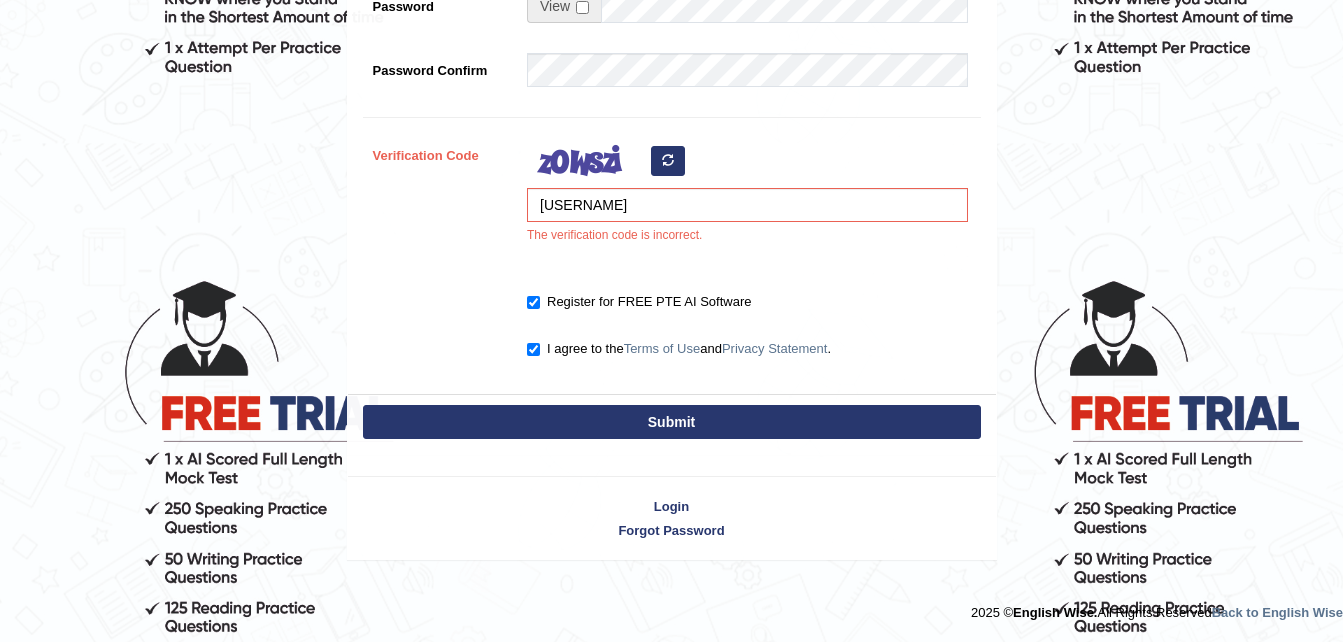 click on "Submit" at bounding box center (672, 422) 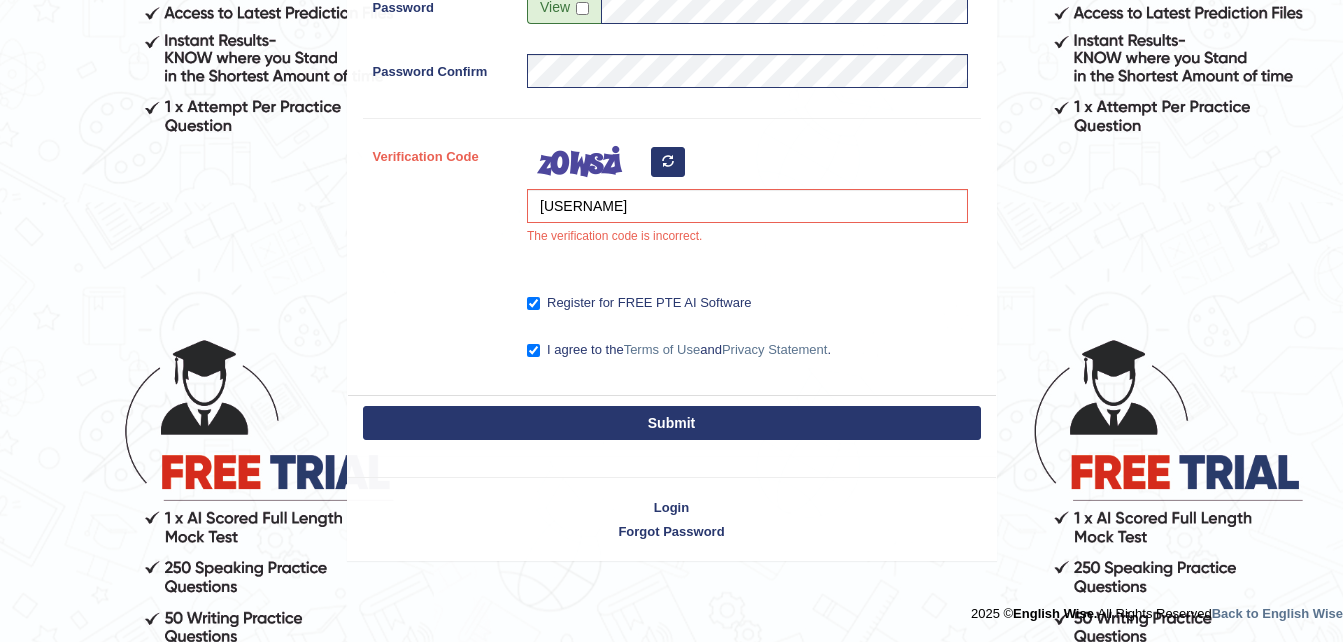 scroll, scrollTop: 553, scrollLeft: 0, axis: vertical 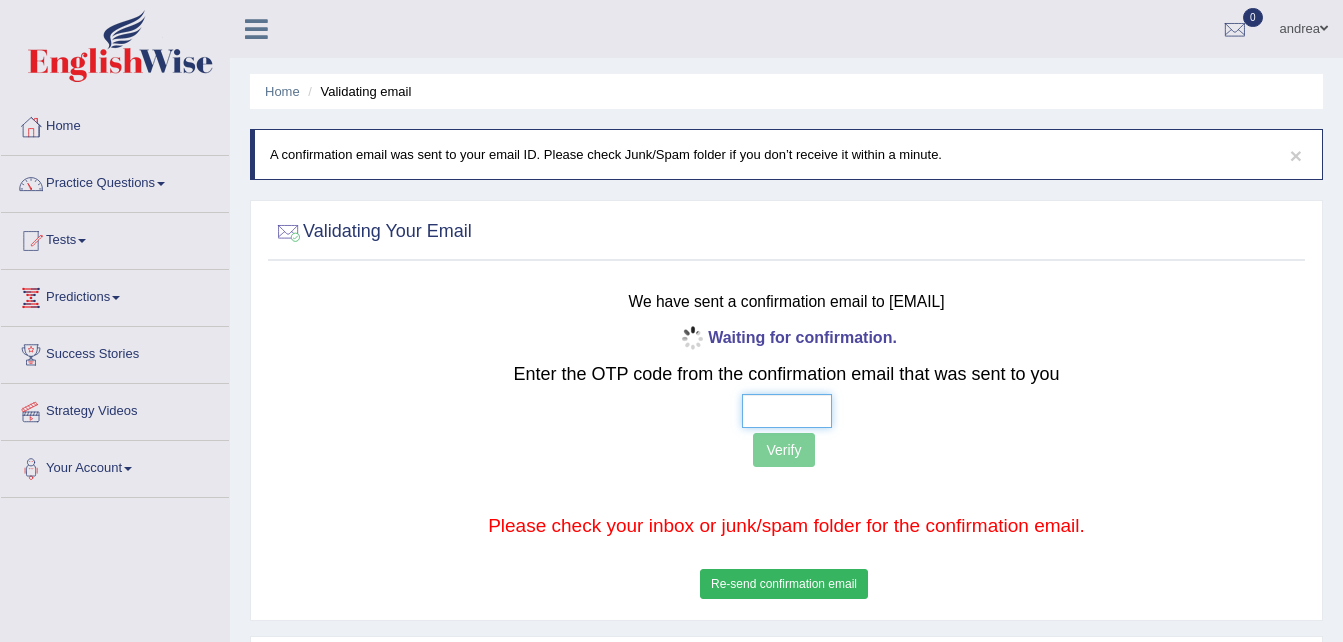 click at bounding box center [787, 411] 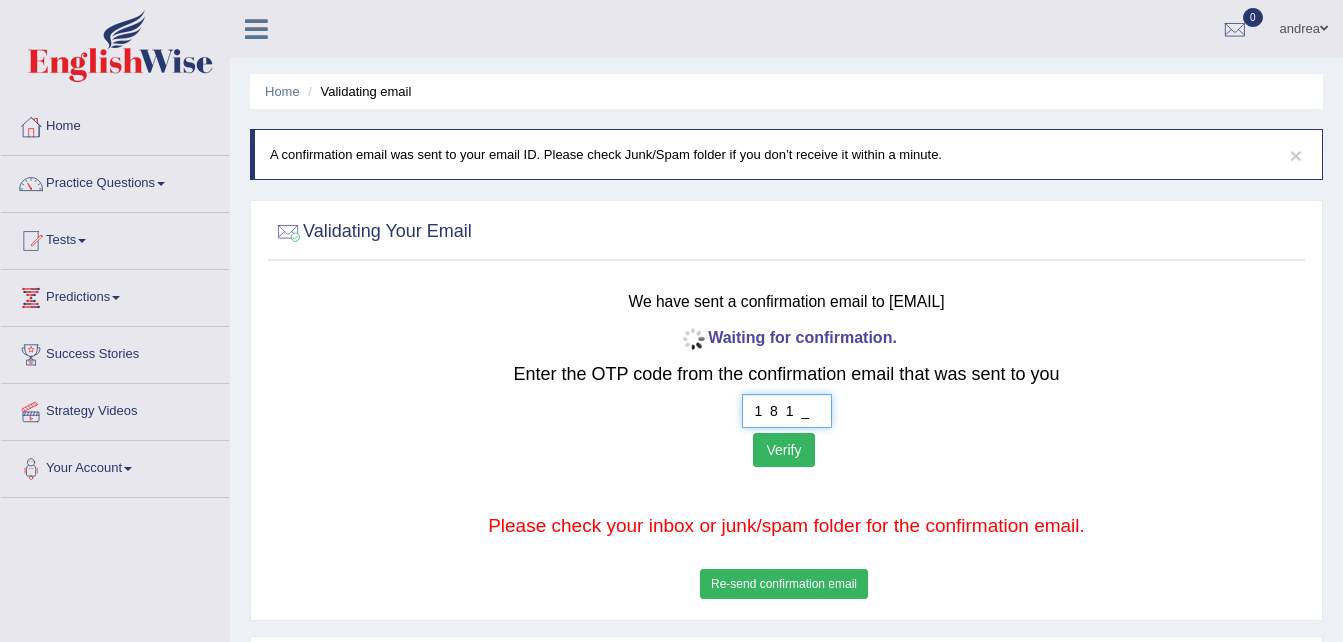 type on "1  8  1  1" 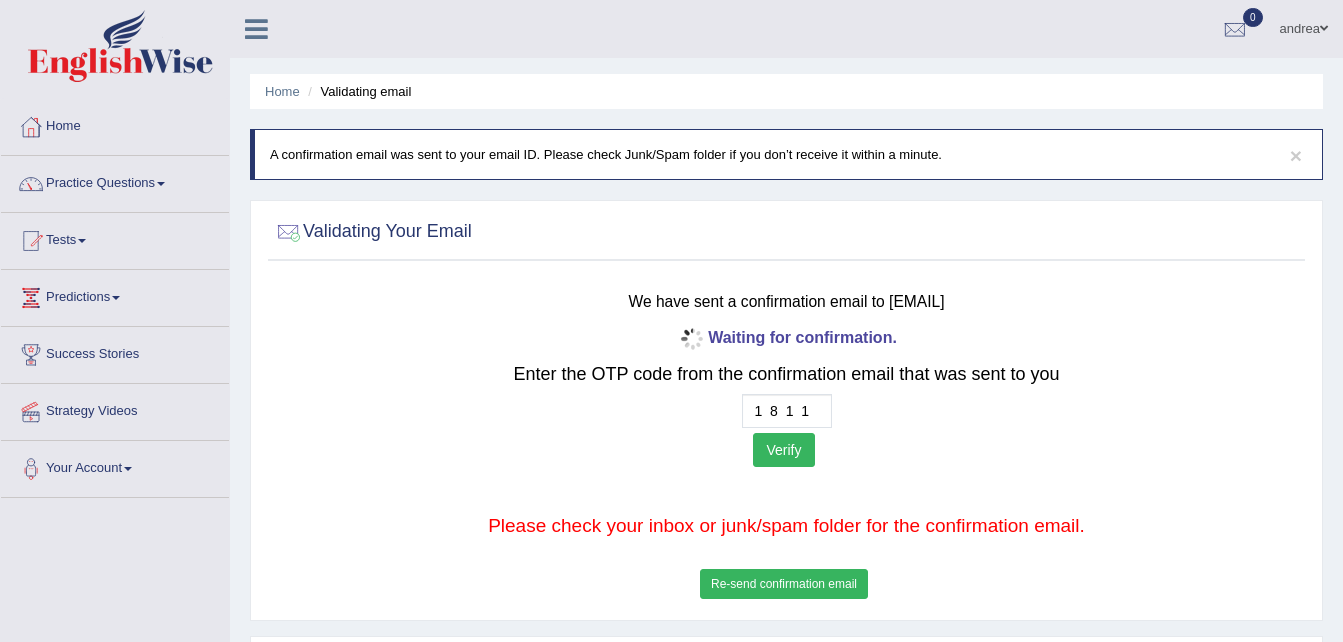 click on "Verify" at bounding box center [783, 450] 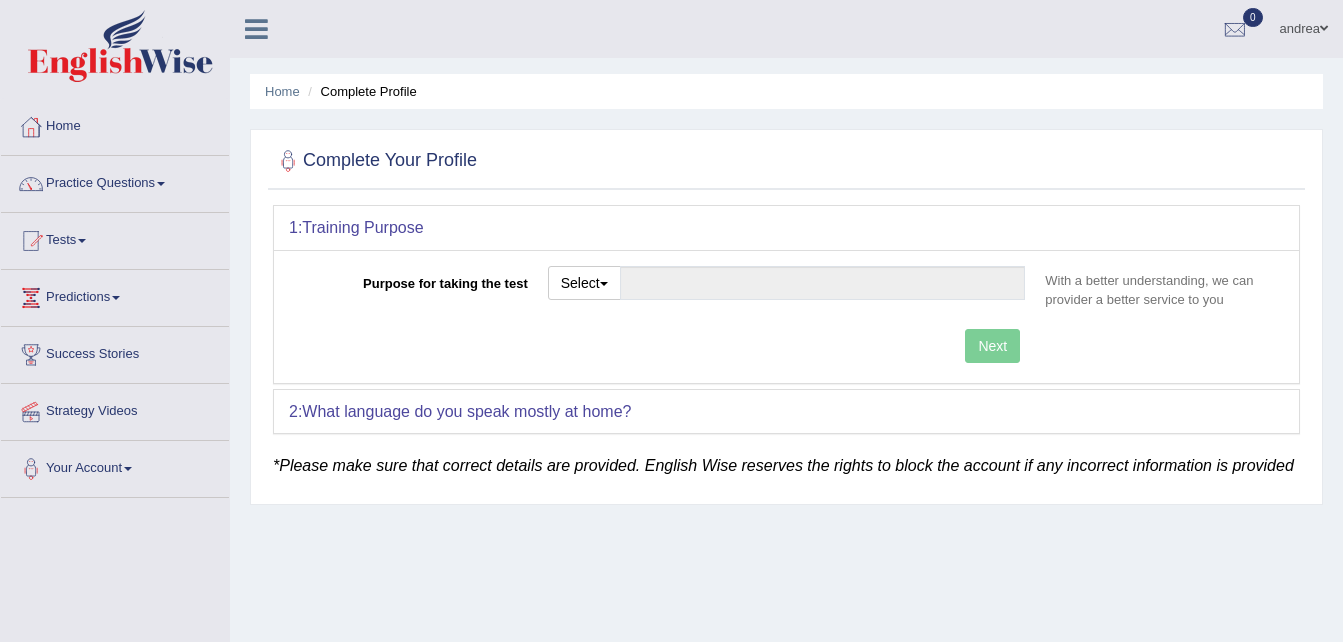 scroll, scrollTop: 0, scrollLeft: 0, axis: both 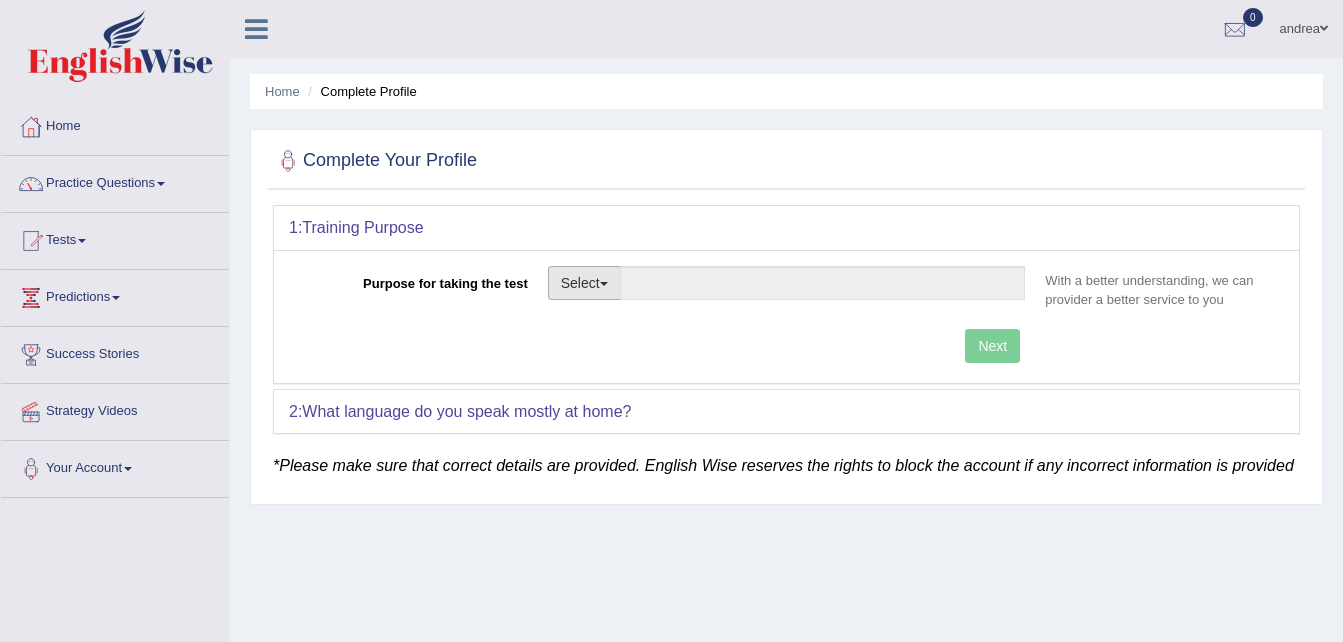 click on "Select" at bounding box center (584, 283) 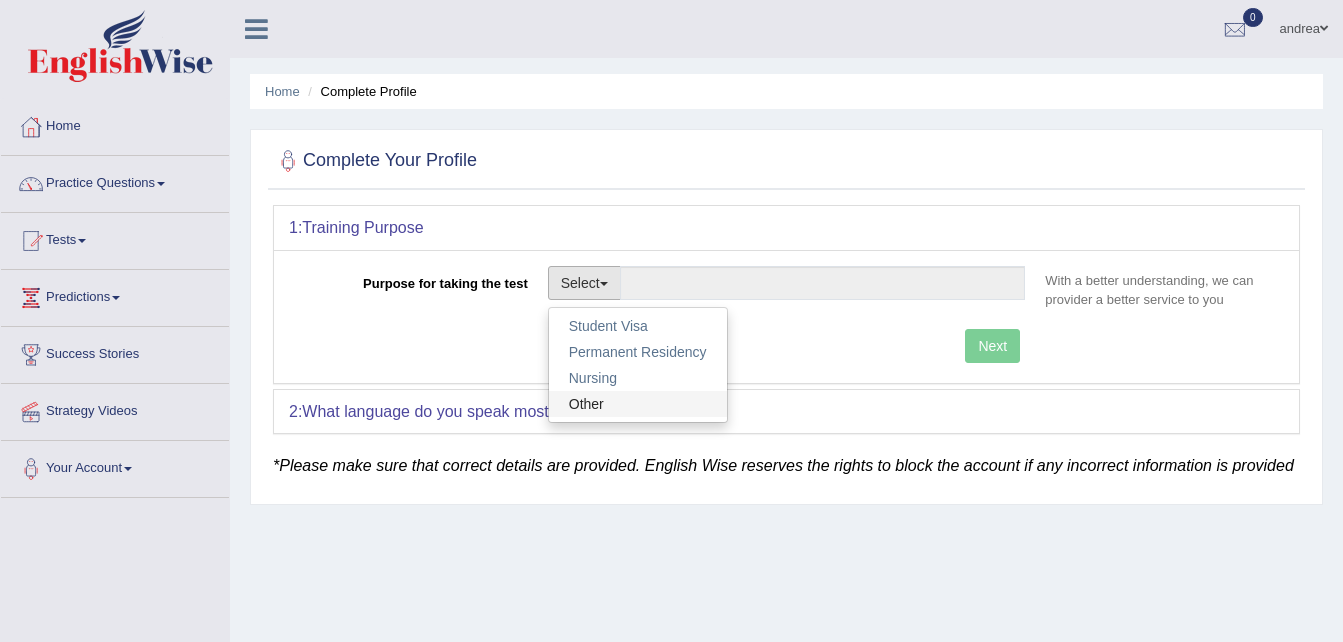 click on "Other" at bounding box center (638, 404) 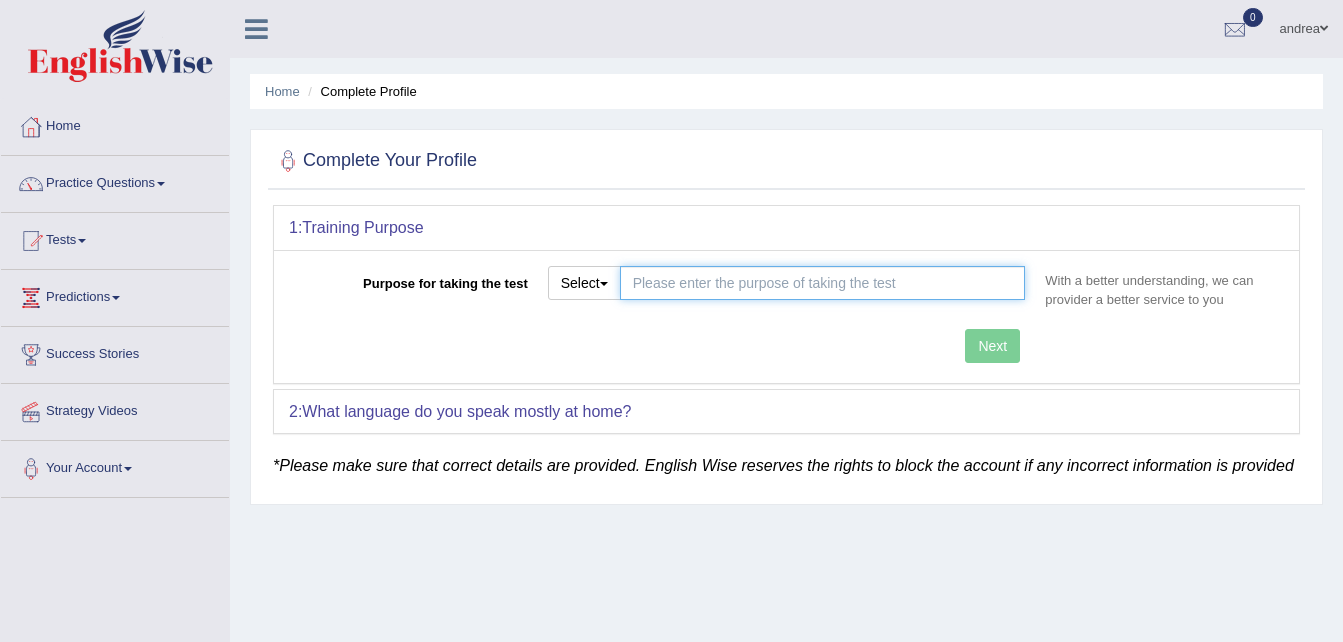 click on "Purpose for taking the test" at bounding box center [823, 283] 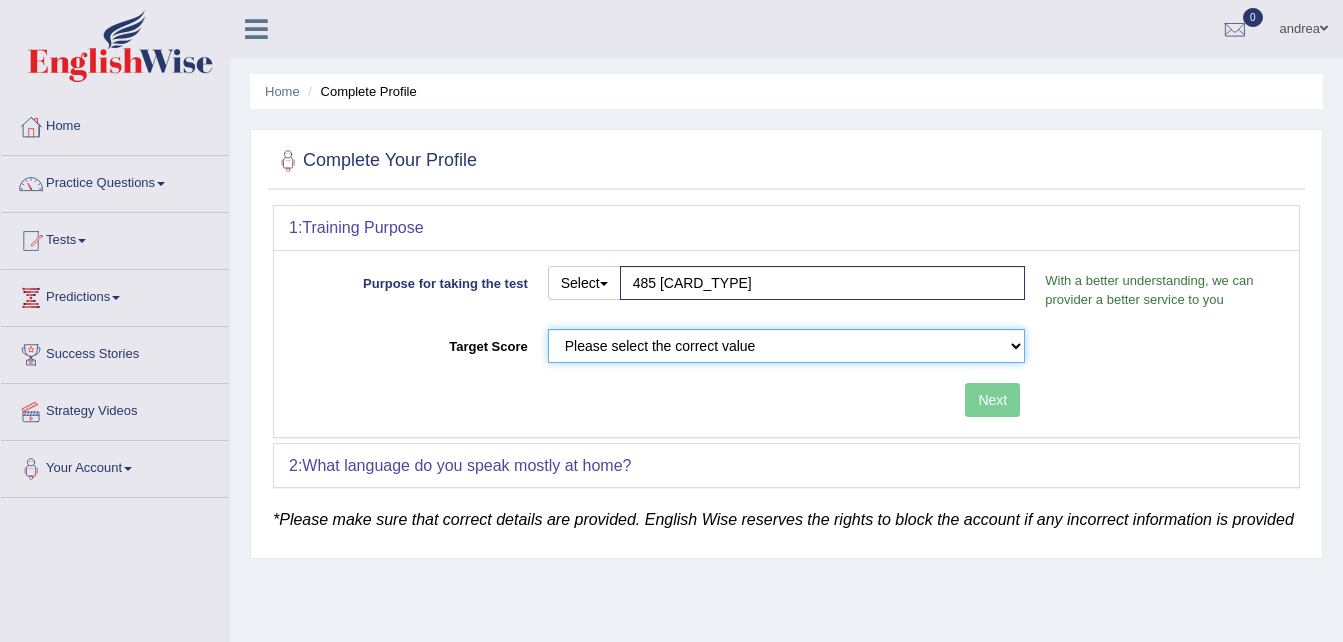 click on "Please select the correct value
50 (6 bands)
58 (6.5 bands)
65 (7 bands)
79 (8 bands)" at bounding box center [787, 346] 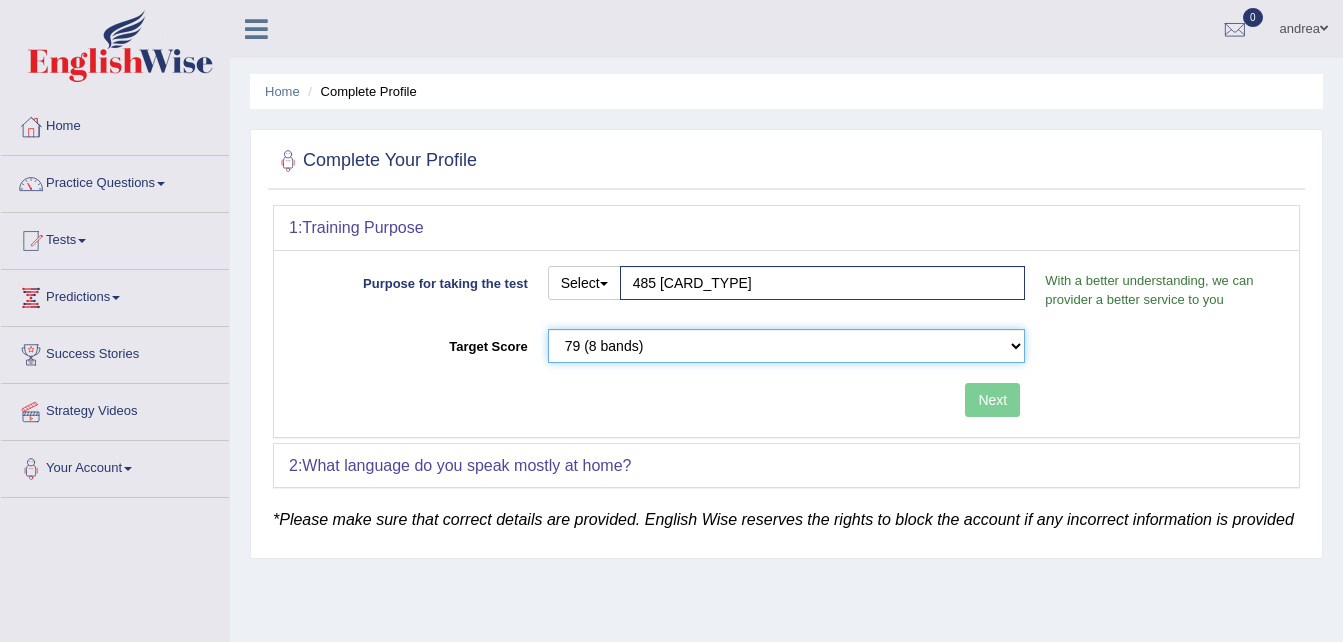 click on "Please select the correct value
50 (6 bands)
58 (6.5 bands)
65 (7 bands)
79 (8 bands)" at bounding box center (787, 346) 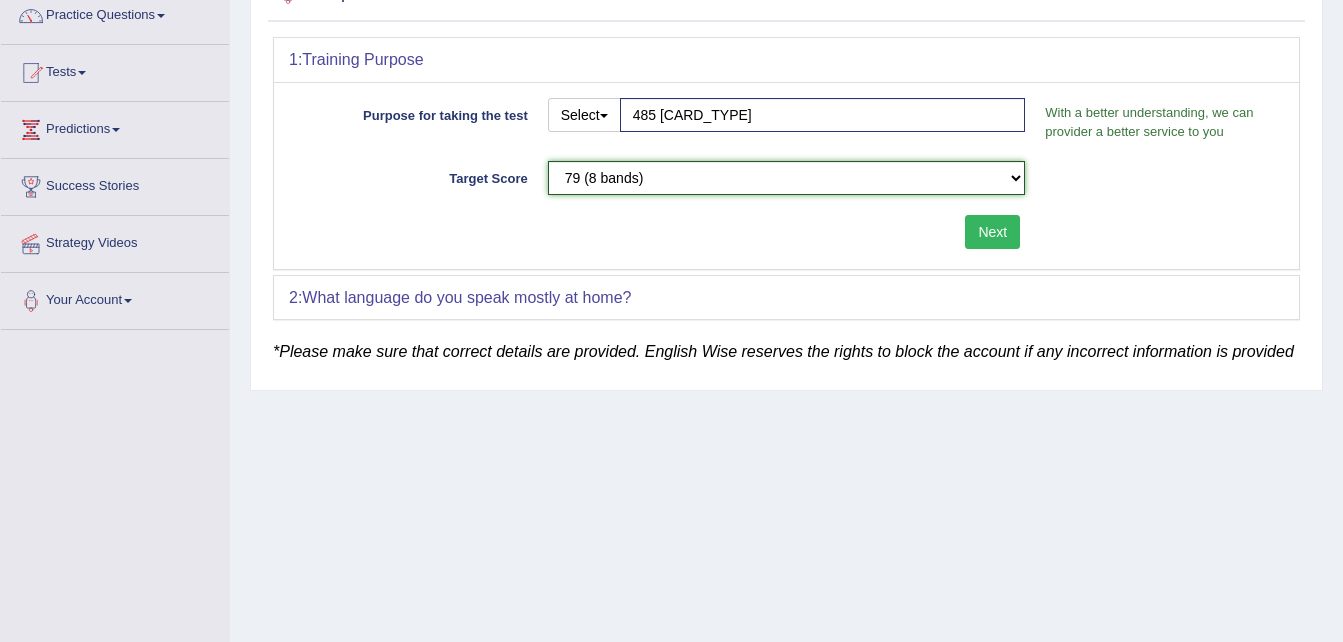 scroll, scrollTop: 170, scrollLeft: 0, axis: vertical 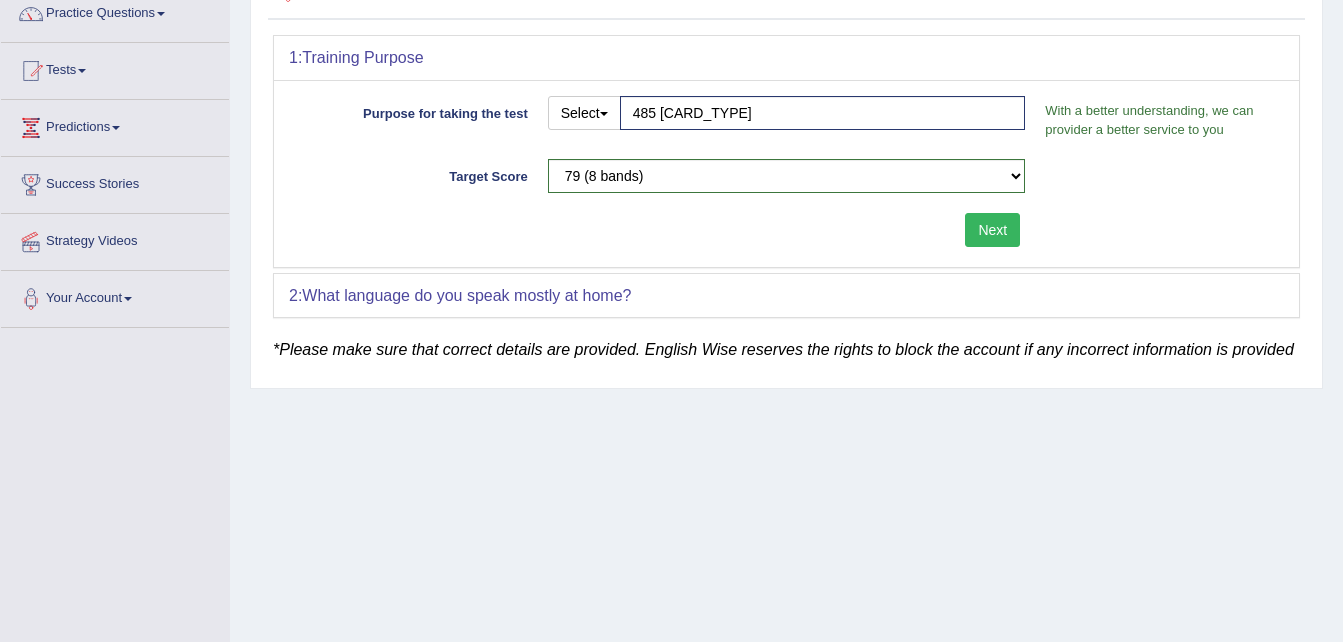 click on "Next" at bounding box center [992, 230] 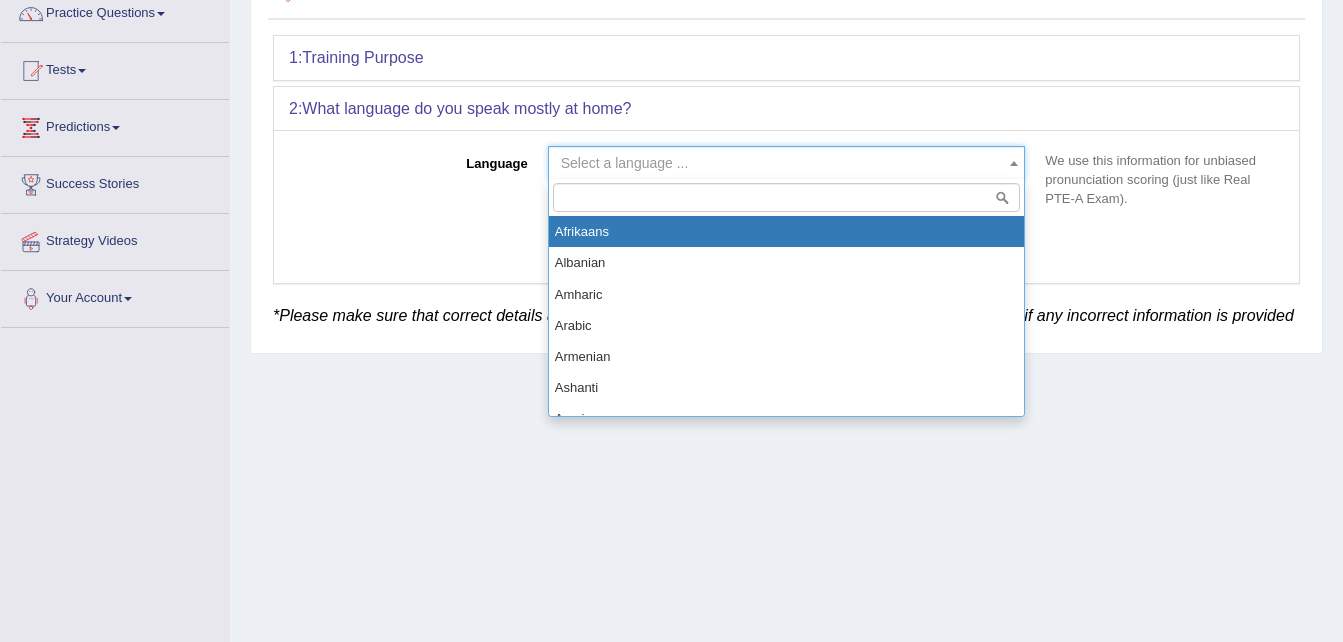 click on "Select a language ..." at bounding box center (781, 163) 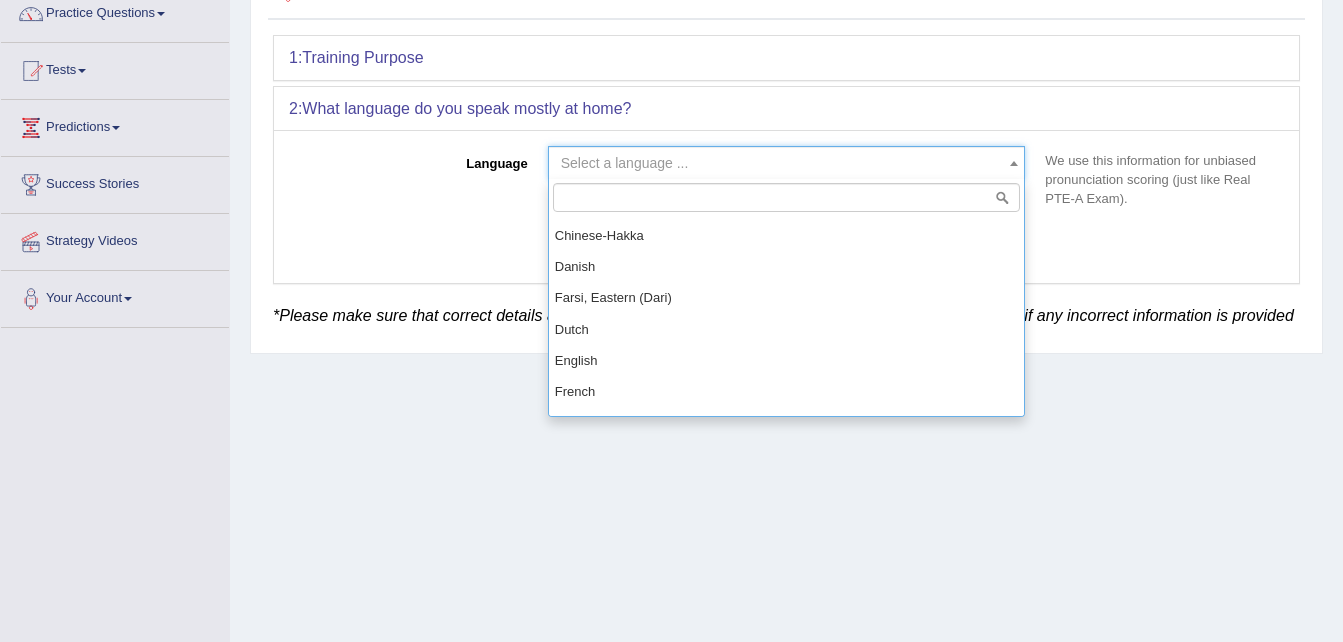 scroll, scrollTop: 563, scrollLeft: 0, axis: vertical 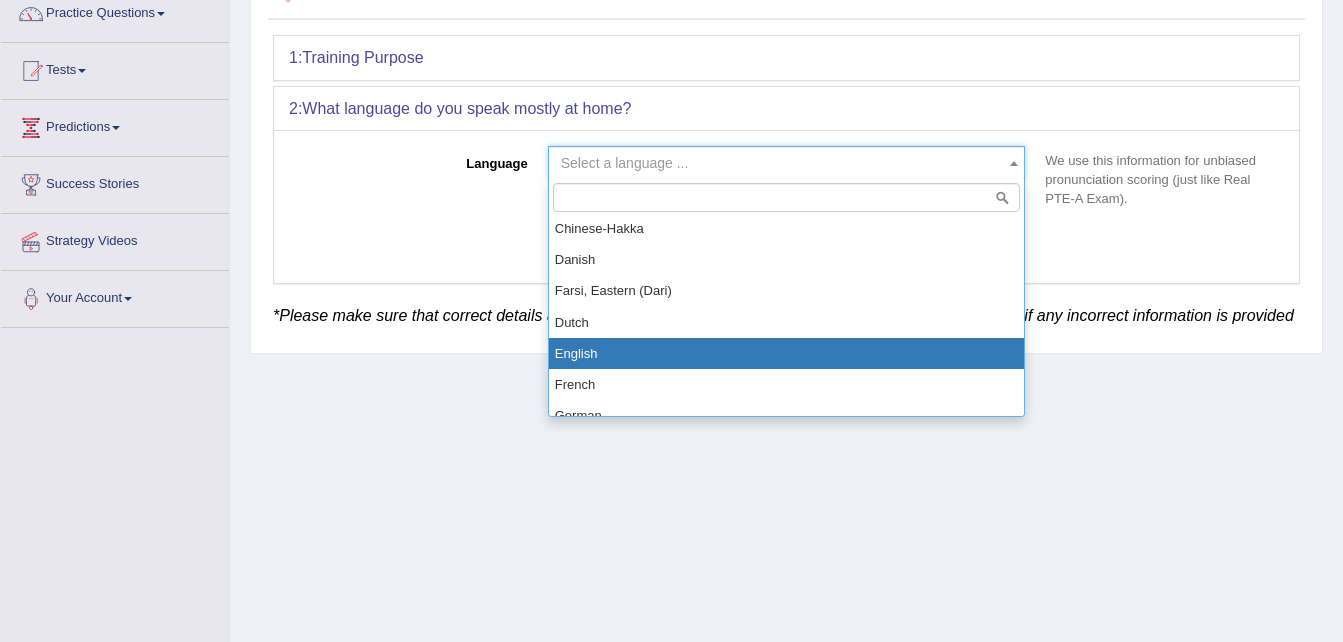 select on "English" 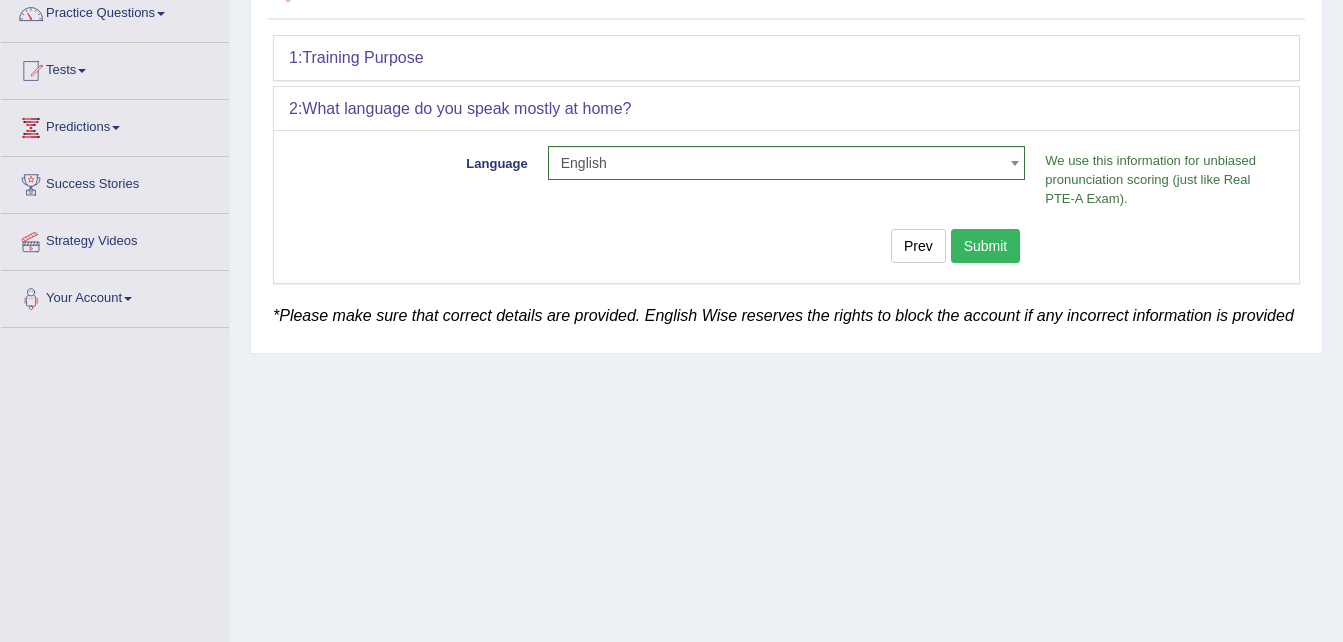 click on "Submit" at bounding box center [986, 246] 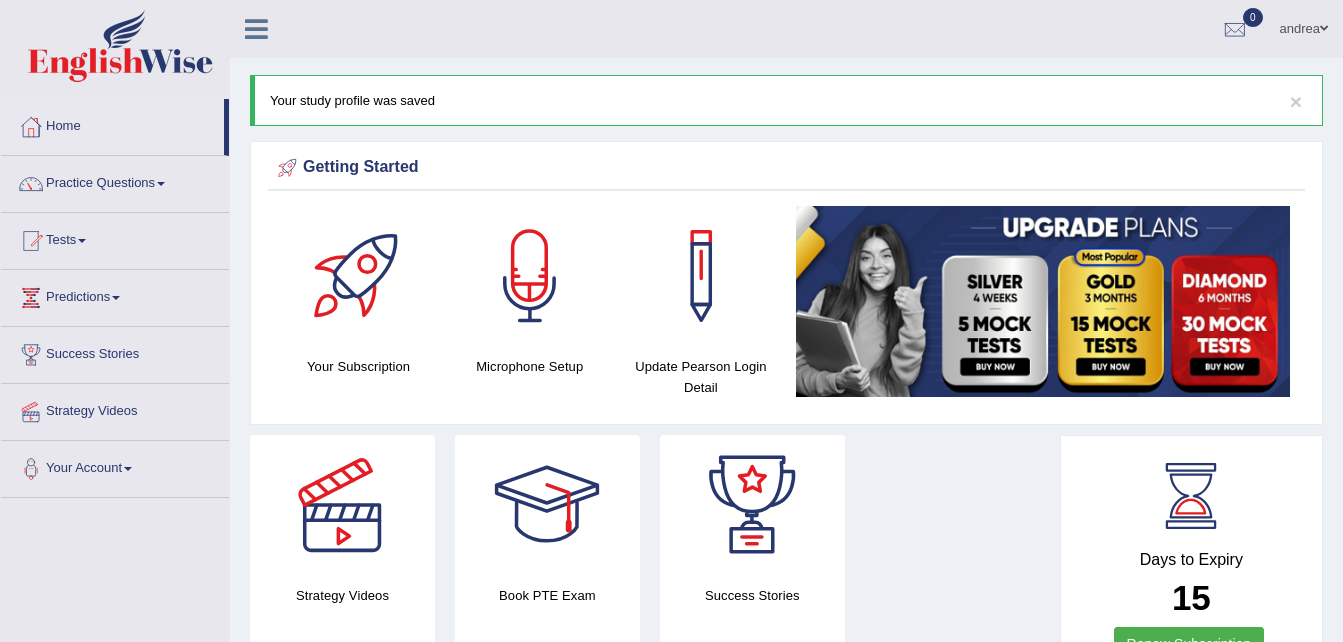 scroll, scrollTop: 0, scrollLeft: 0, axis: both 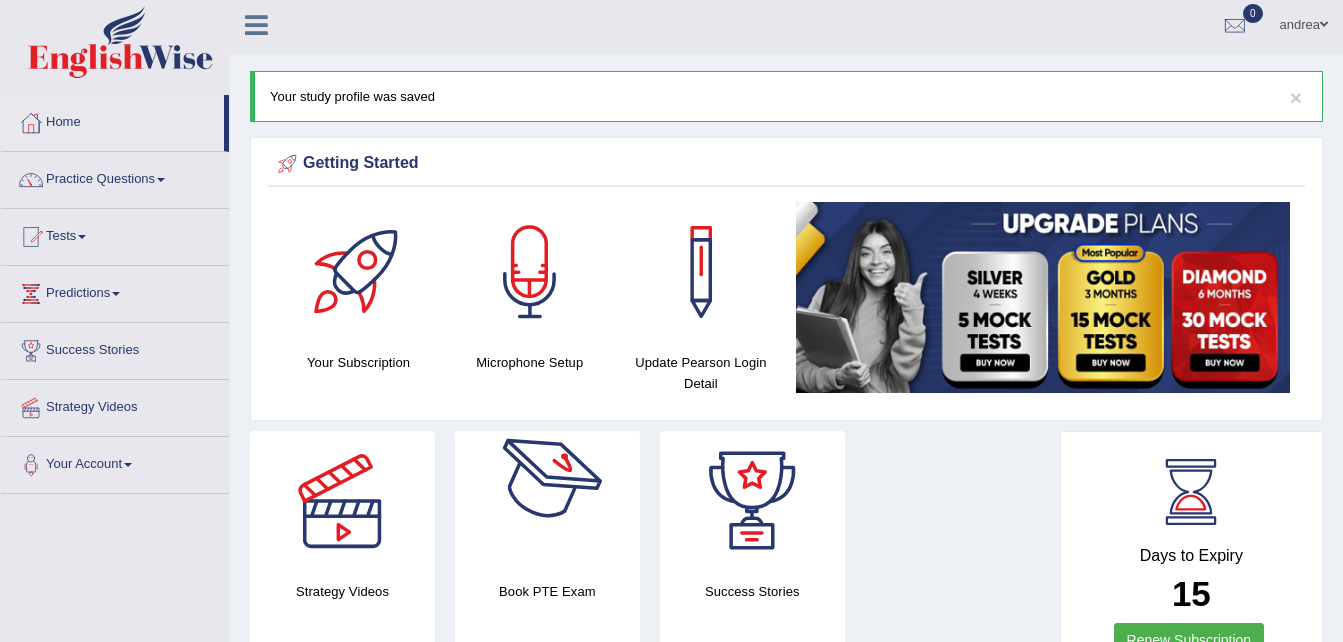 click at bounding box center (547, 501) 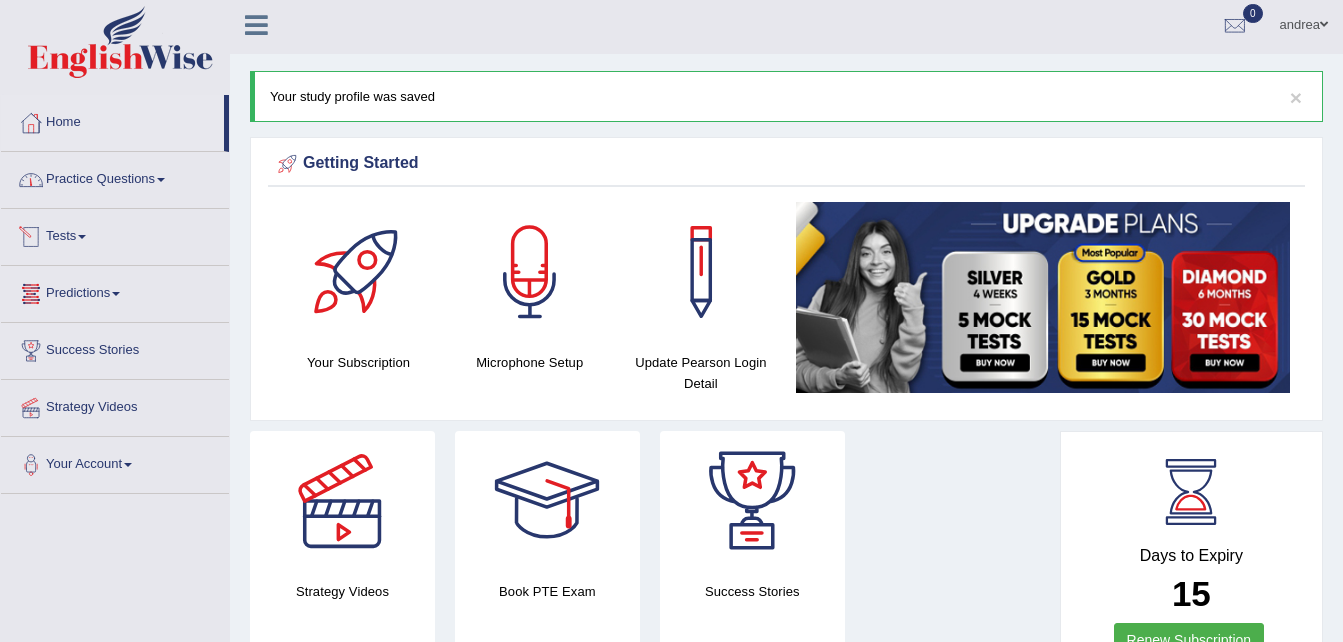 click on "Tests" at bounding box center (115, 234) 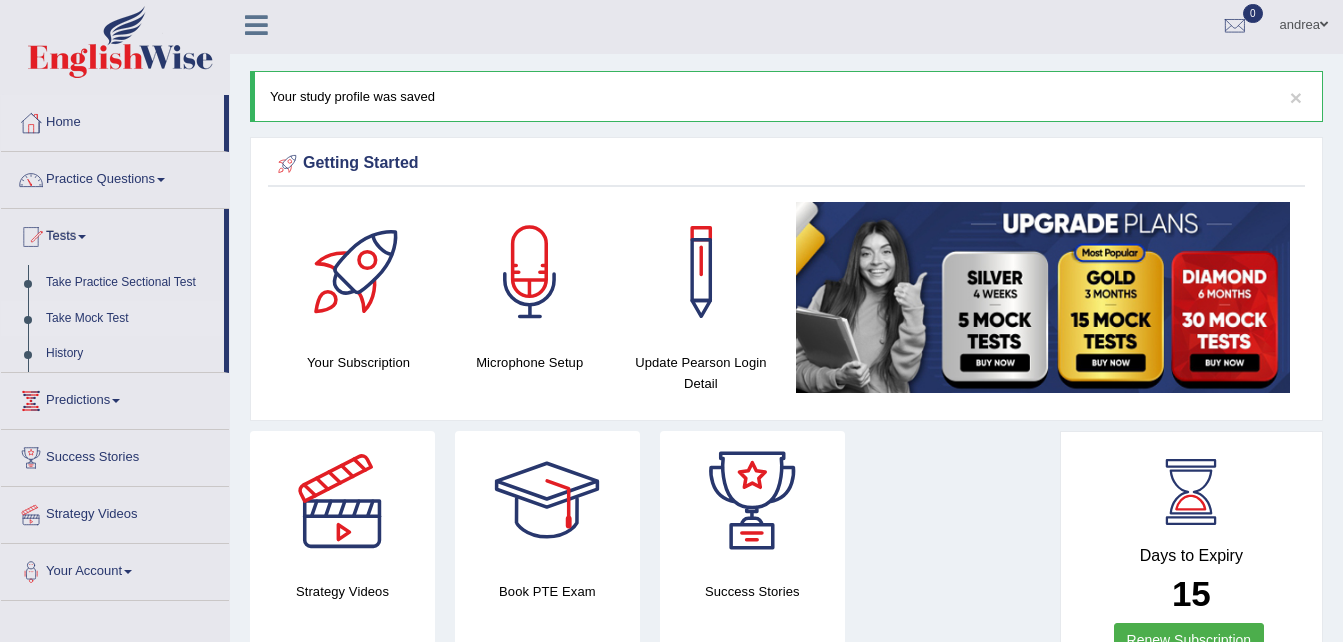 click on "Take Mock Test" at bounding box center (130, 319) 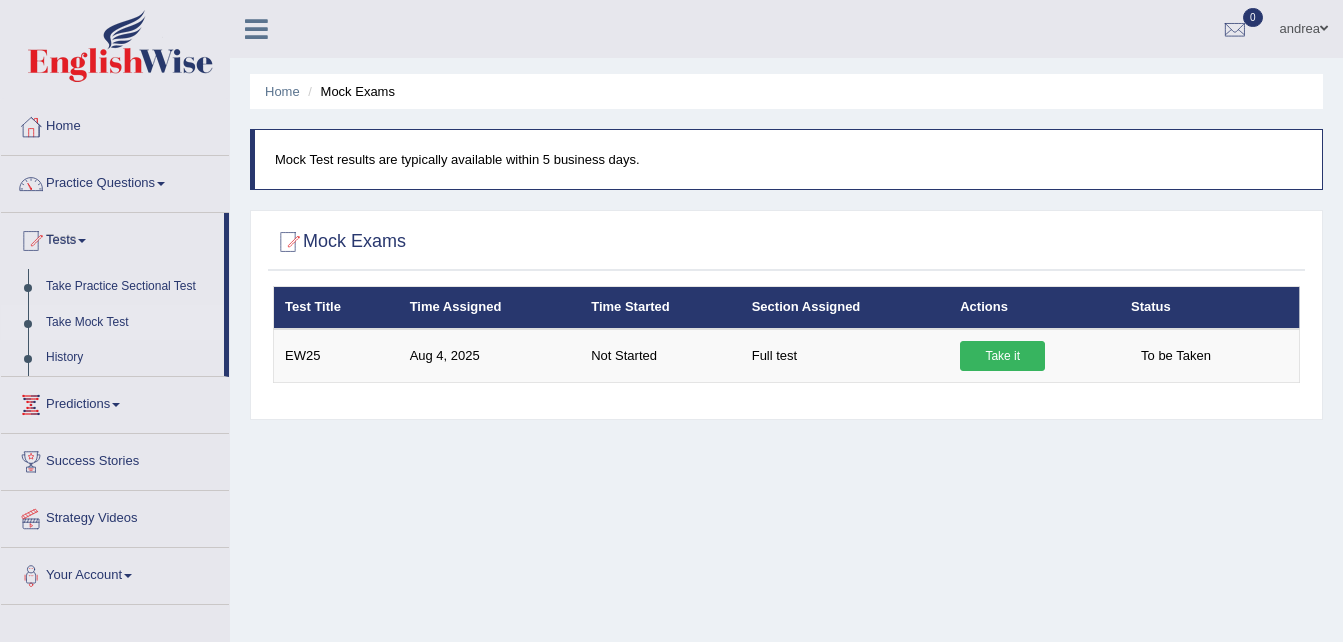 scroll, scrollTop: 0, scrollLeft: 0, axis: both 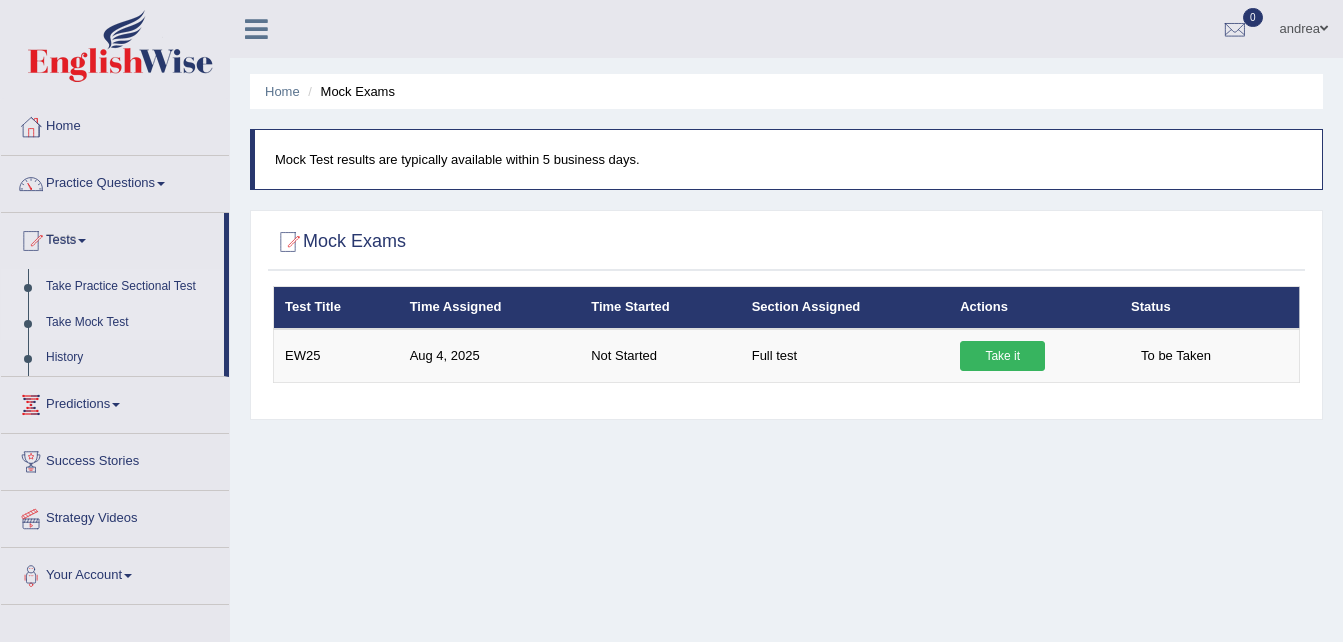click on "Take Practice Sectional Test" at bounding box center (130, 287) 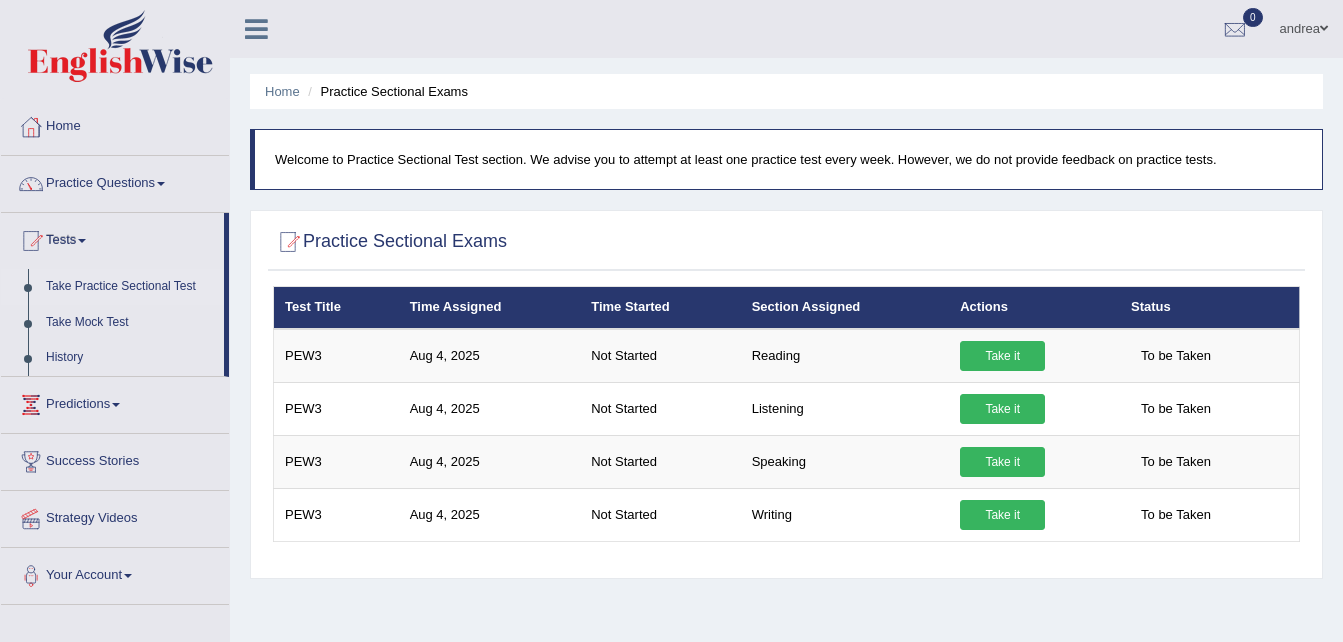 scroll, scrollTop: 0, scrollLeft: 0, axis: both 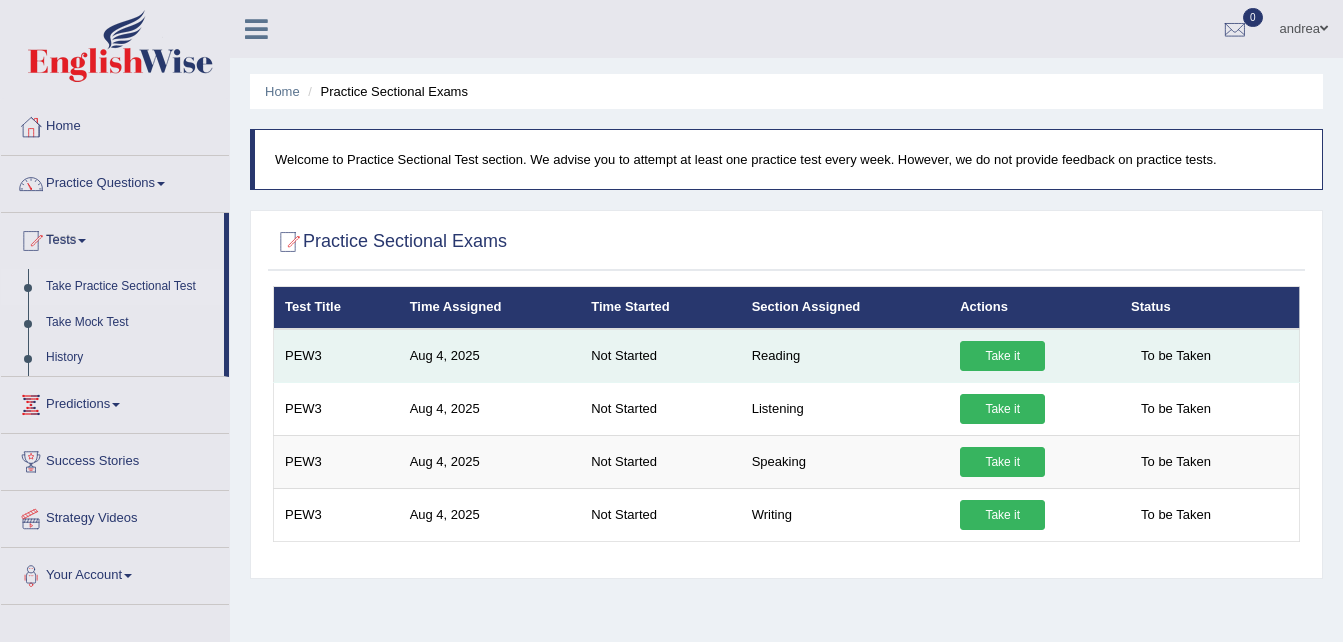 click on "To be Taken" at bounding box center [1176, 356] 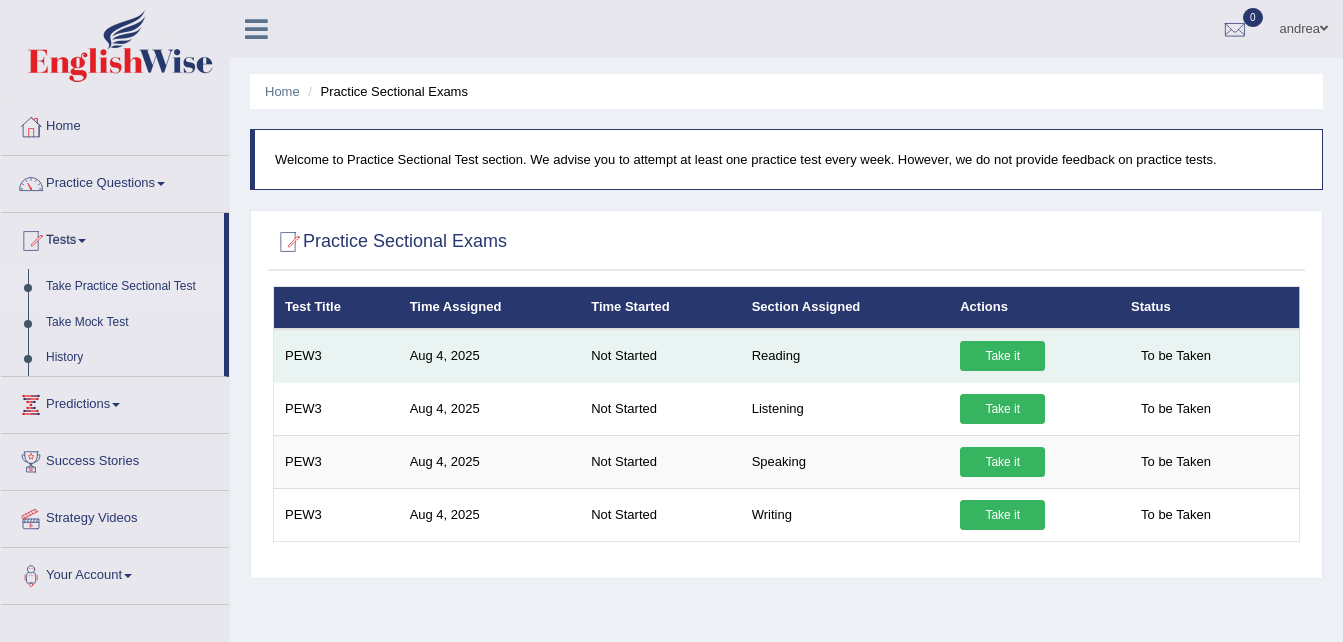 click on "Take it" at bounding box center [1002, 356] 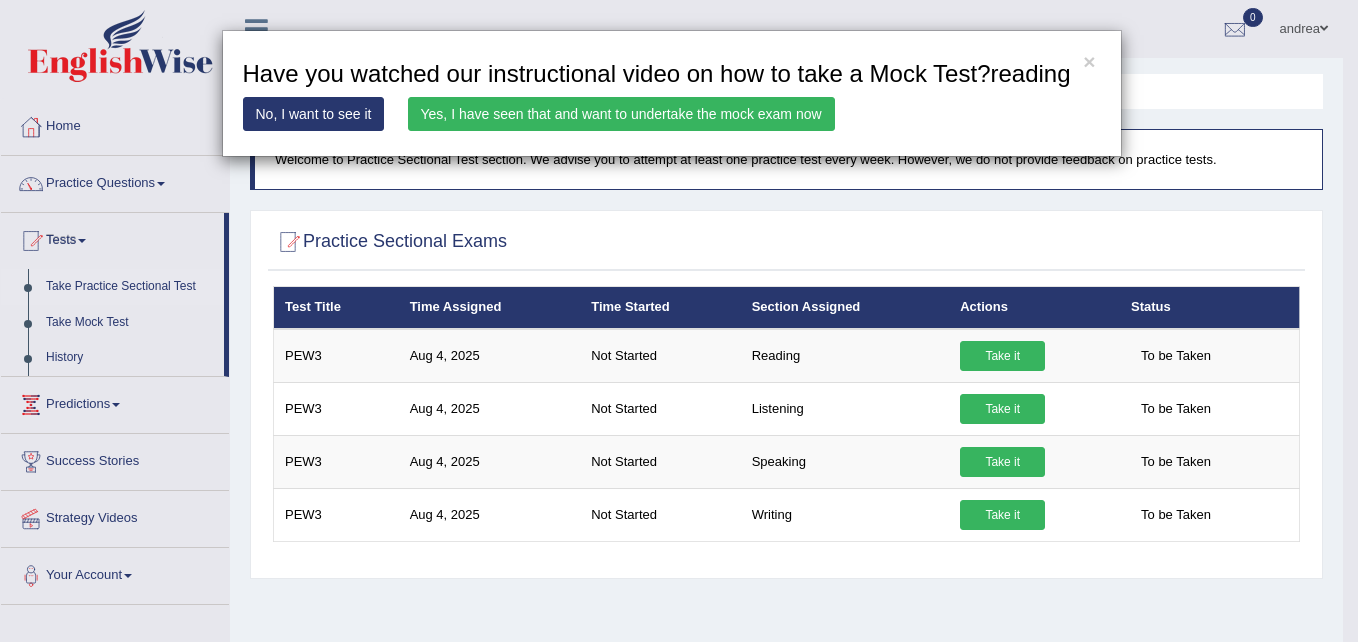 click on "×
Have you watched our instructional video on how to take a Mock Test?reading
No, I want to see it
Yes, I have seen that and want to undertake the mock exam now" at bounding box center (679, 321) 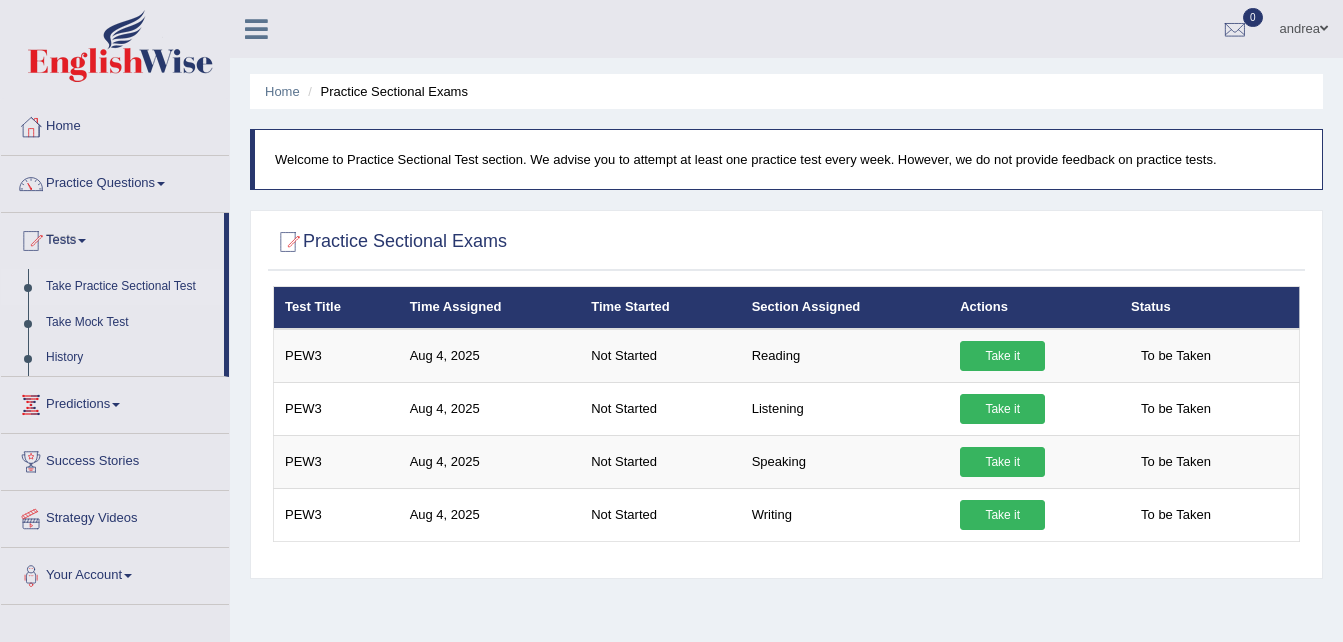 click on "Predictions" at bounding box center (115, 402) 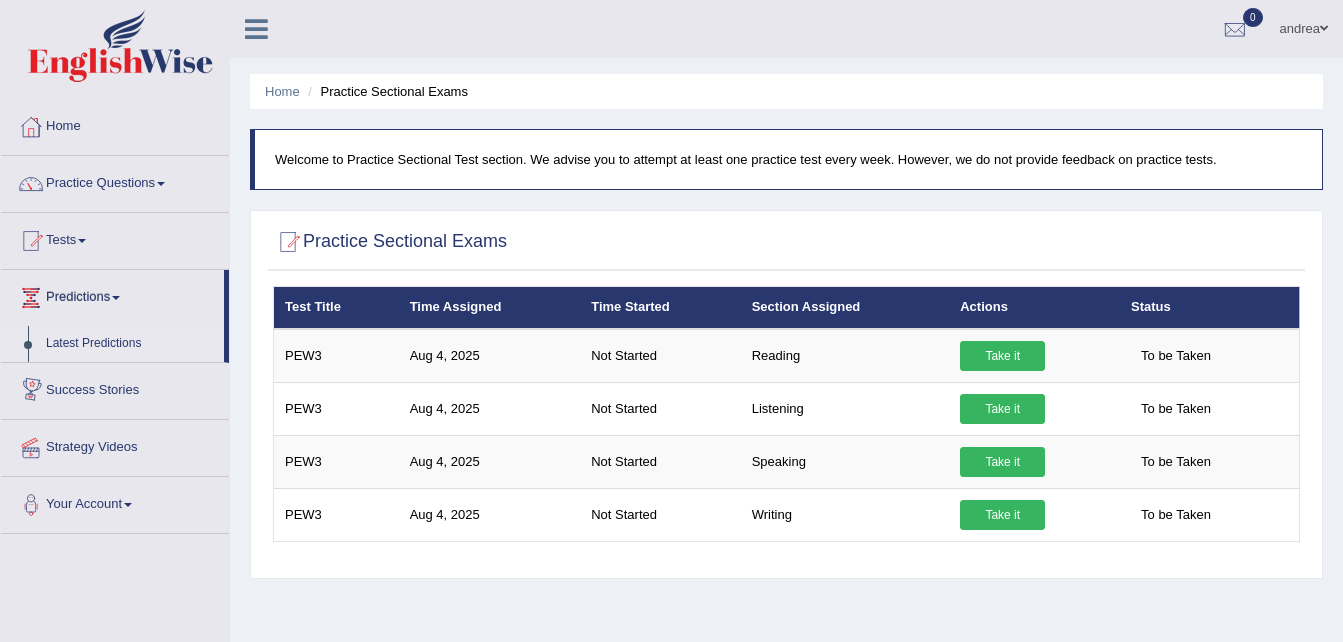 click on "Latest Predictions" at bounding box center [130, 344] 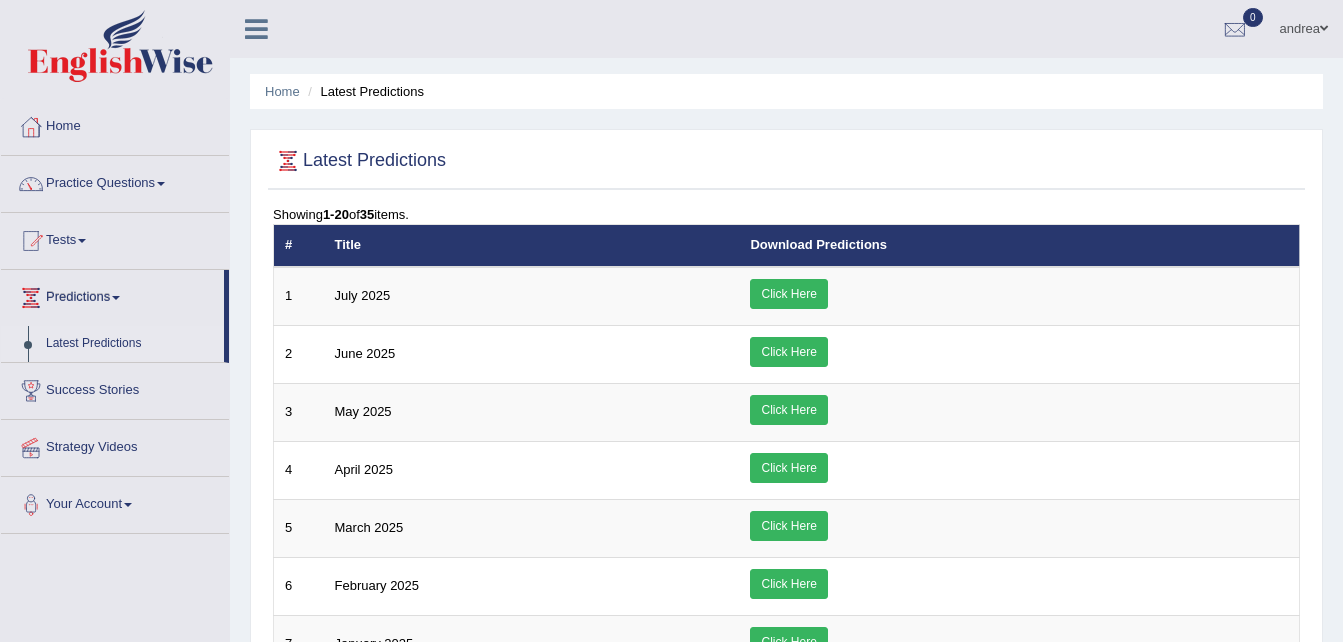 scroll, scrollTop: 0, scrollLeft: 0, axis: both 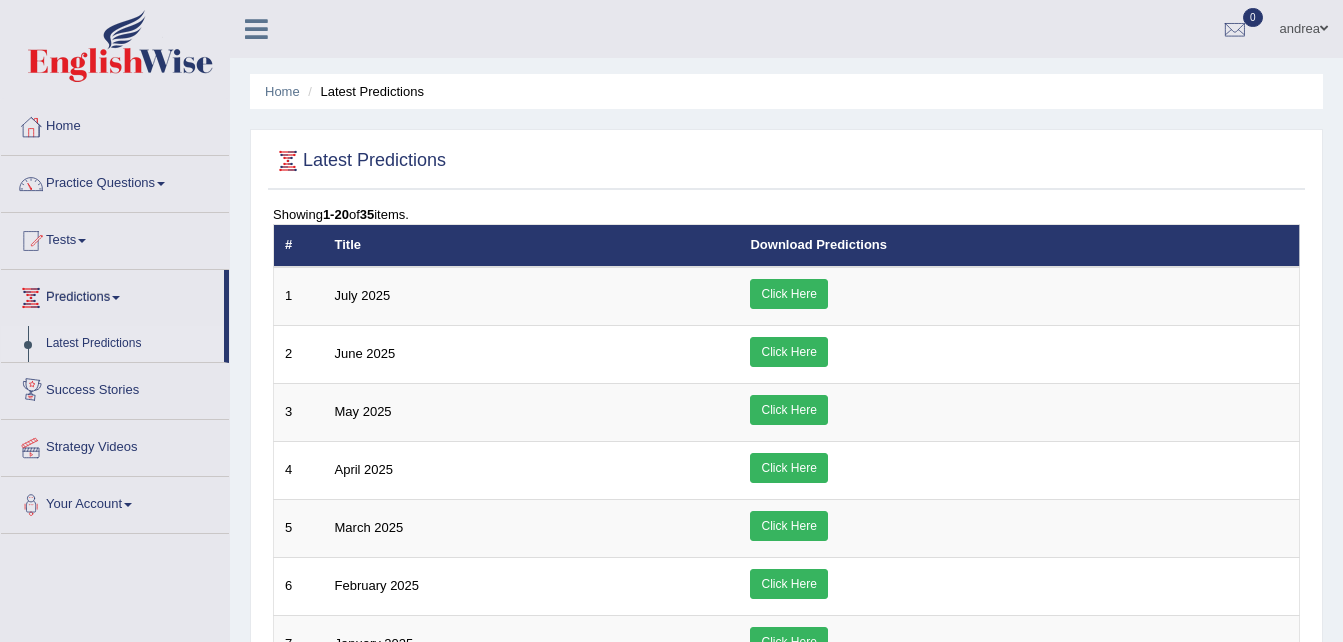 click on "Success Stories" at bounding box center (115, 388) 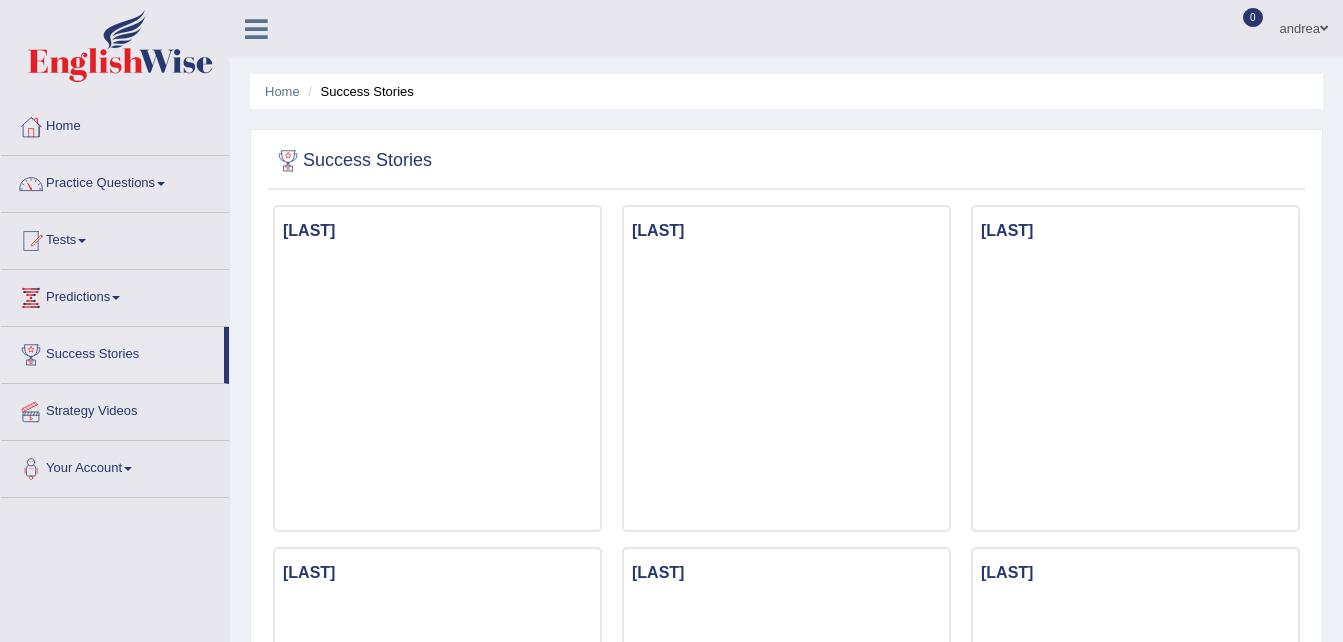 scroll, scrollTop: 0, scrollLeft: 0, axis: both 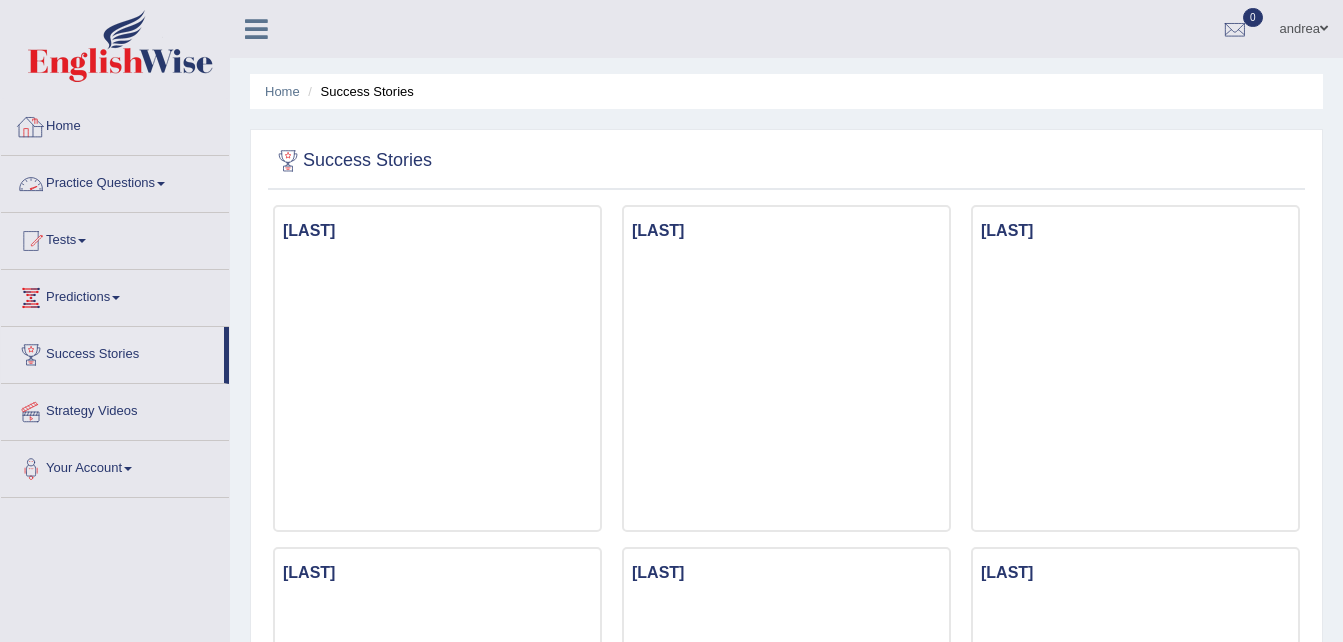 click on "Practice Questions" at bounding box center [115, 181] 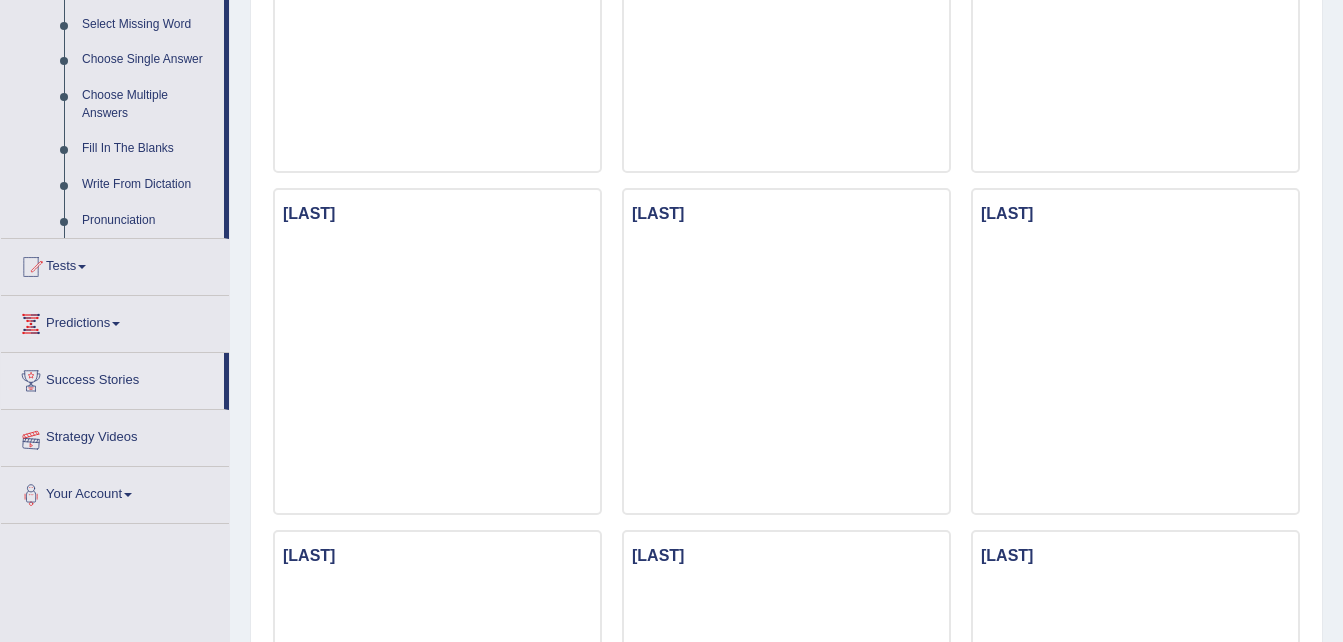 scroll, scrollTop: 1041, scrollLeft: 0, axis: vertical 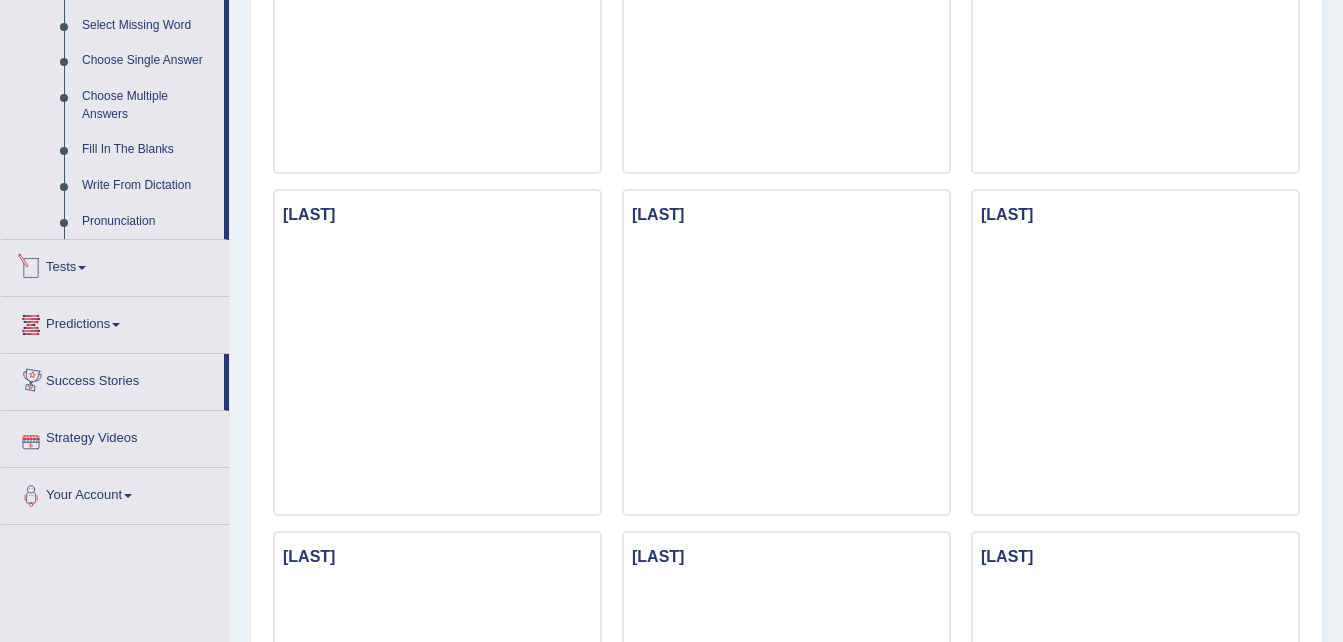 click on "Tests" at bounding box center (115, 265) 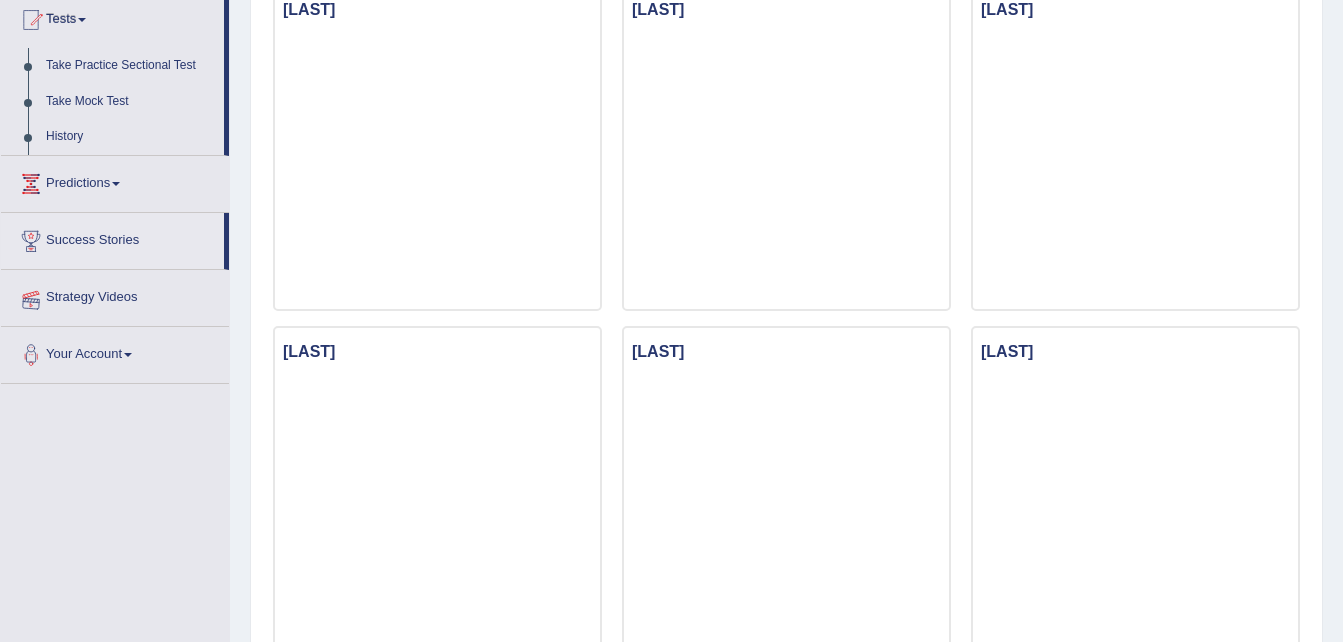scroll, scrollTop: 198, scrollLeft: 0, axis: vertical 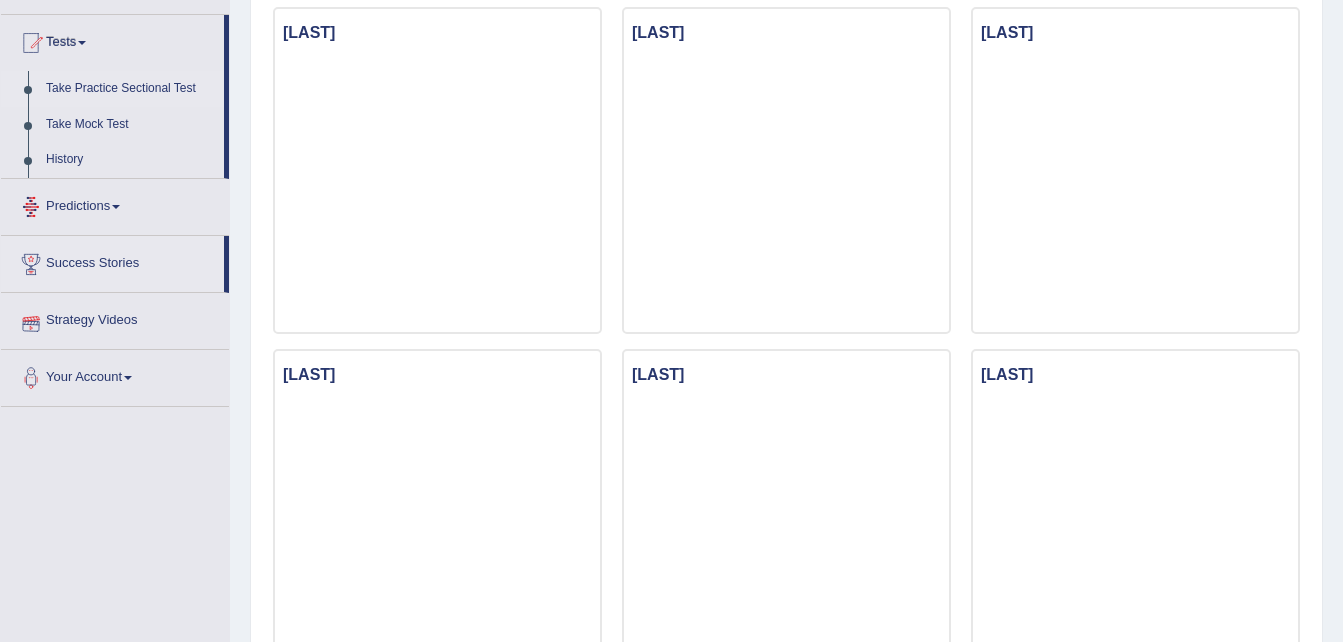 click on "Take Practice Sectional Test" at bounding box center [130, 89] 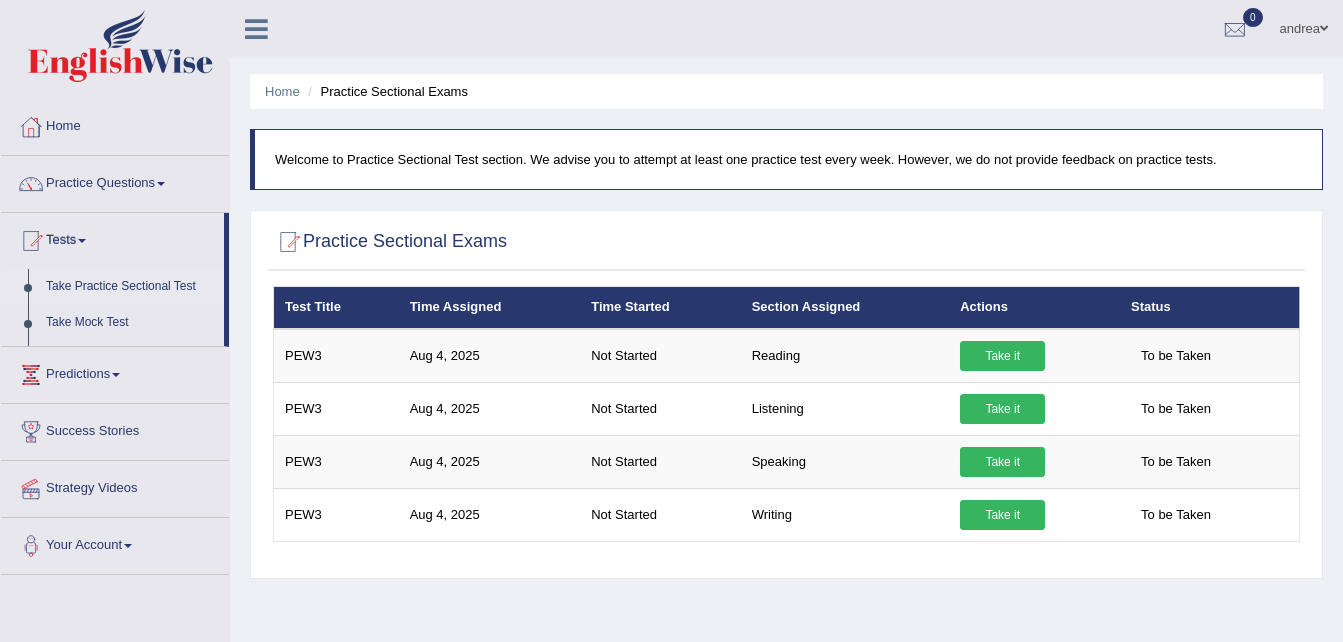 scroll, scrollTop: 0, scrollLeft: 0, axis: both 